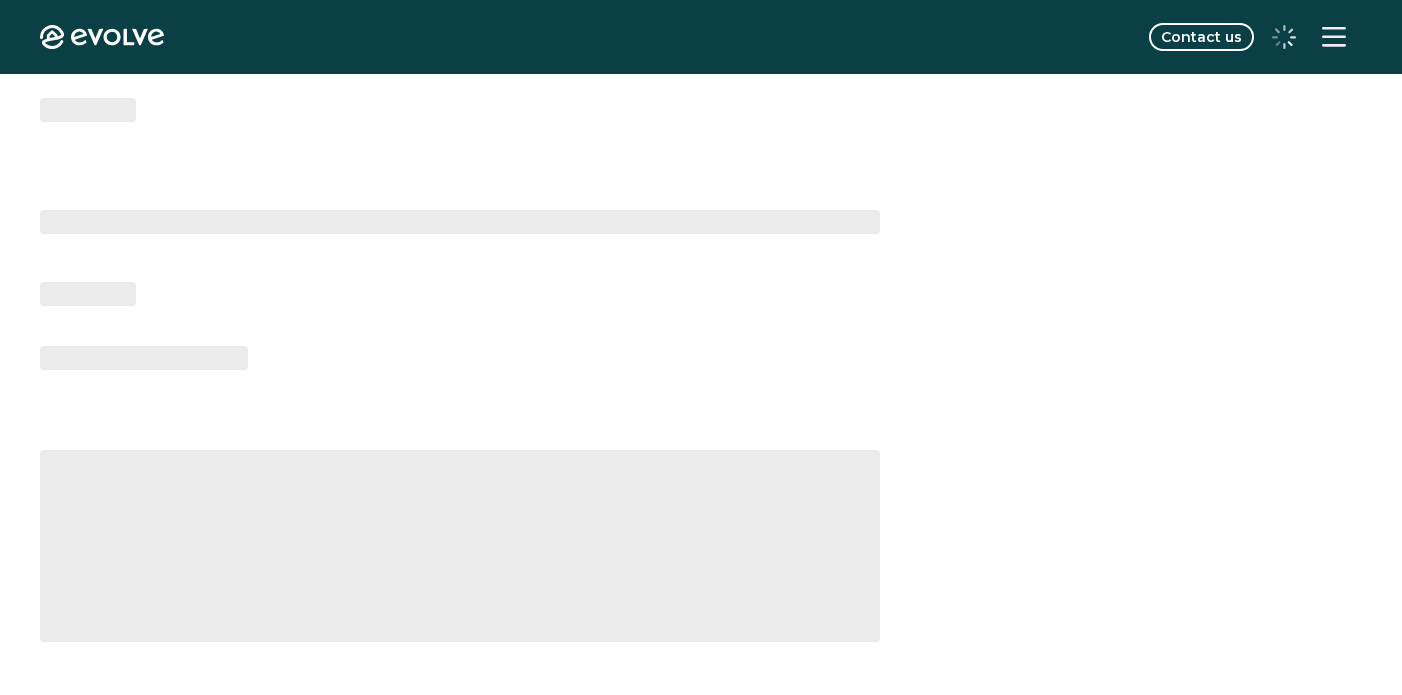 scroll, scrollTop: 0, scrollLeft: 0, axis: both 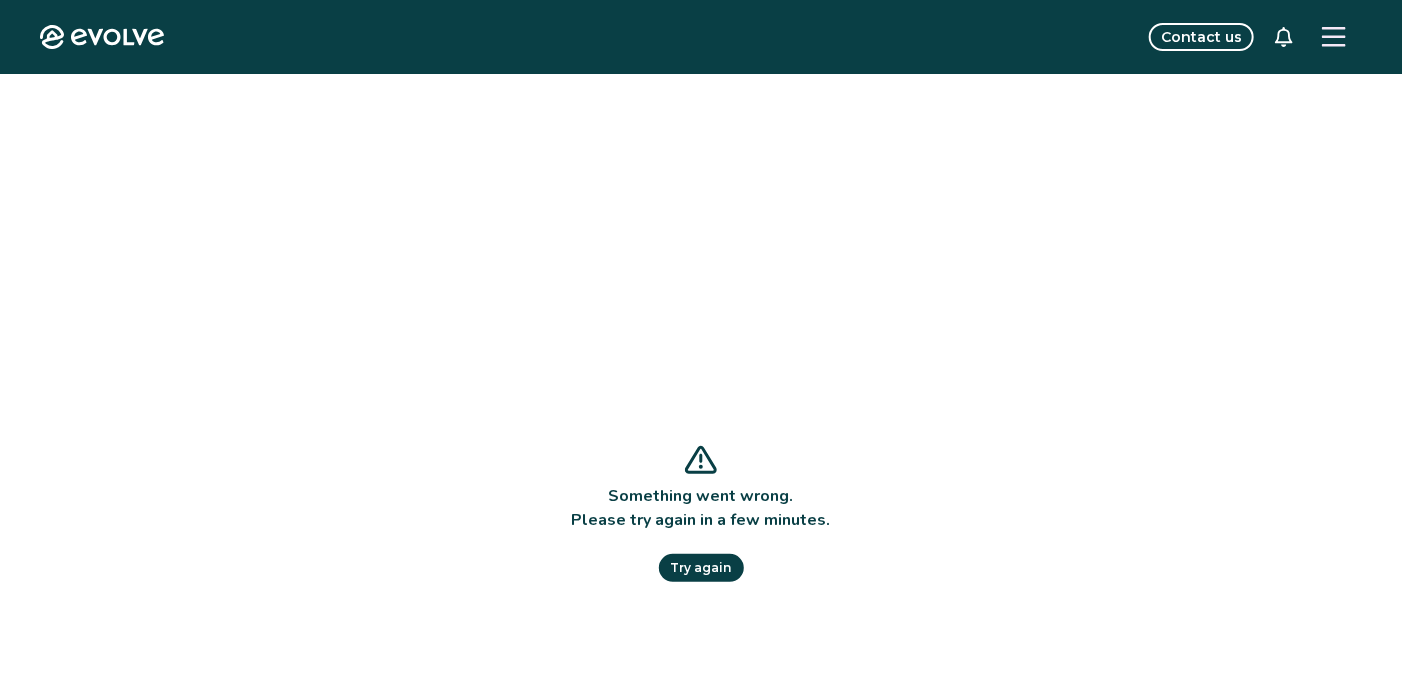 click on "Try again" at bounding box center (701, 568) 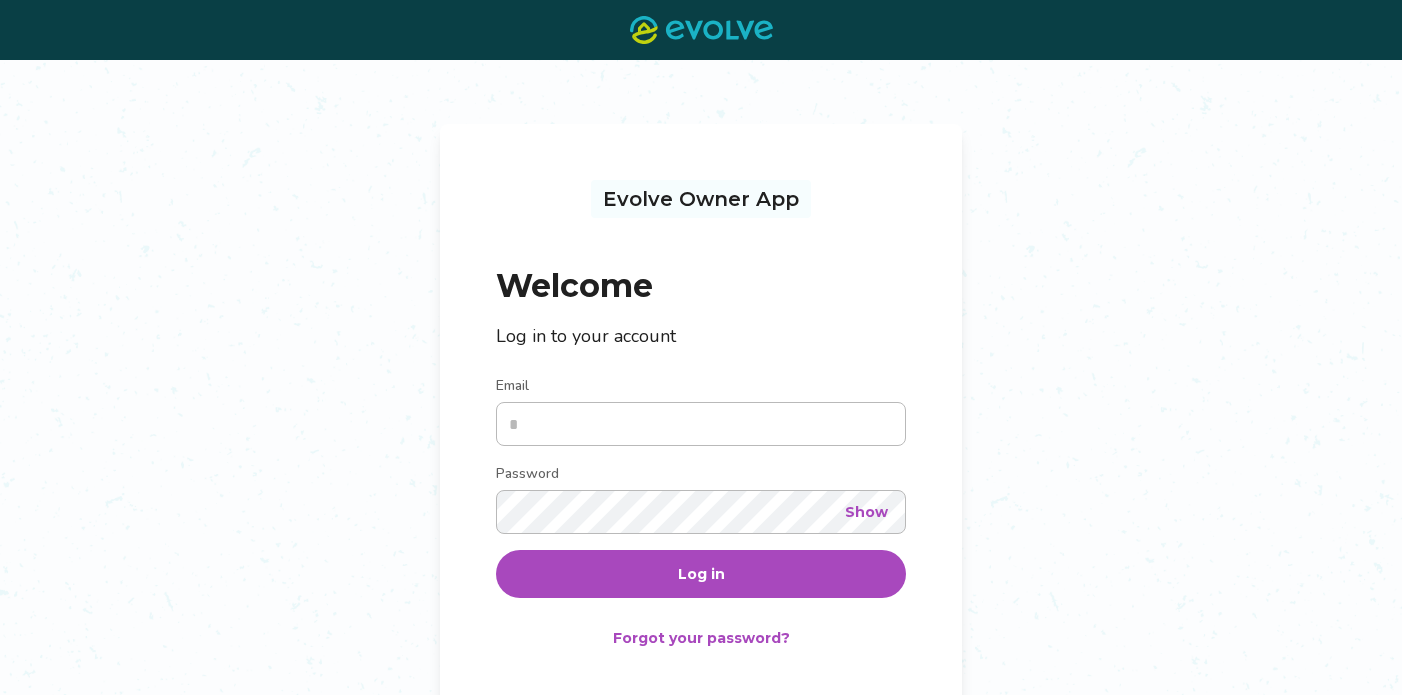 scroll, scrollTop: 0, scrollLeft: 0, axis: both 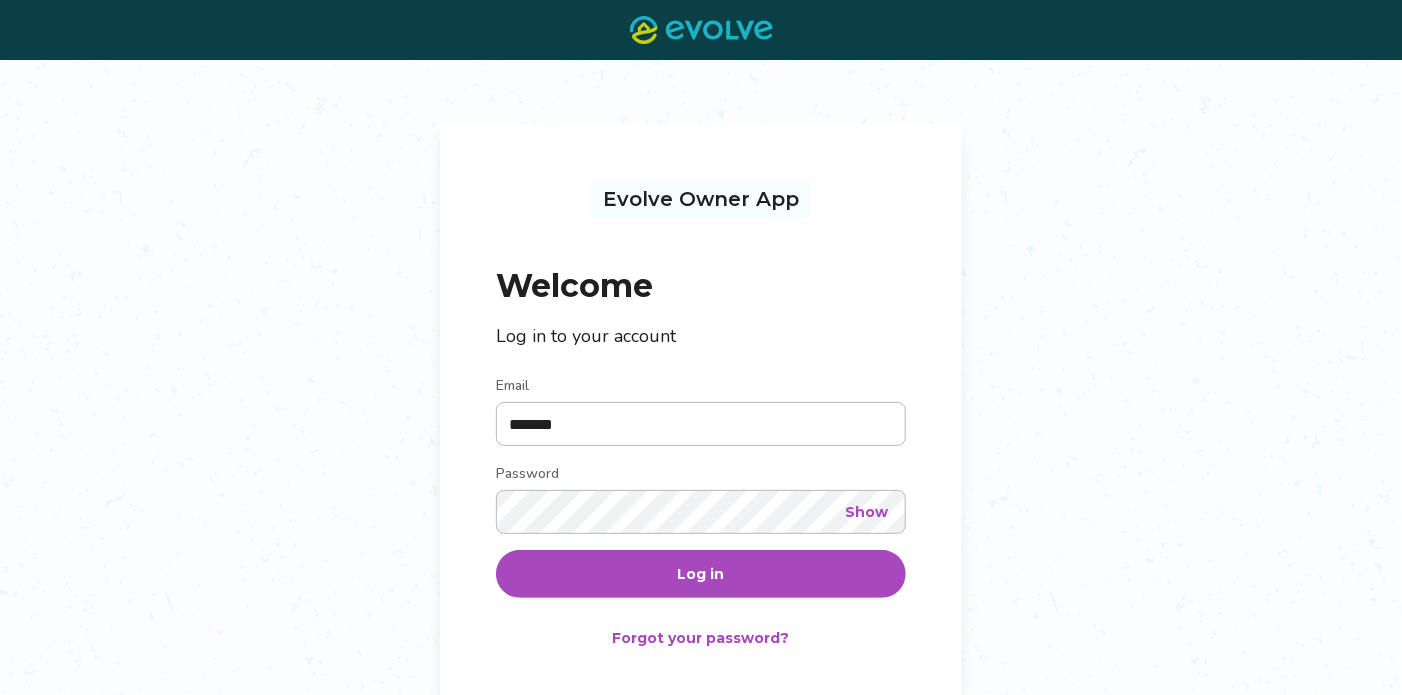type on "**********" 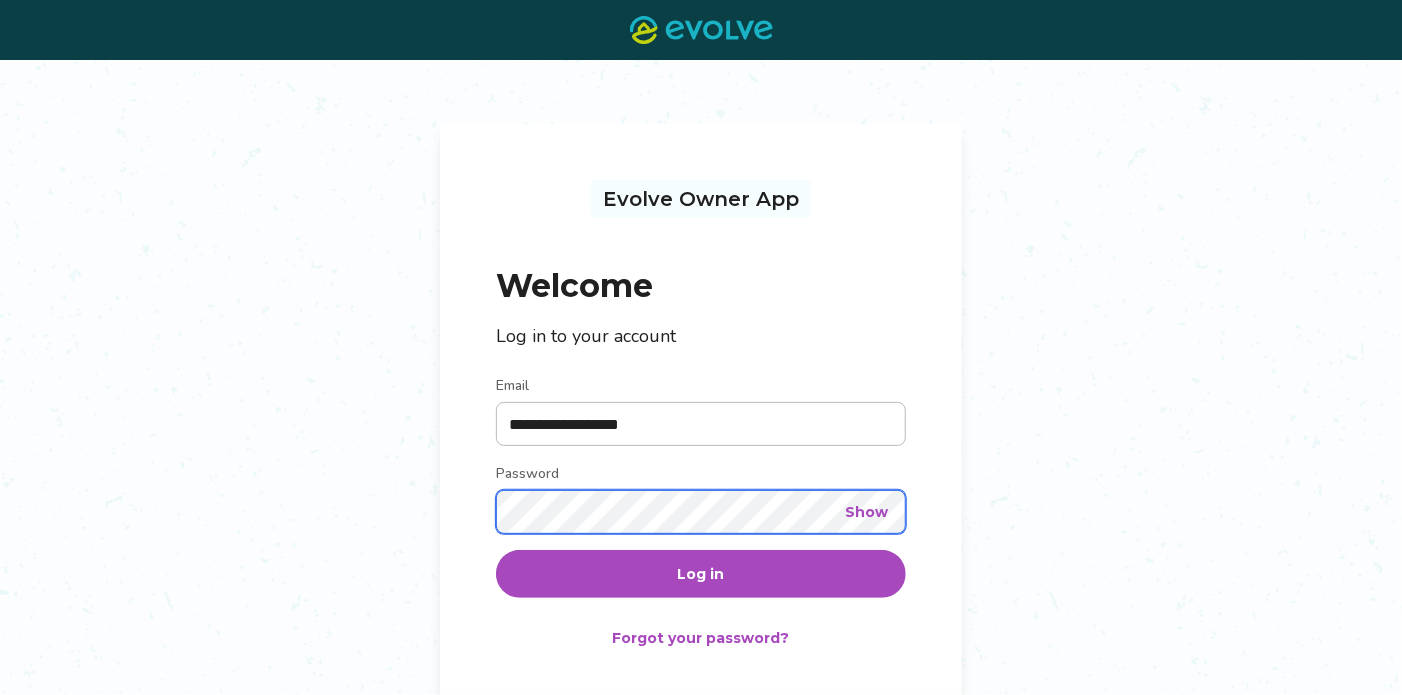 click on "Log in" at bounding box center (701, 574) 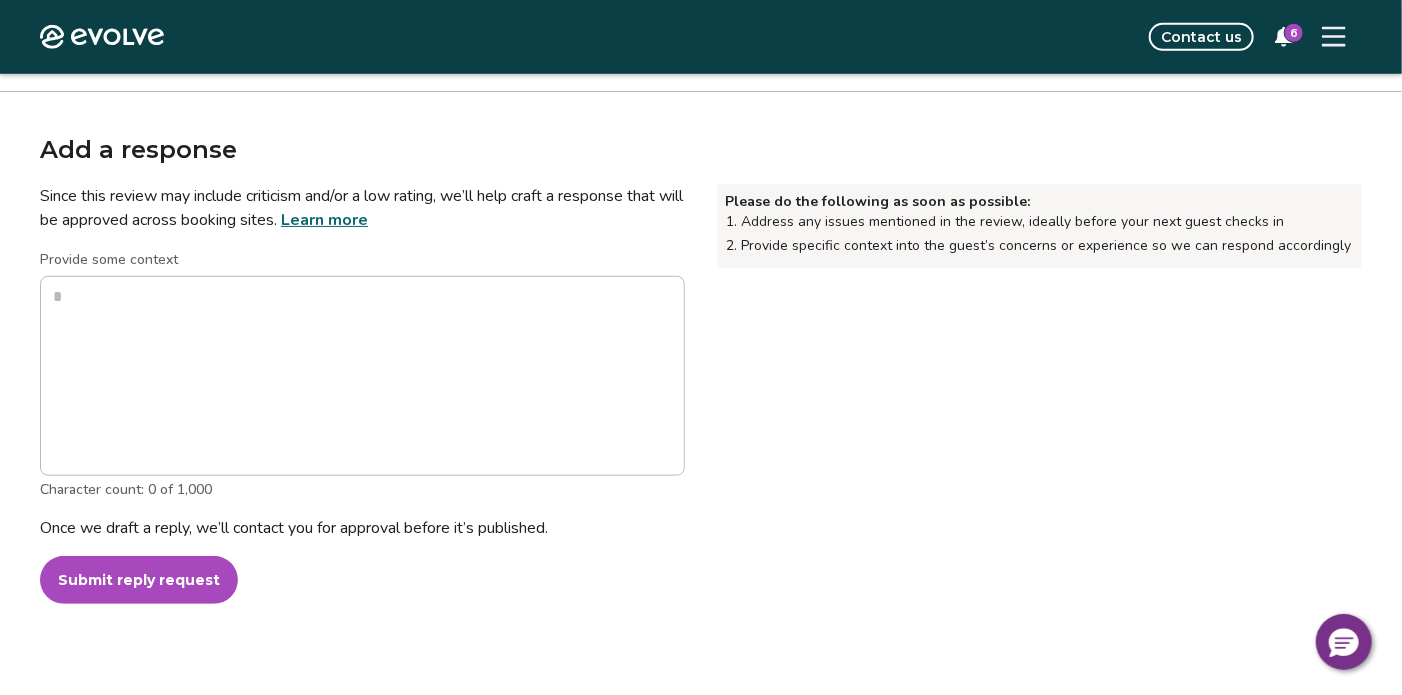 scroll, scrollTop: 735, scrollLeft: 0, axis: vertical 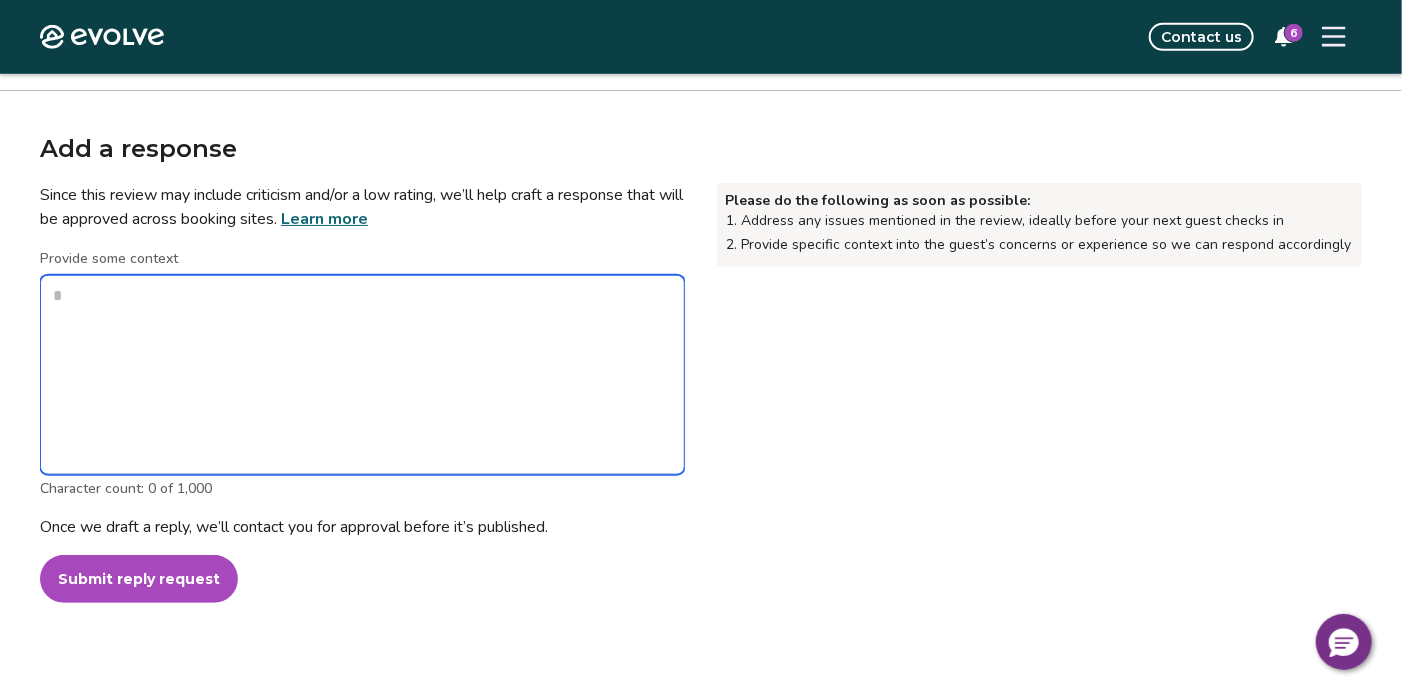 click on "Provide some context" at bounding box center (362, 375) 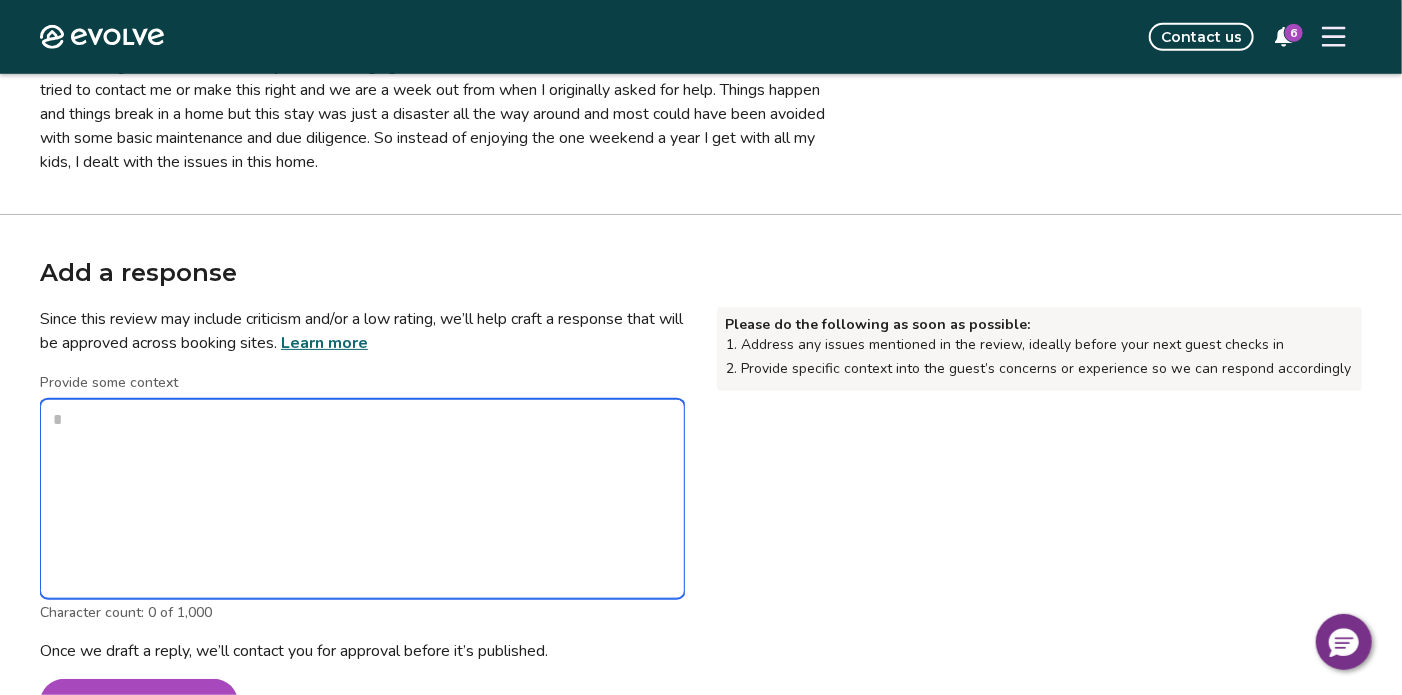 scroll, scrollTop: 623, scrollLeft: 0, axis: vertical 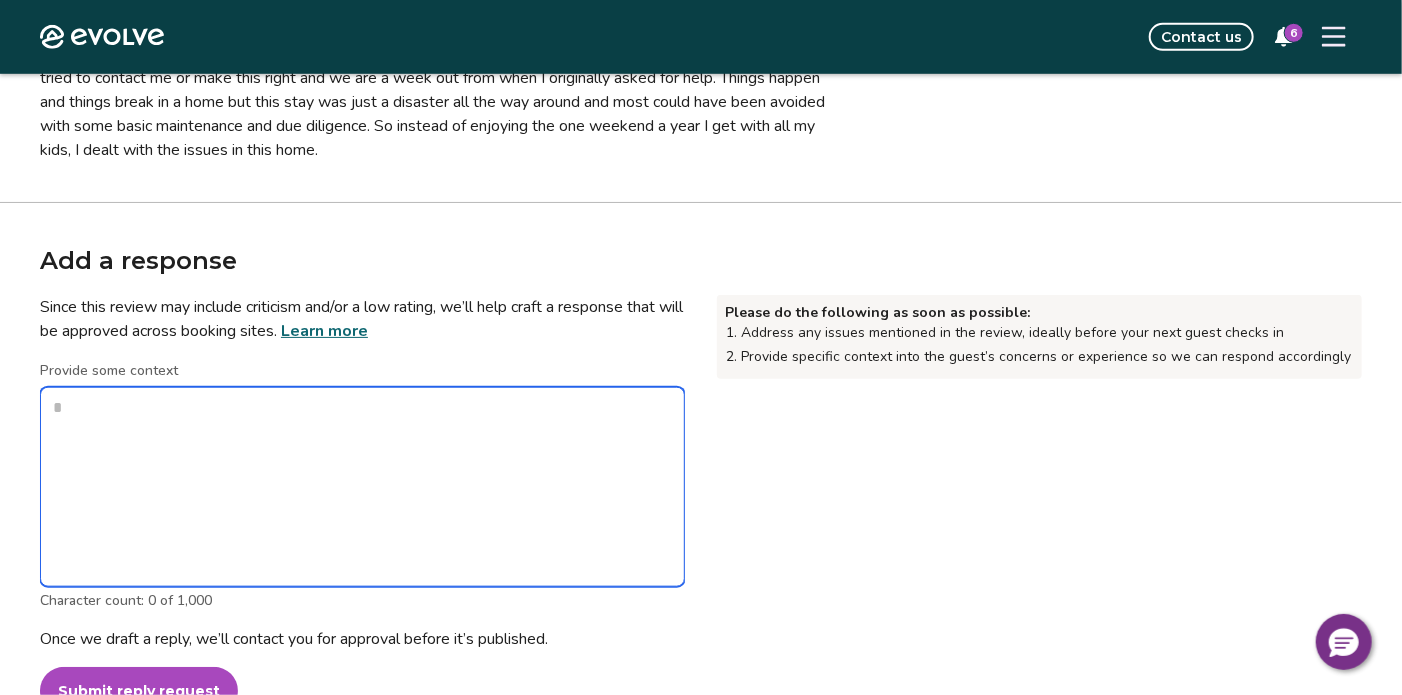 click on "Provide some context" at bounding box center (362, 487) 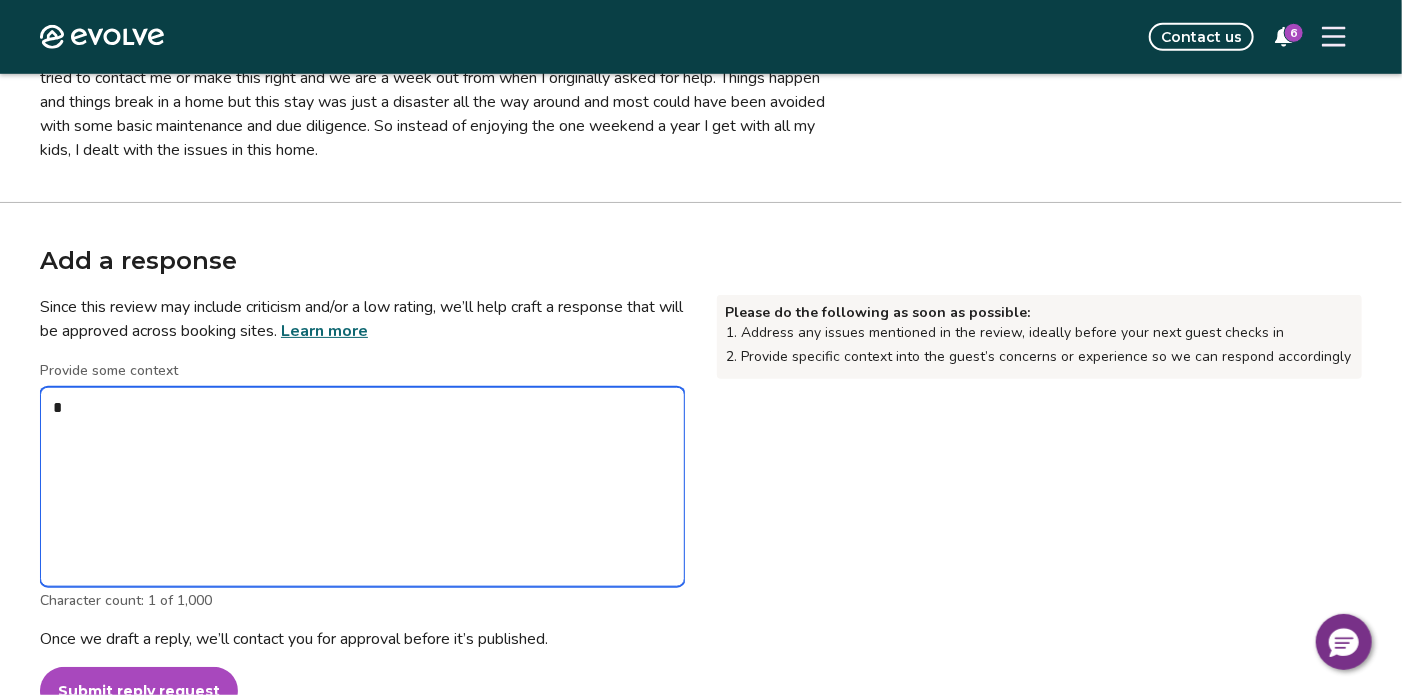 type on "*" 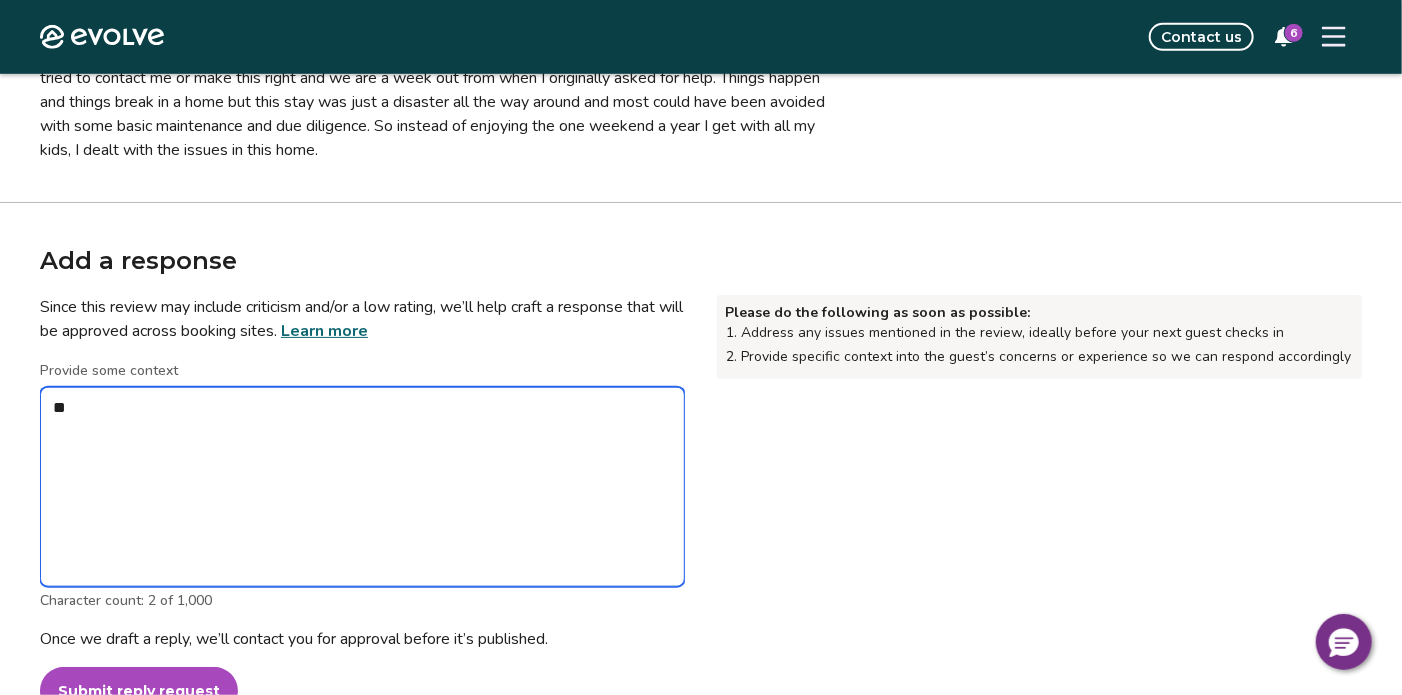 type on "*" 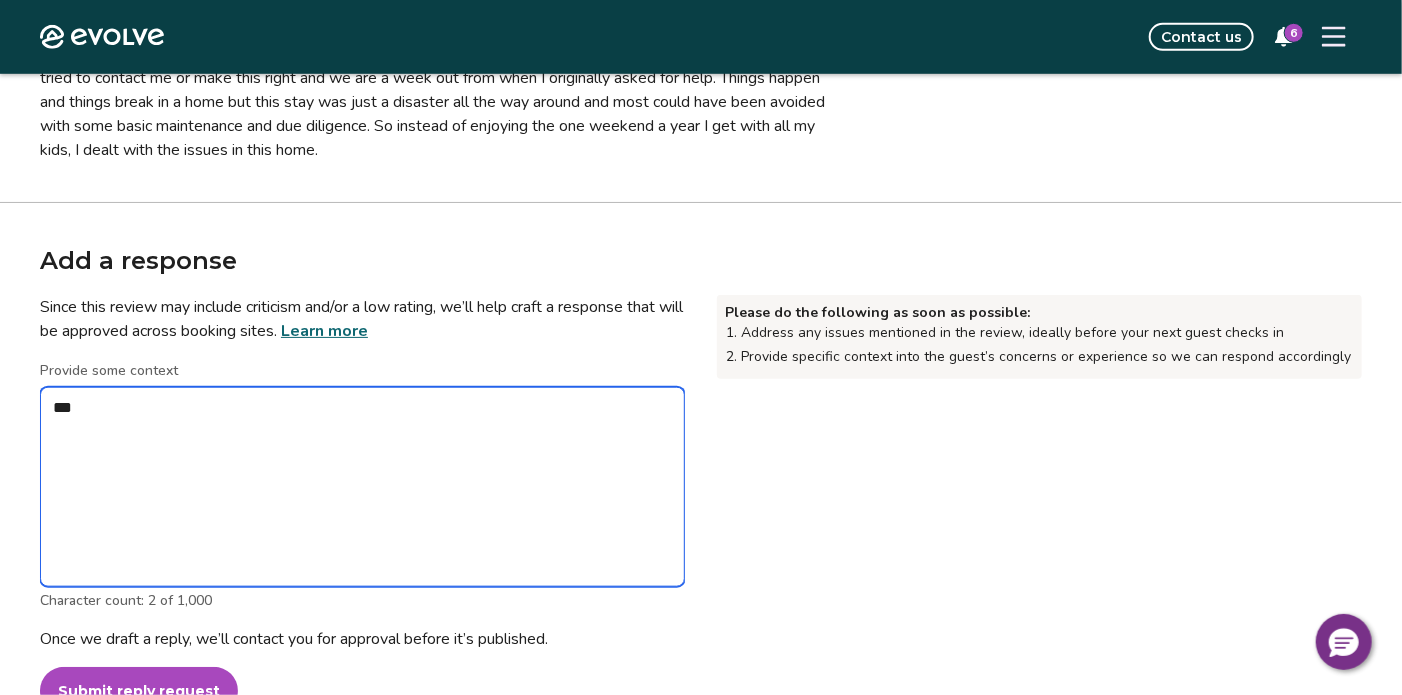 type on "*" 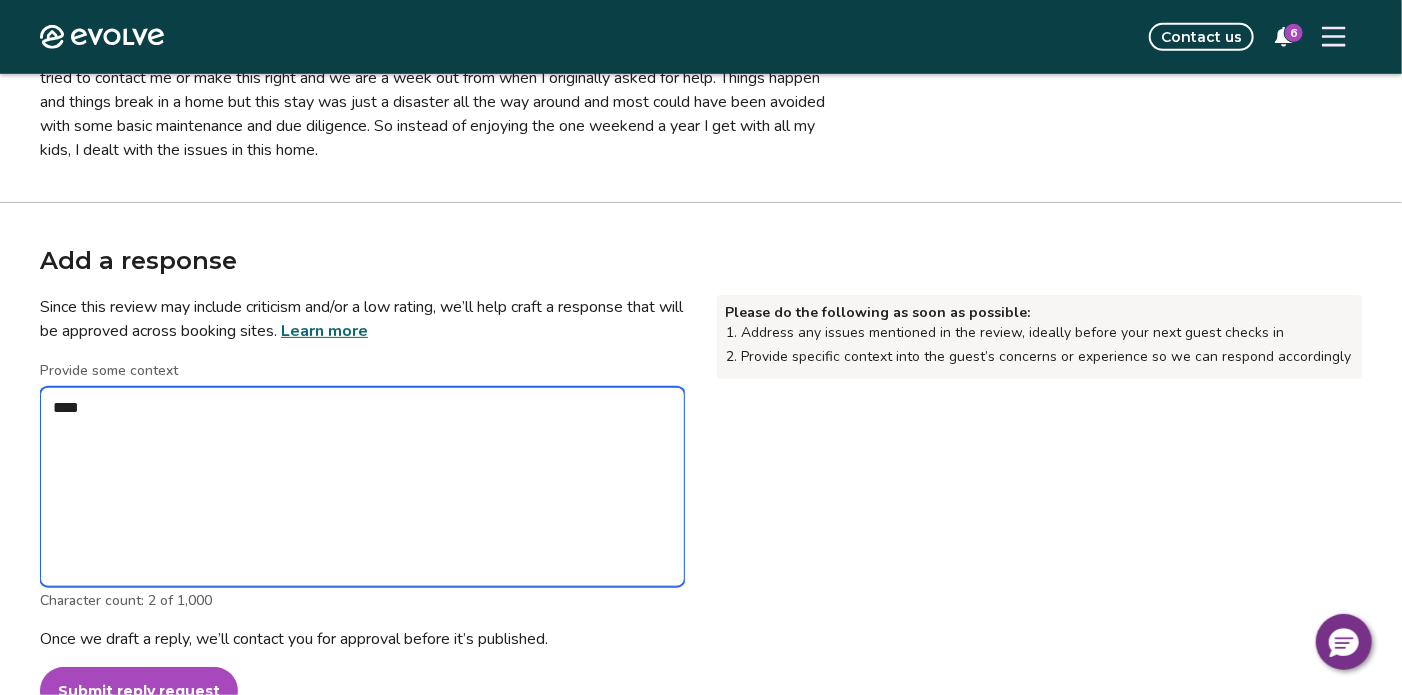 type on "*" 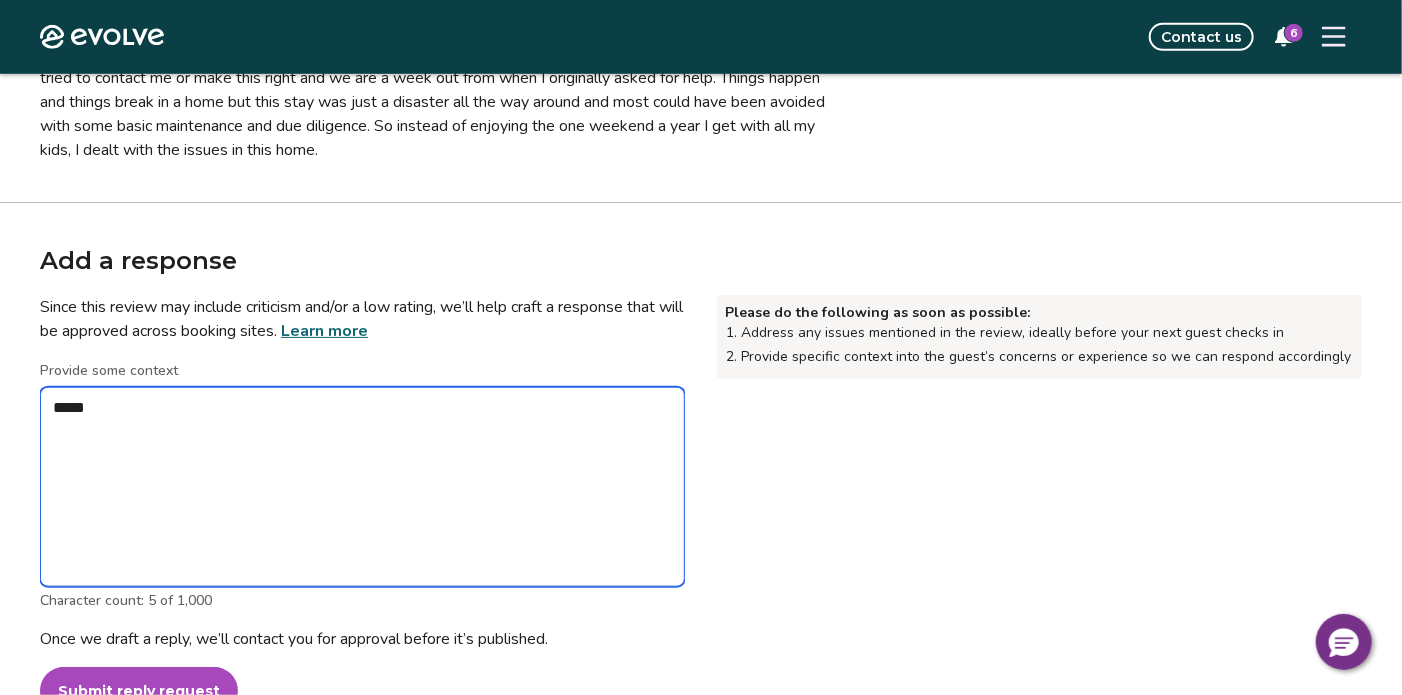 type on "*" 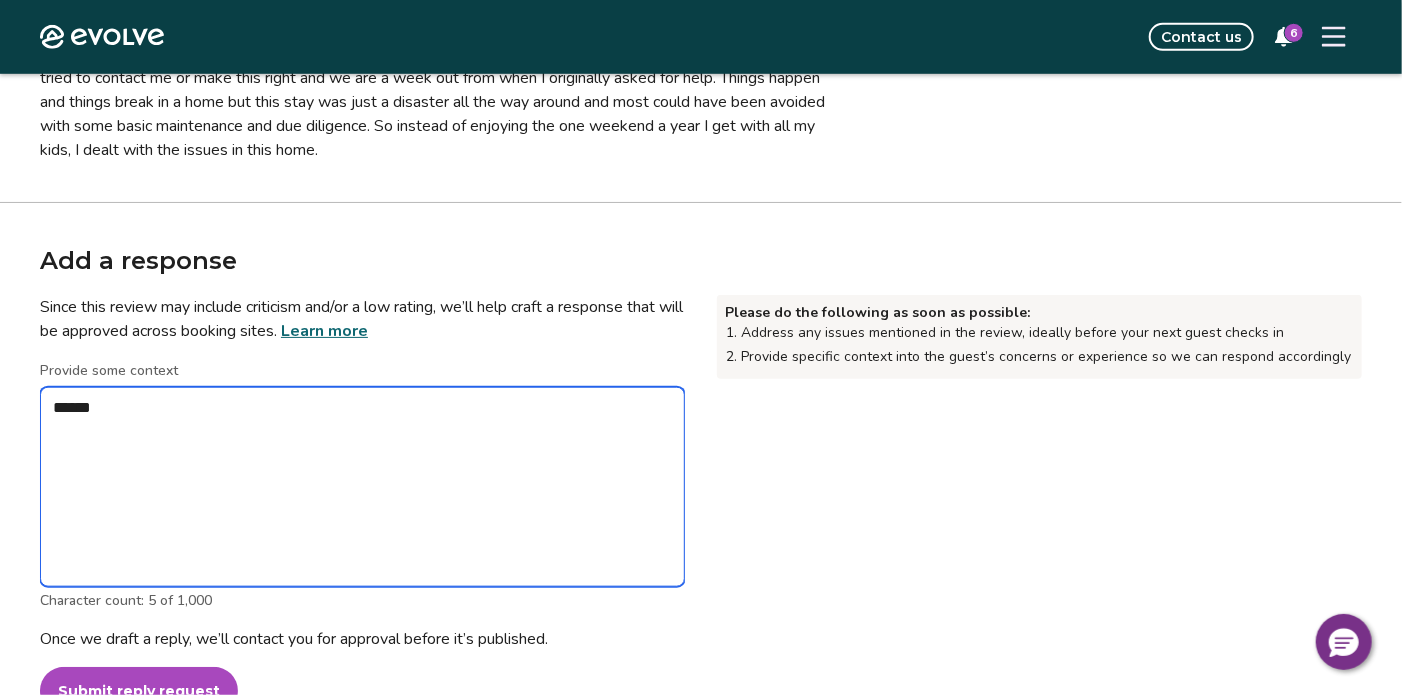 type on "******" 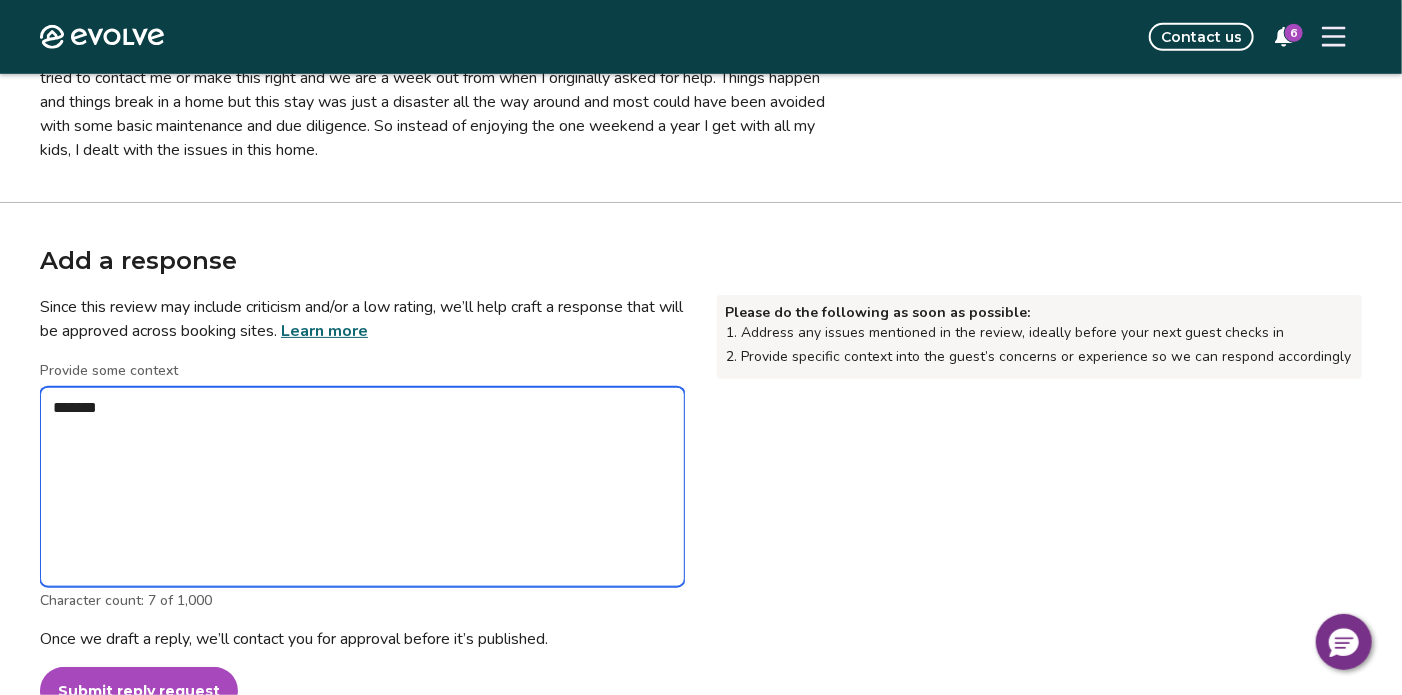type on "*" 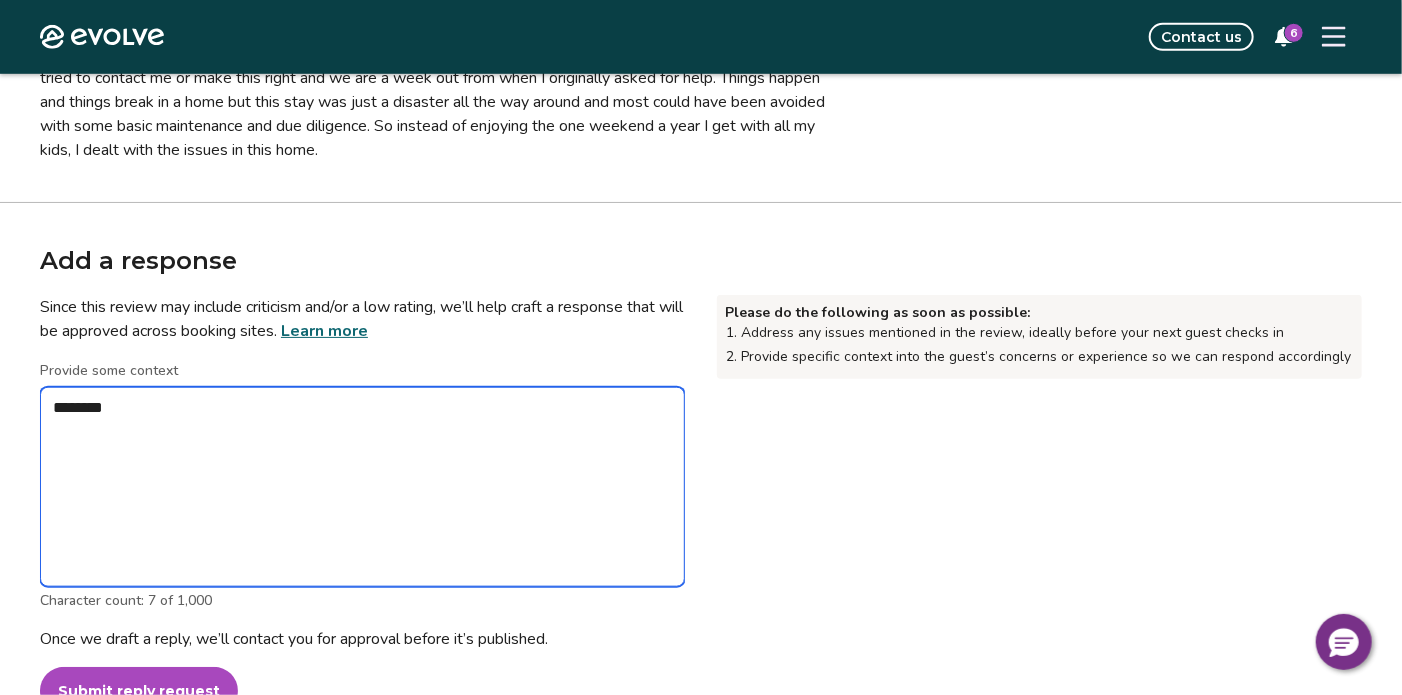 type on "*" 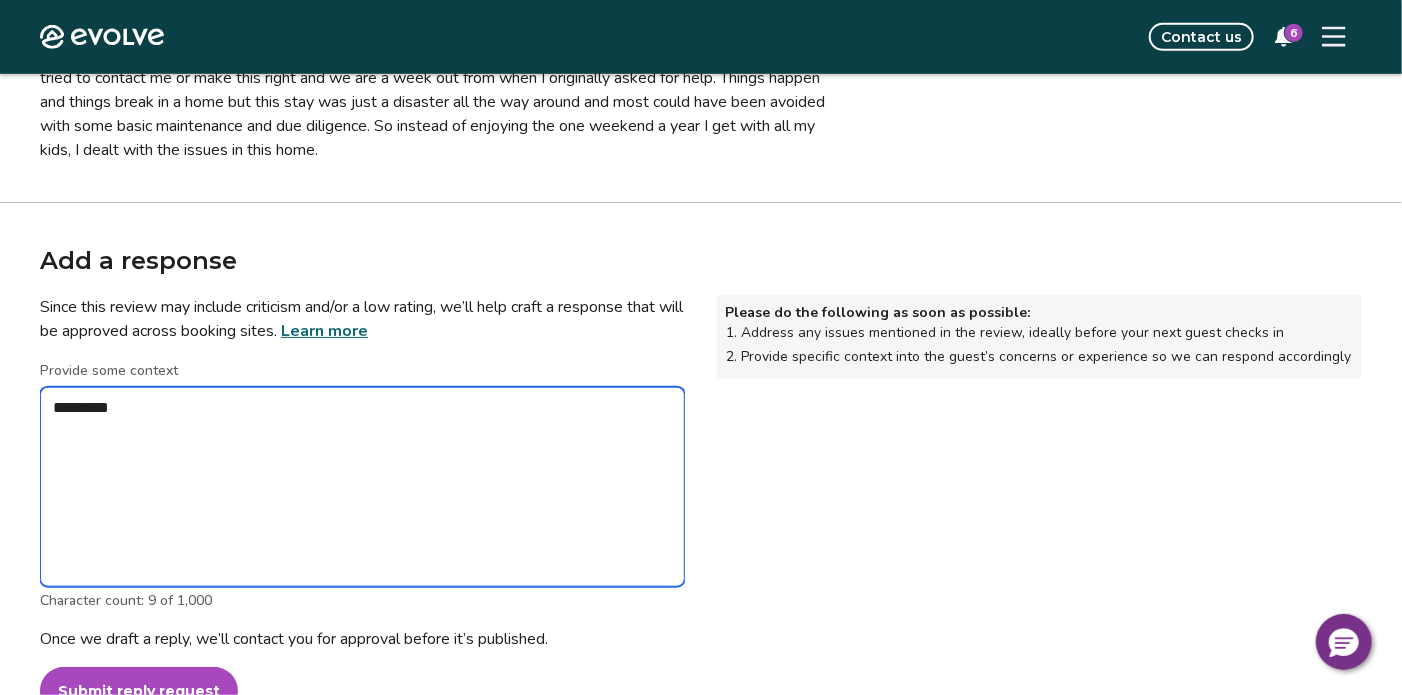 type on "*" 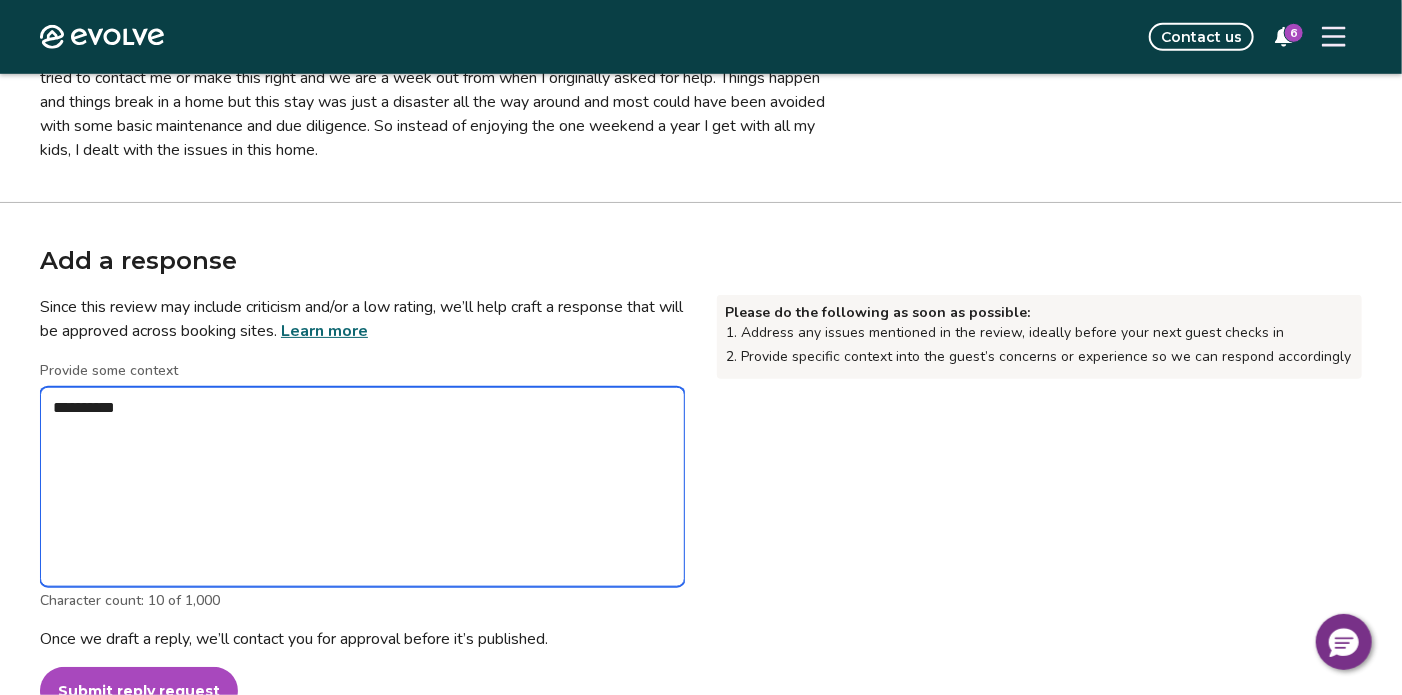 type on "*" 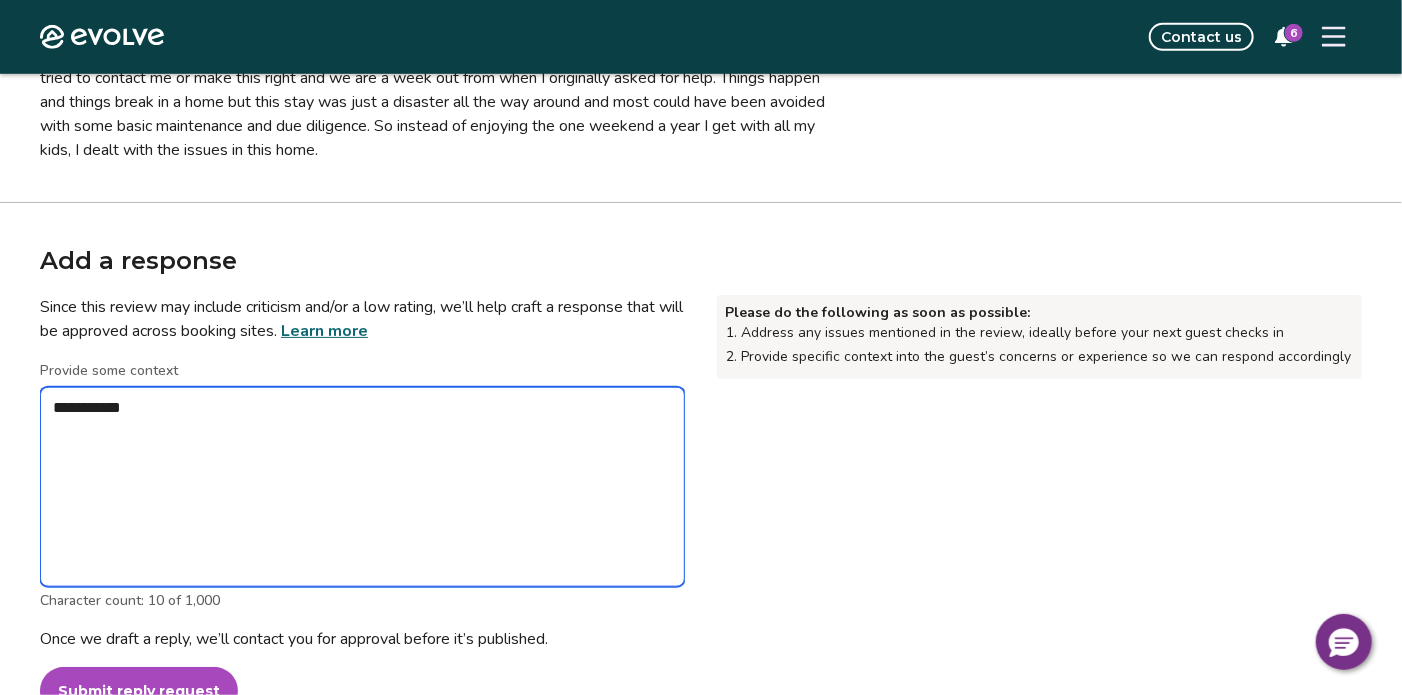 type on "*" 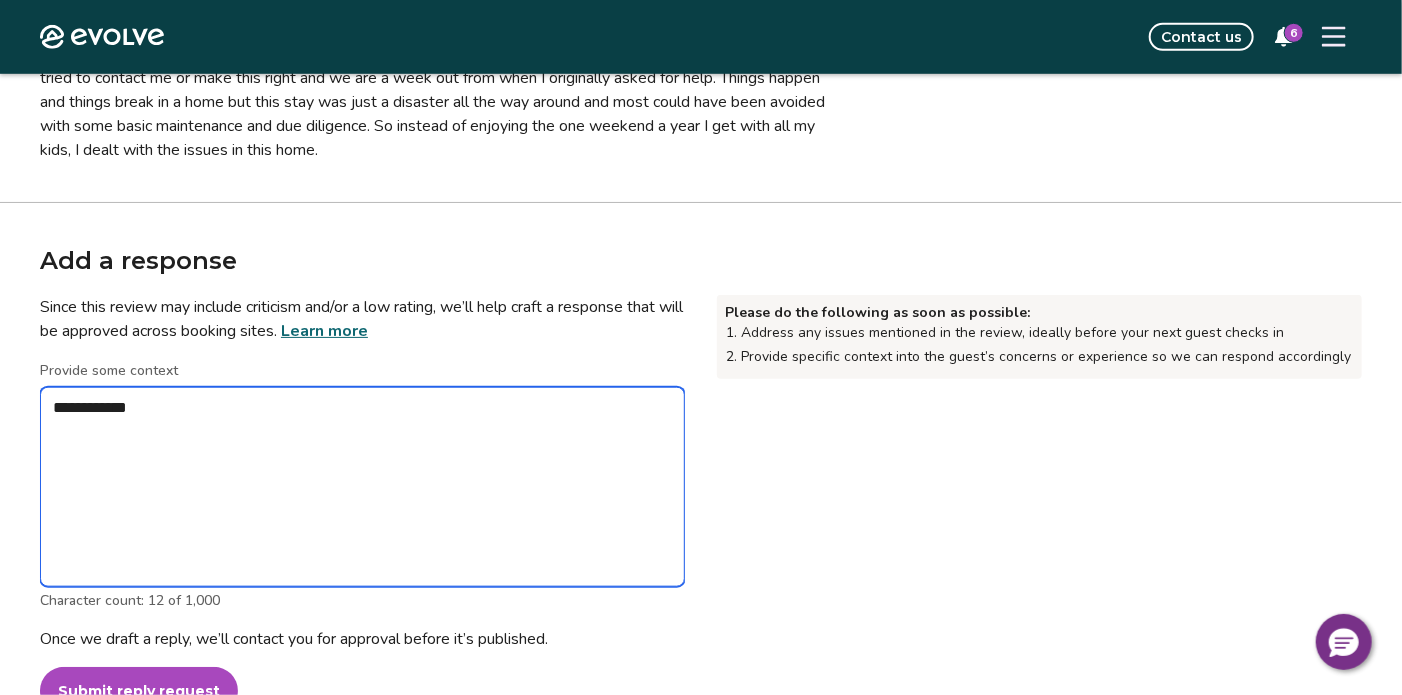 type on "*" 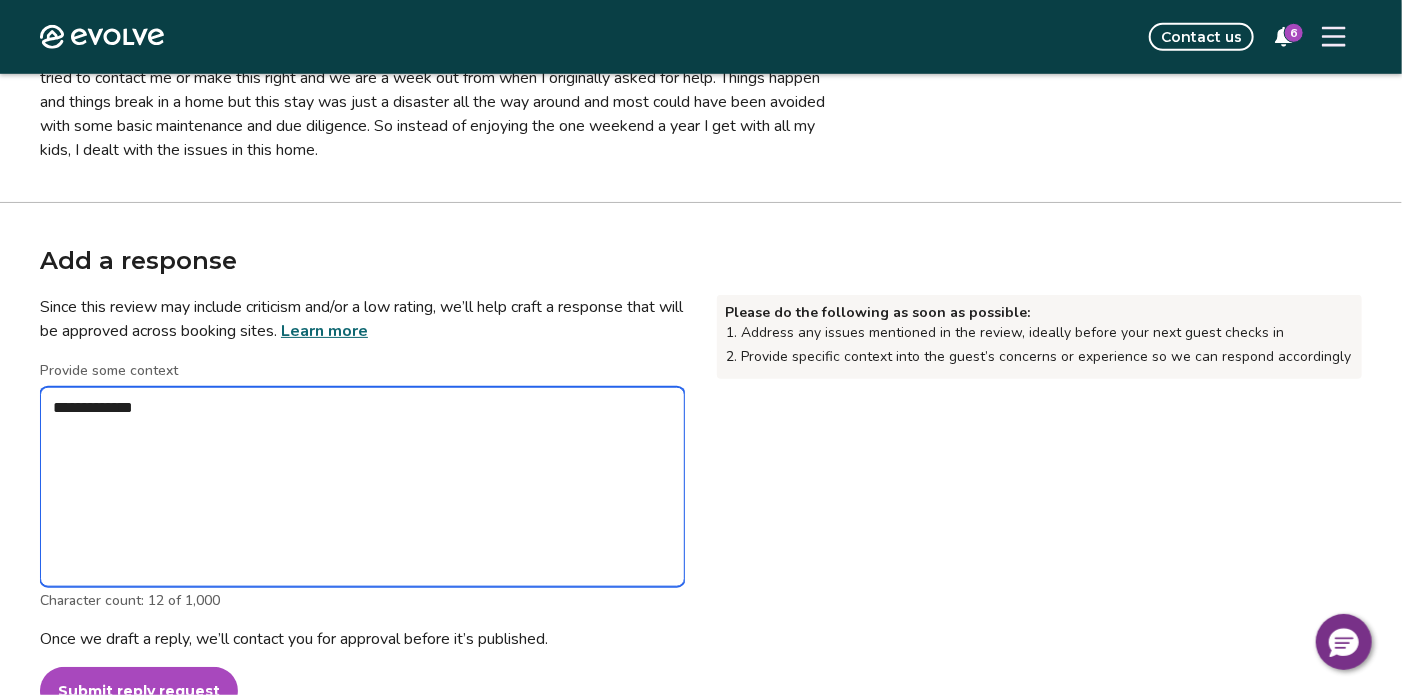 type on "*" 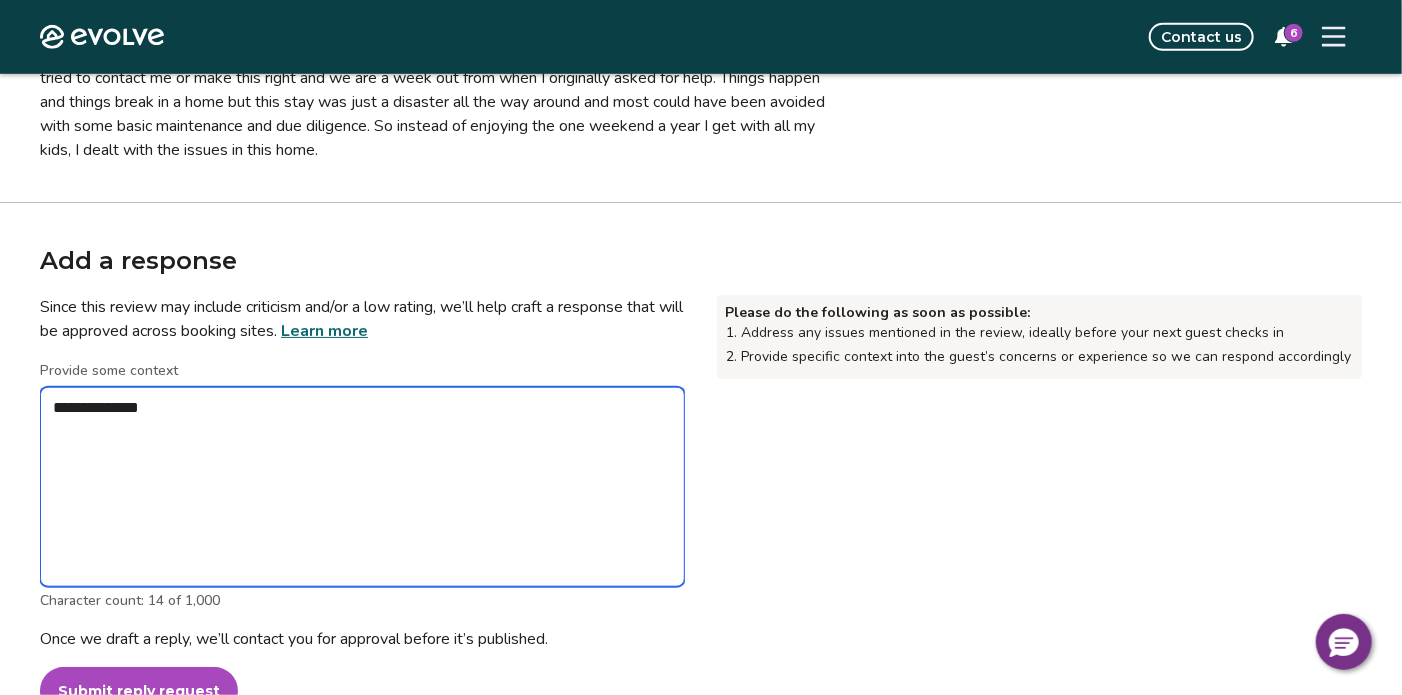type on "*" 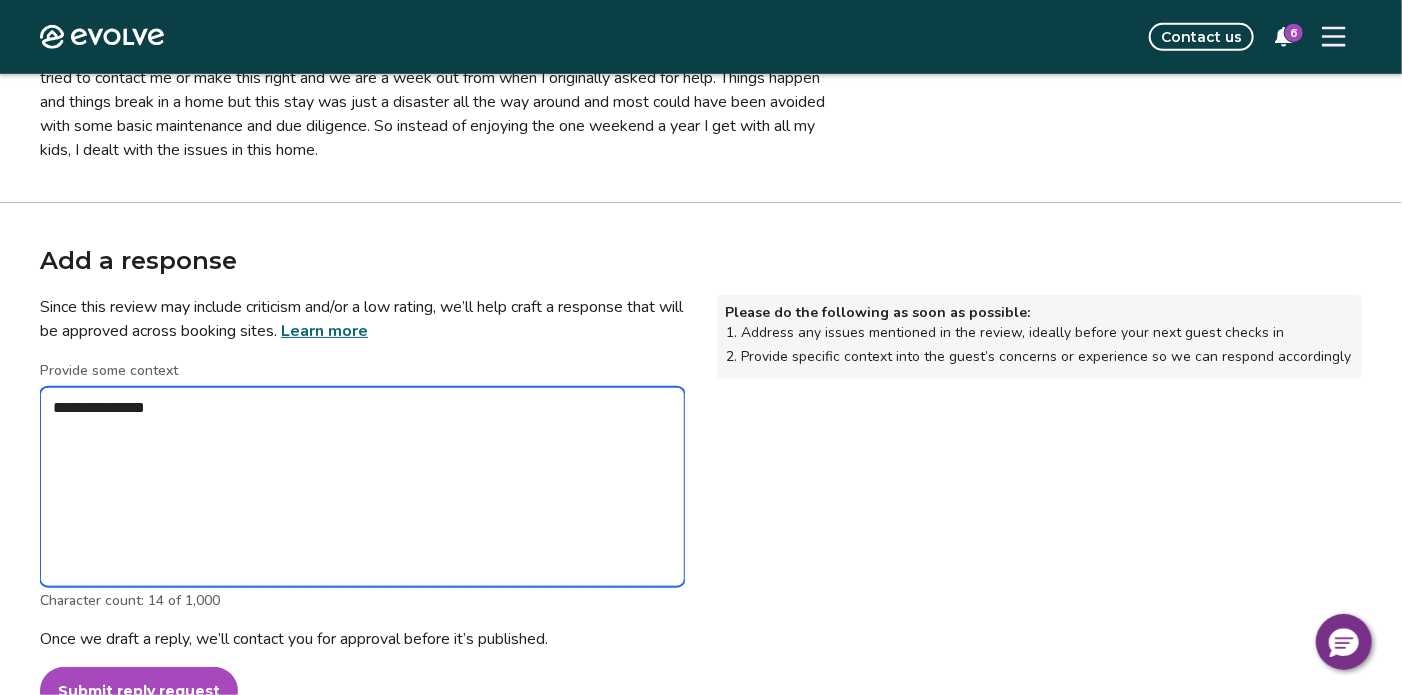 type on "*" 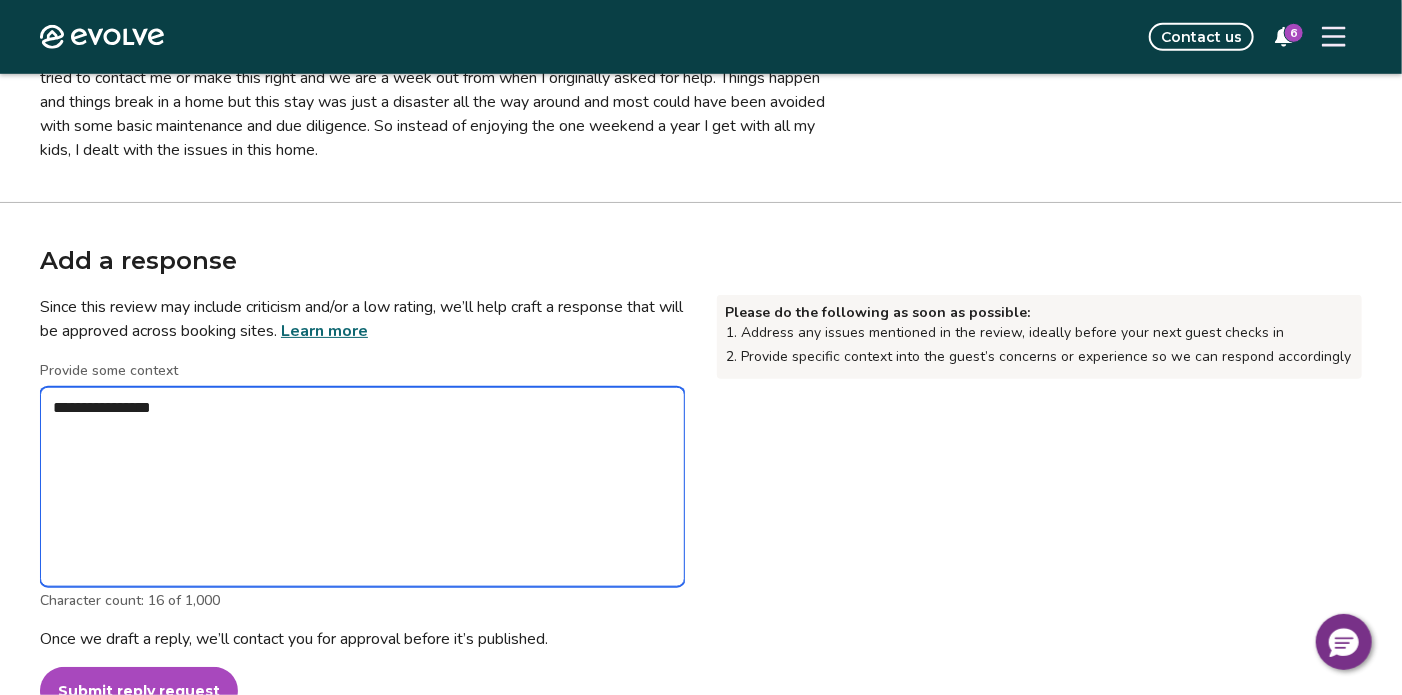 type on "*" 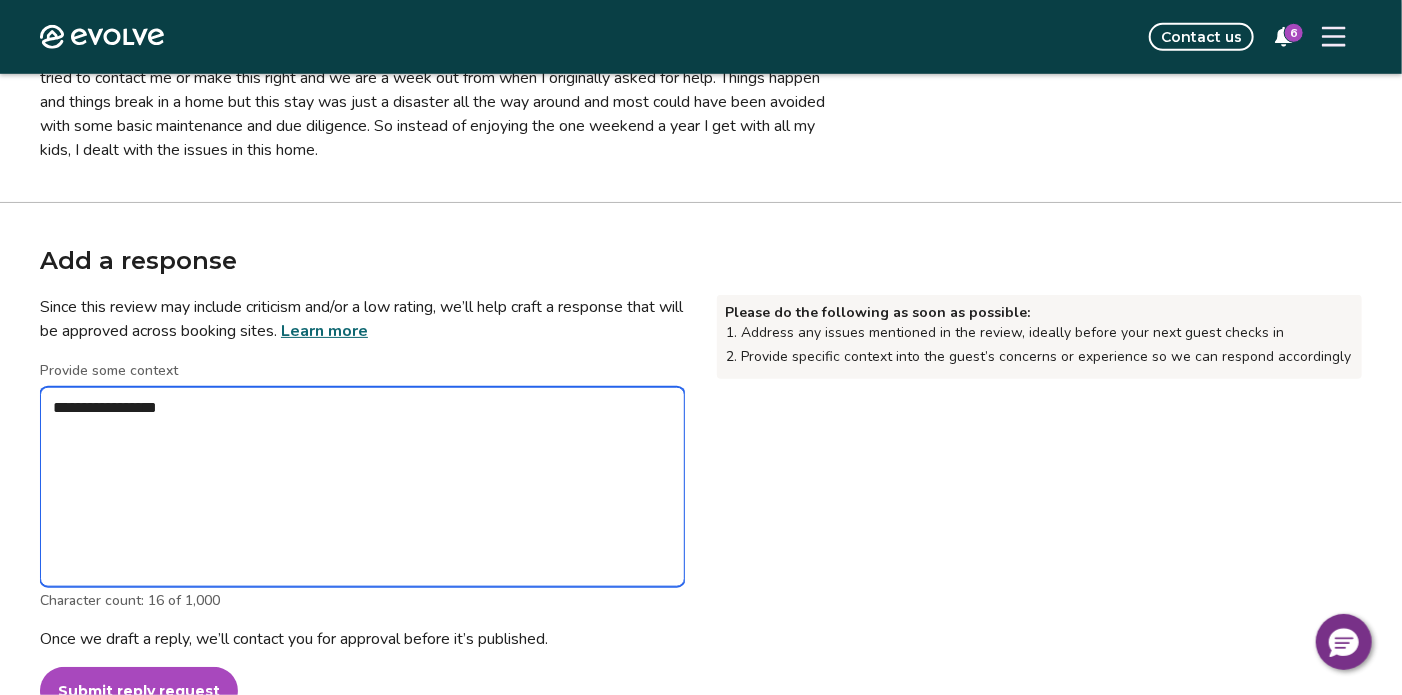 type on "*" 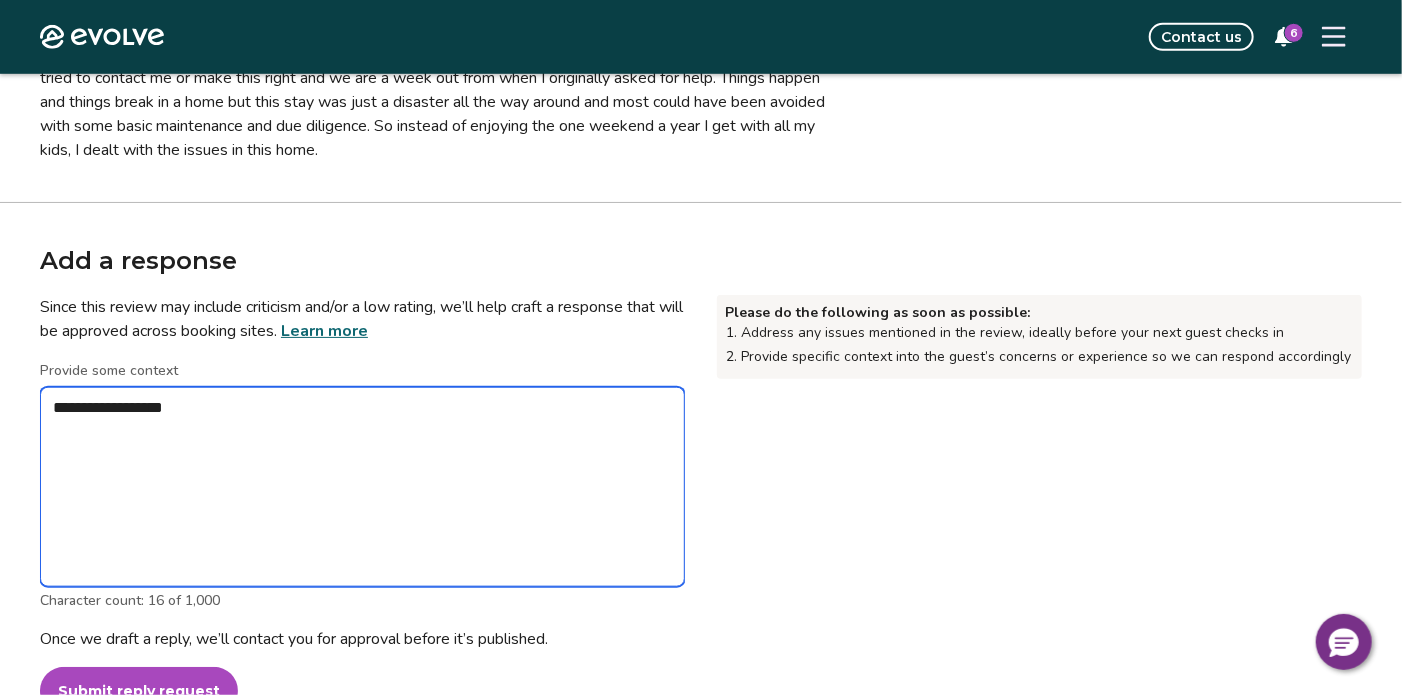 type on "*" 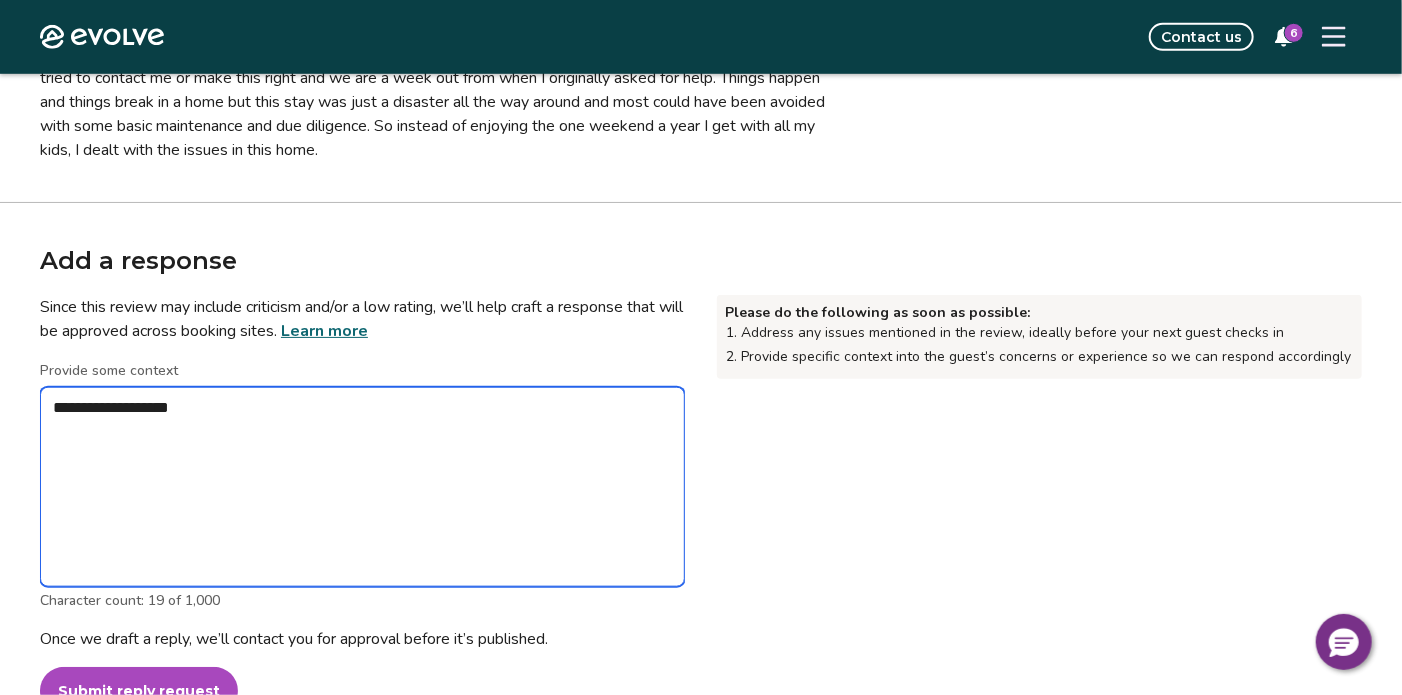 type on "*" 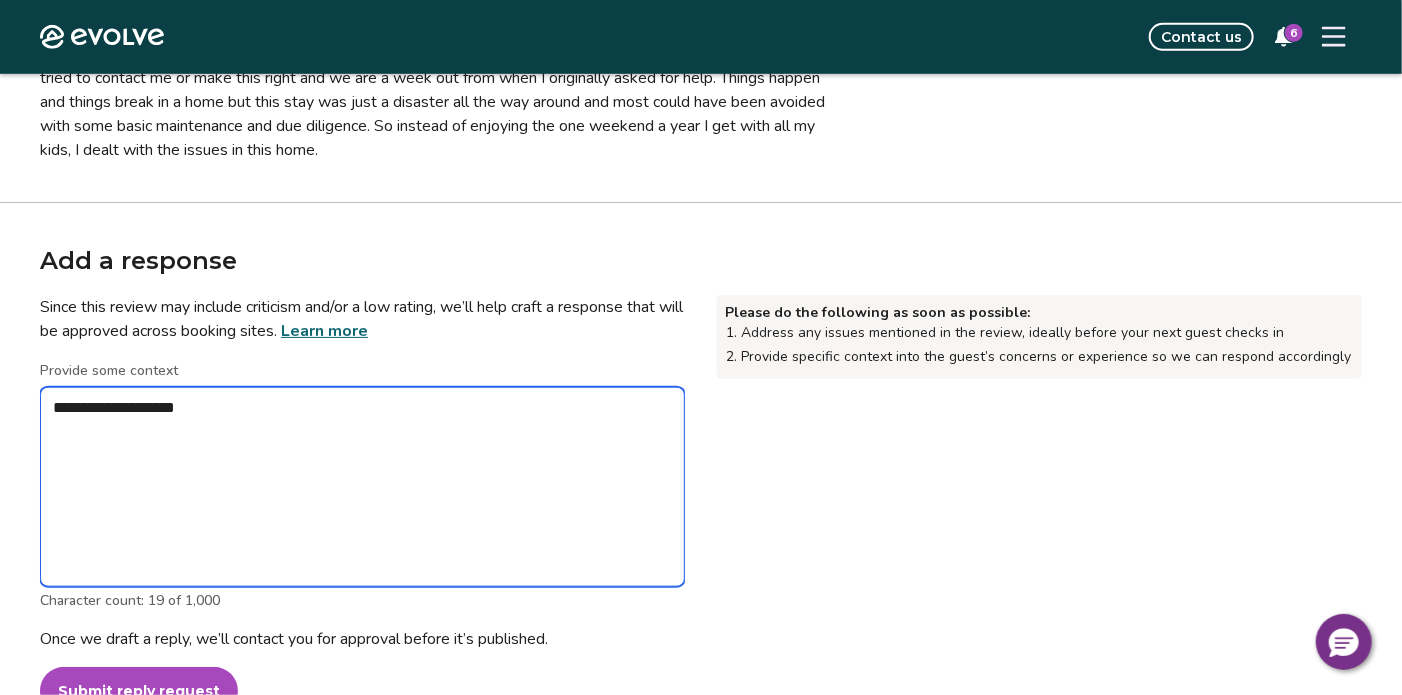 type on "*" 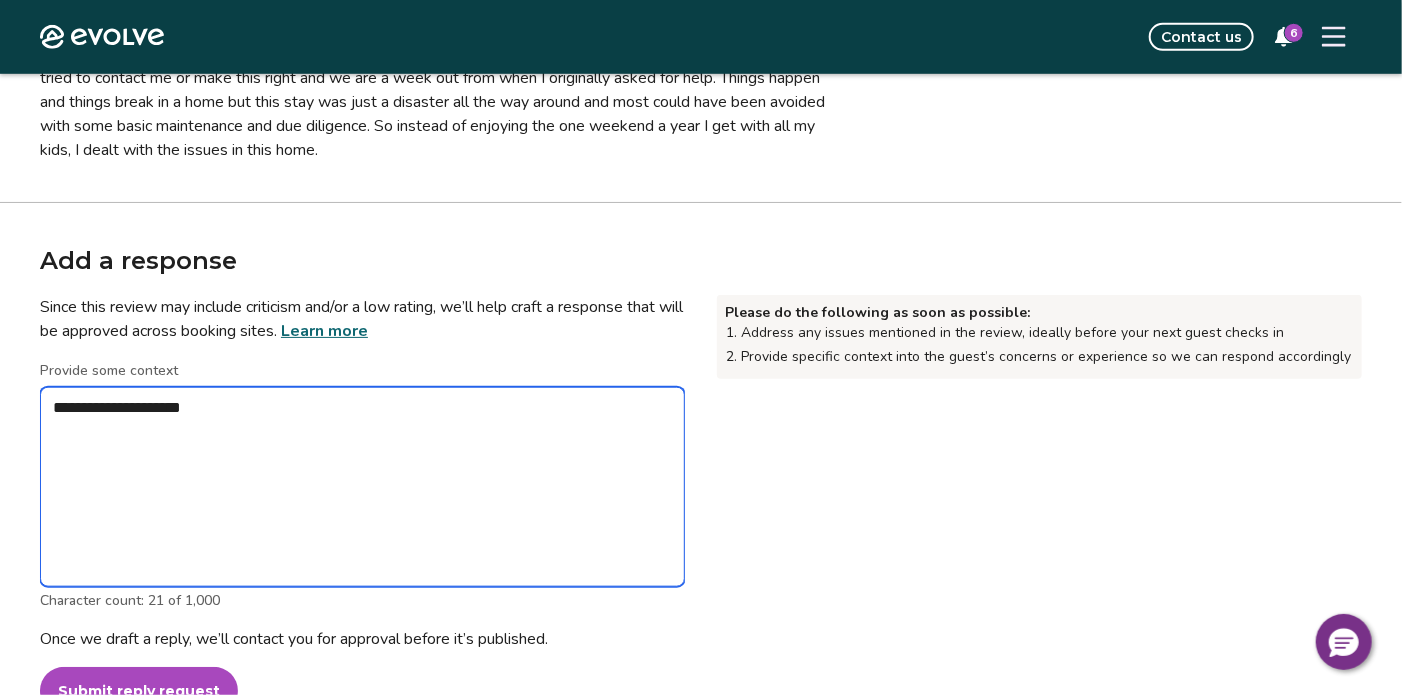 type on "*" 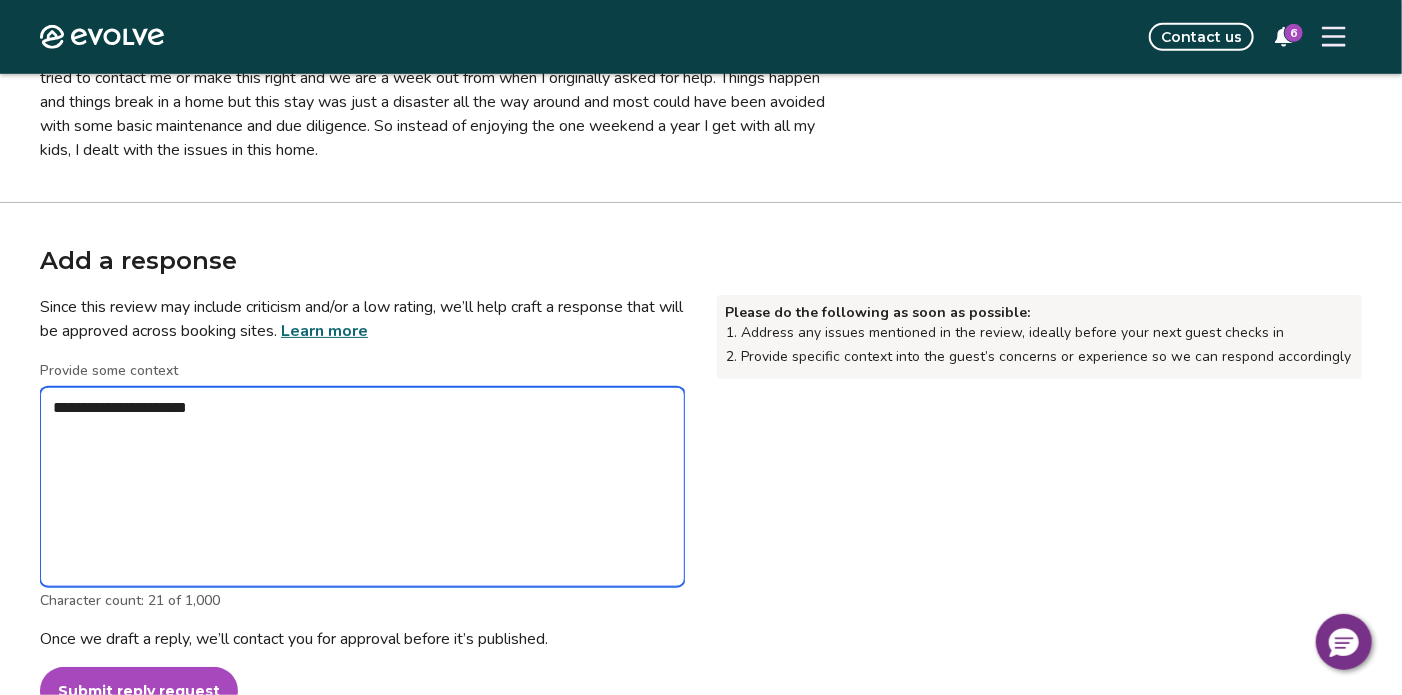 type on "*" 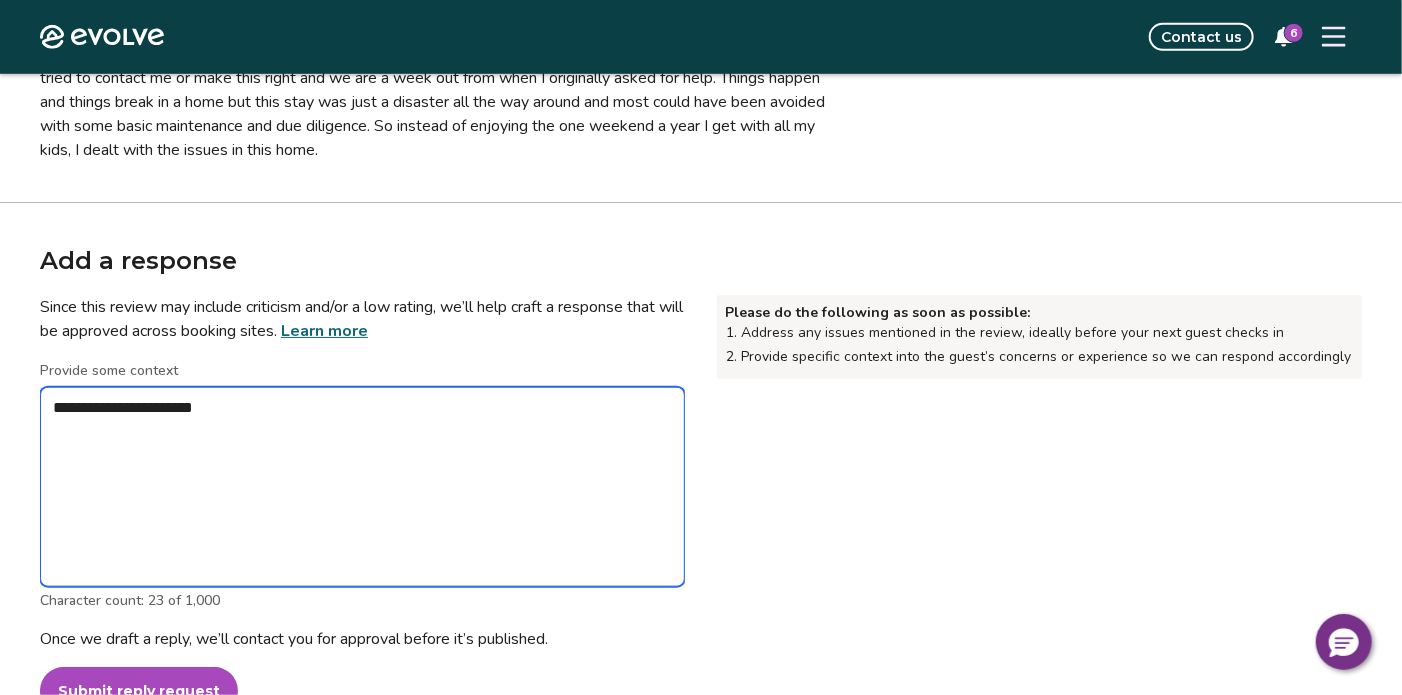 type on "*" 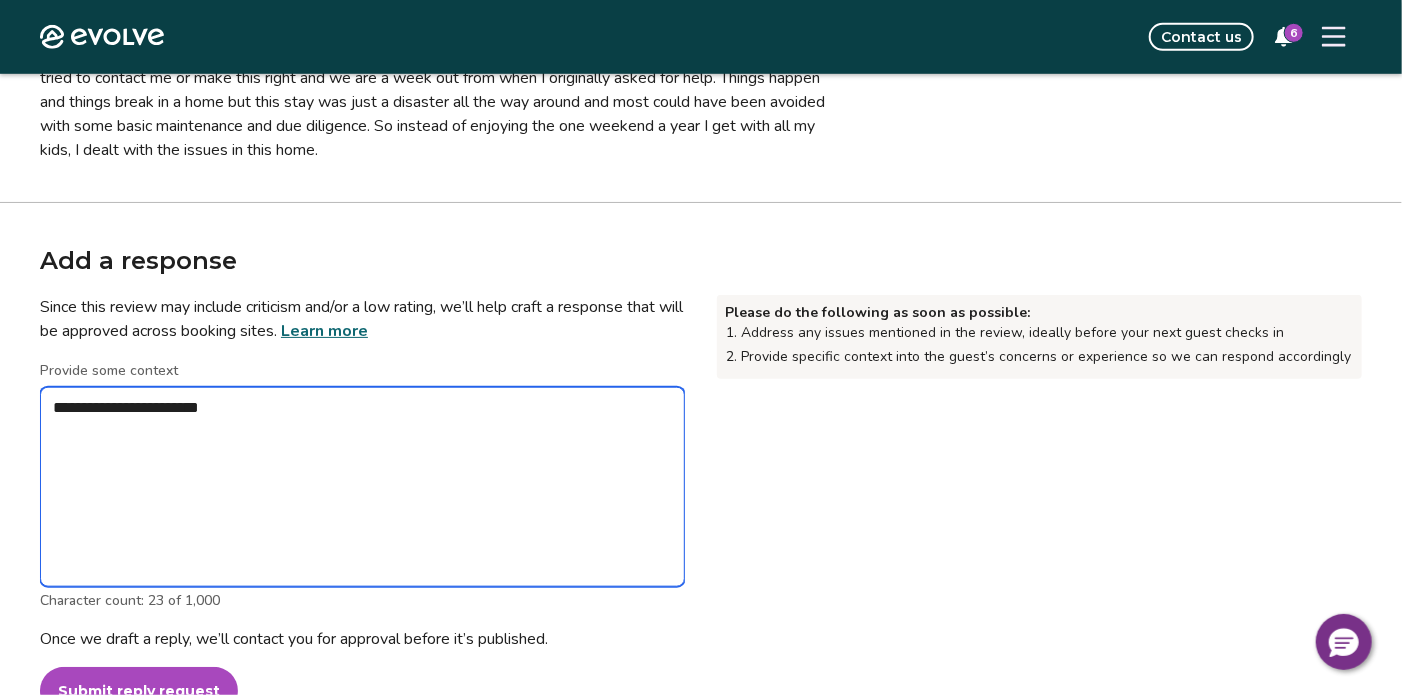 type on "*" 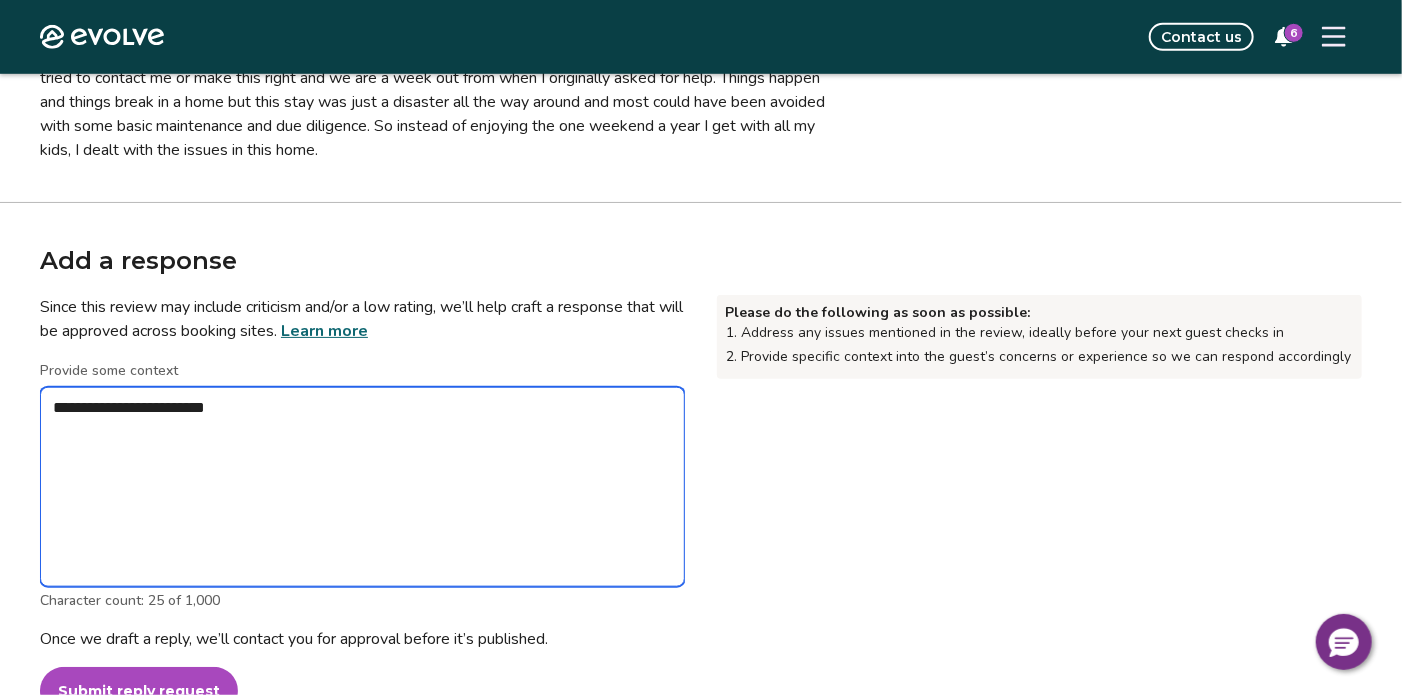 type on "*" 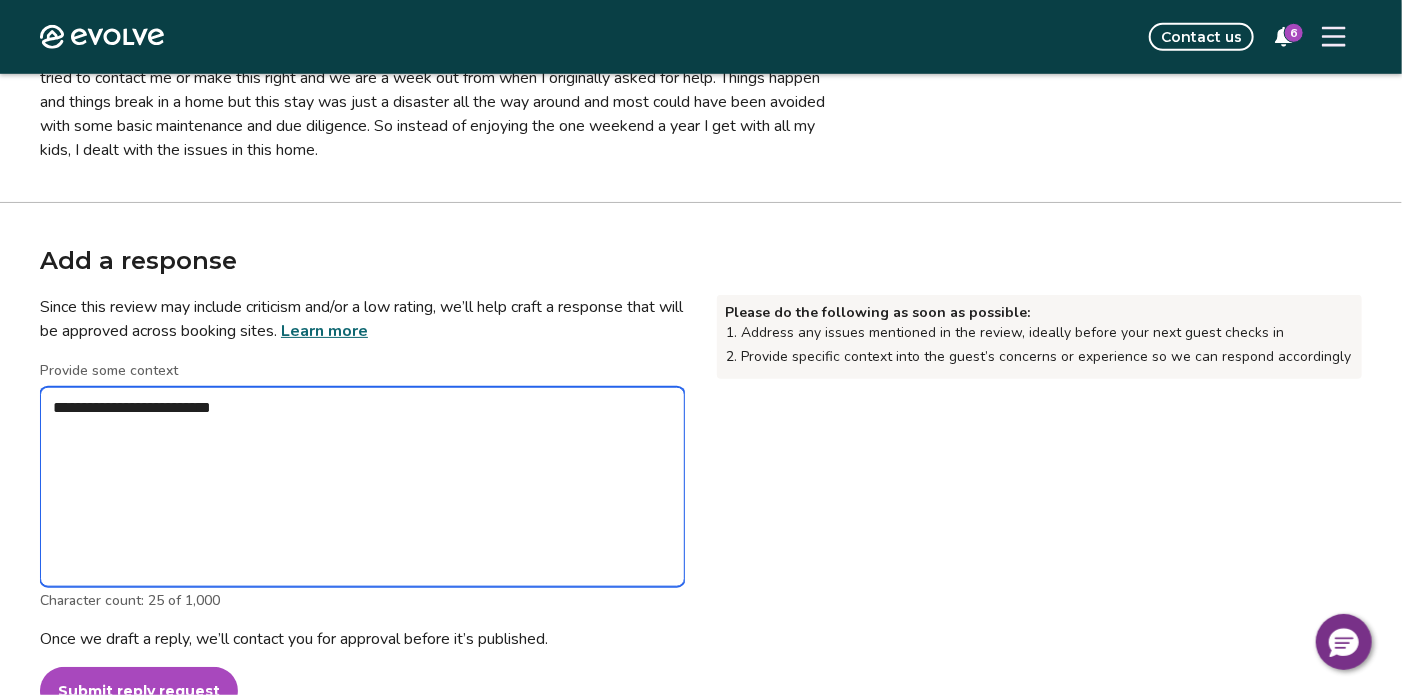 type on "*" 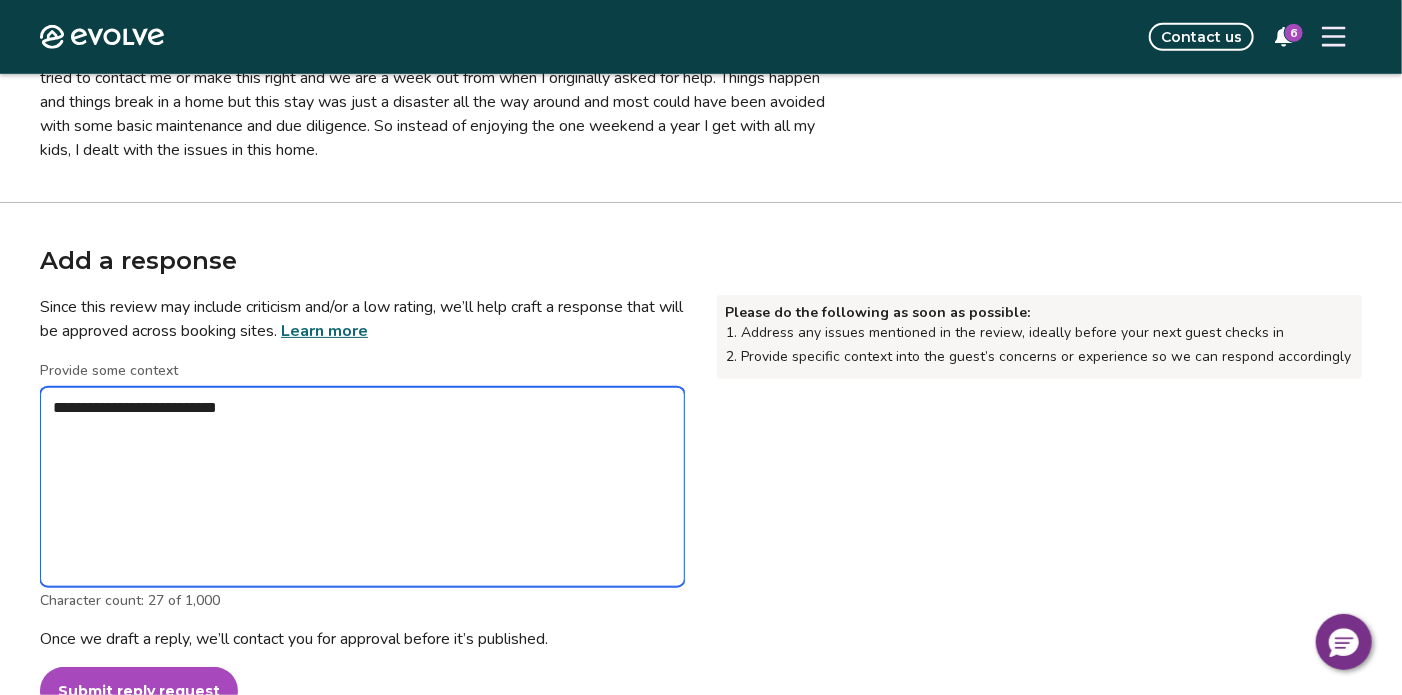 type on "*" 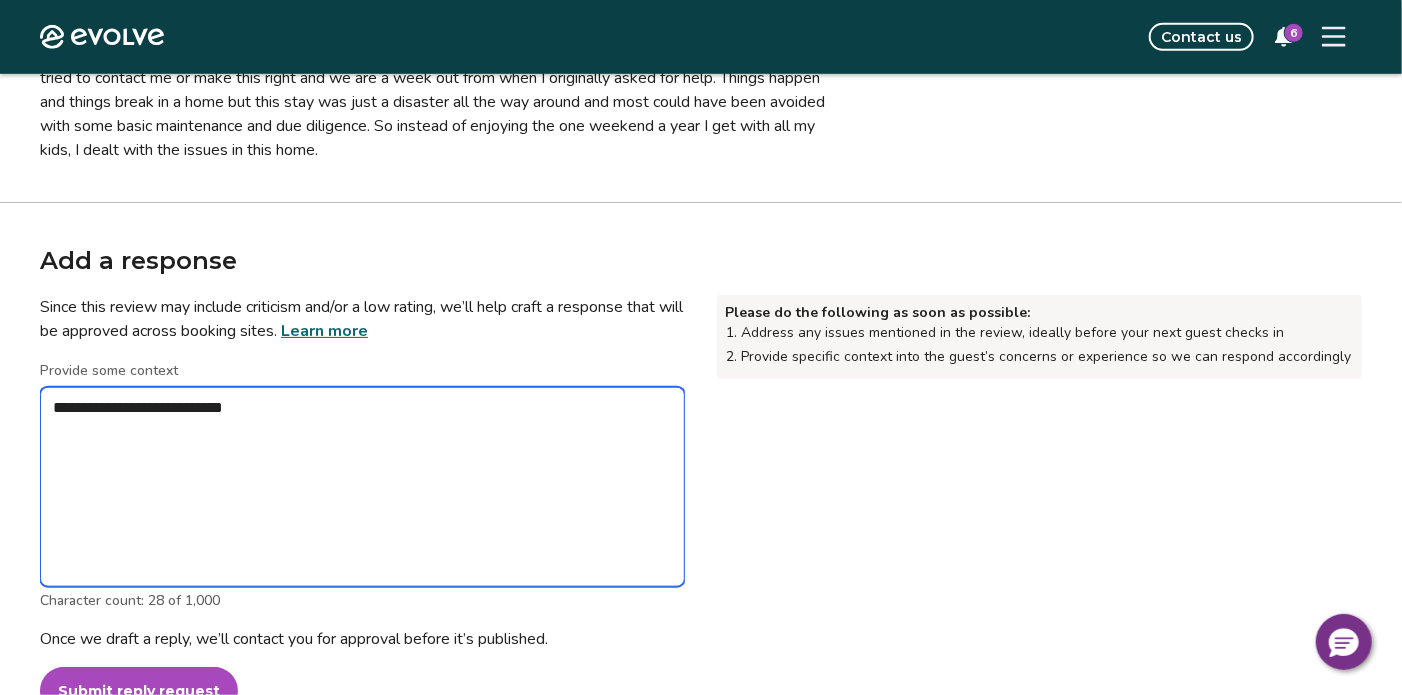 type on "*" 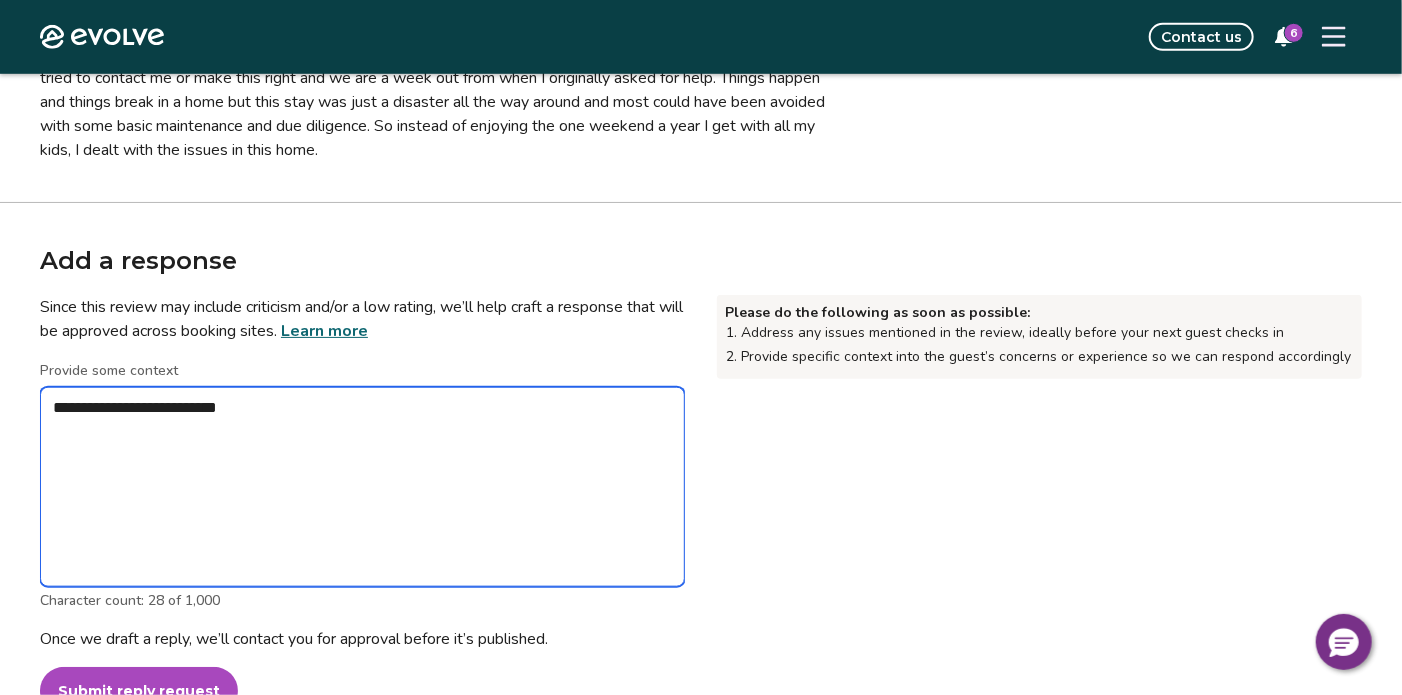 type on "*" 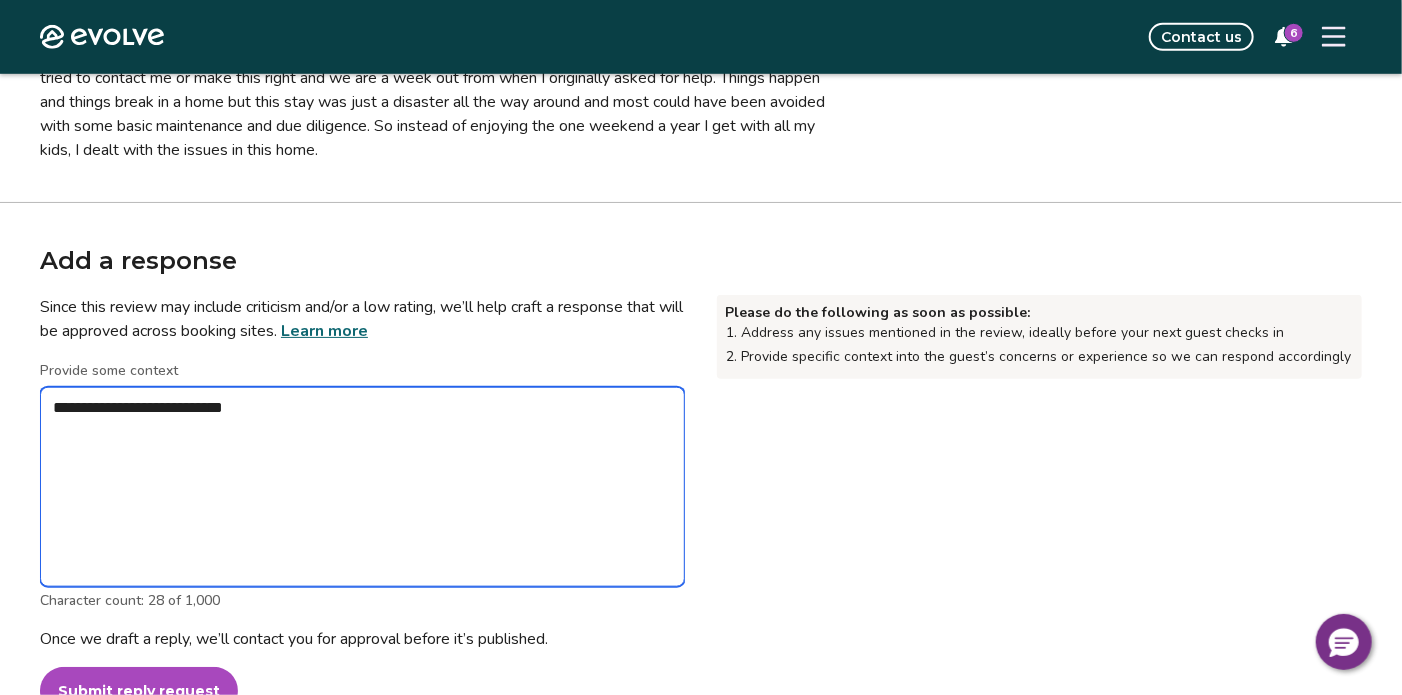 type on "*" 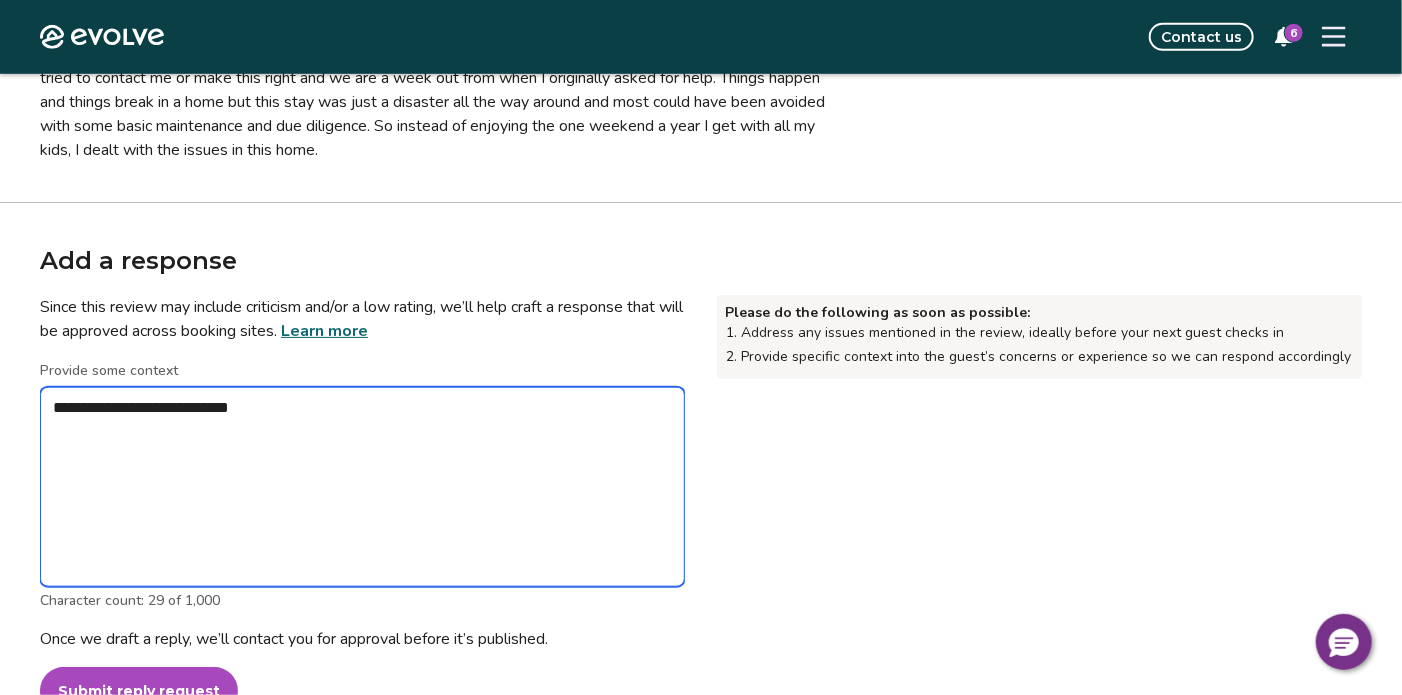 type on "**********" 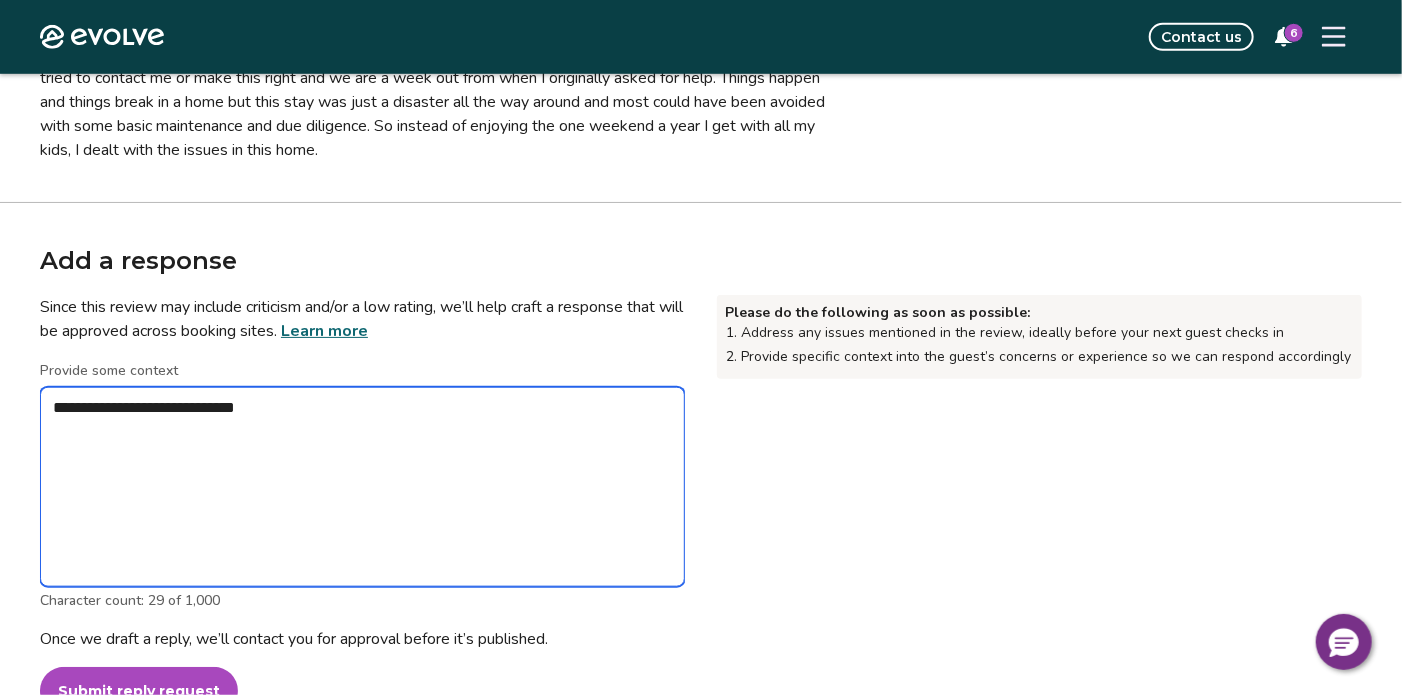 type on "*" 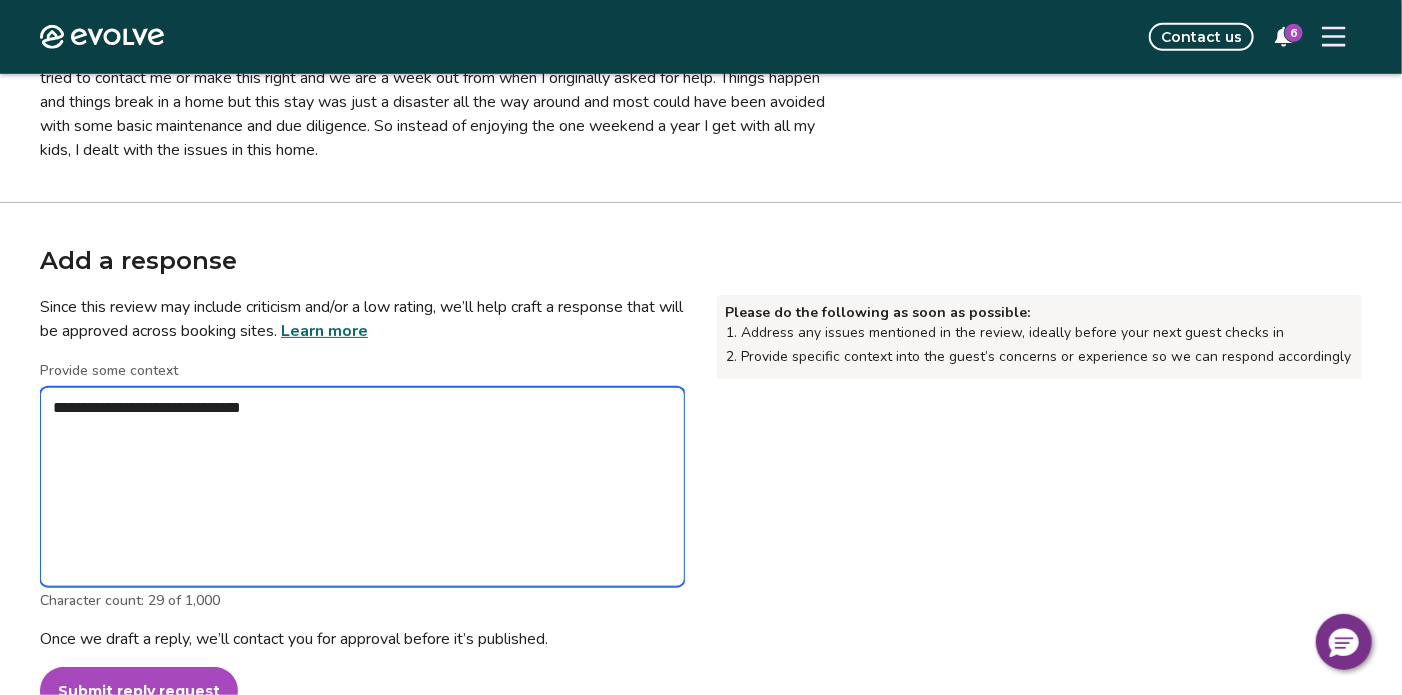 type on "*" 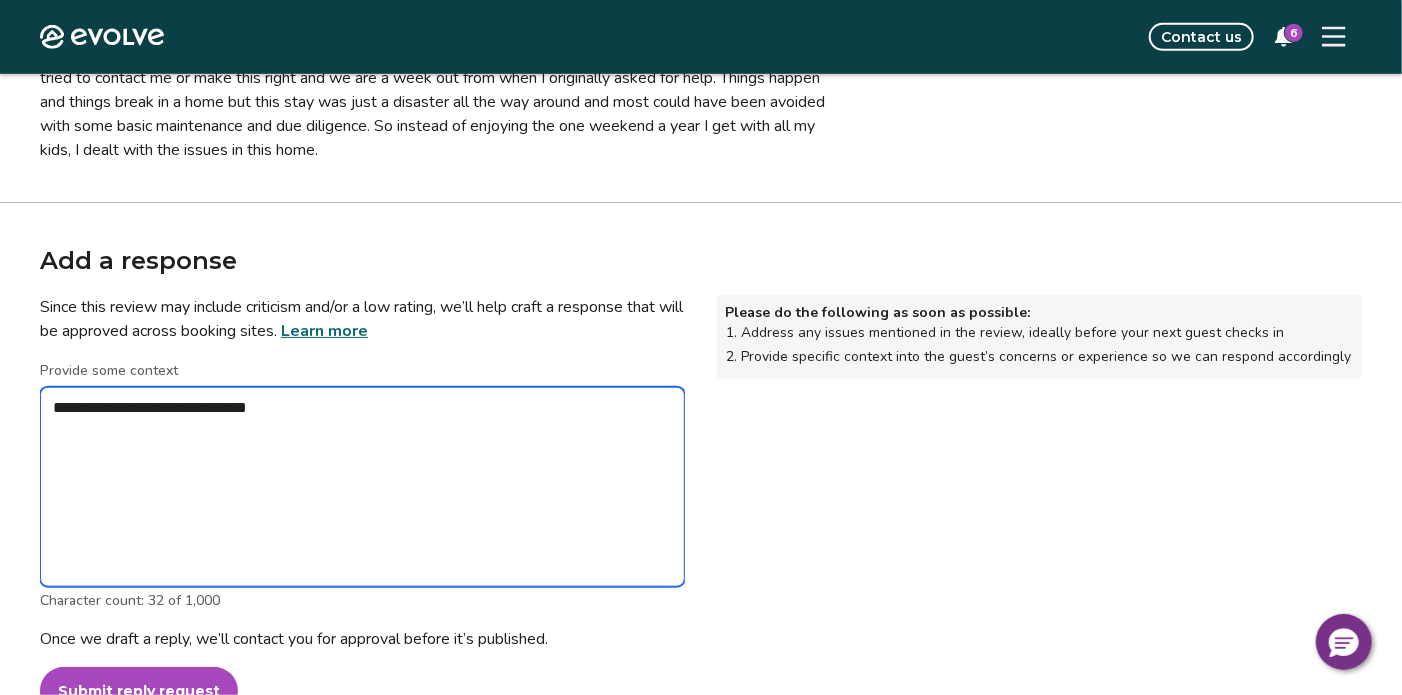 type on "**********" 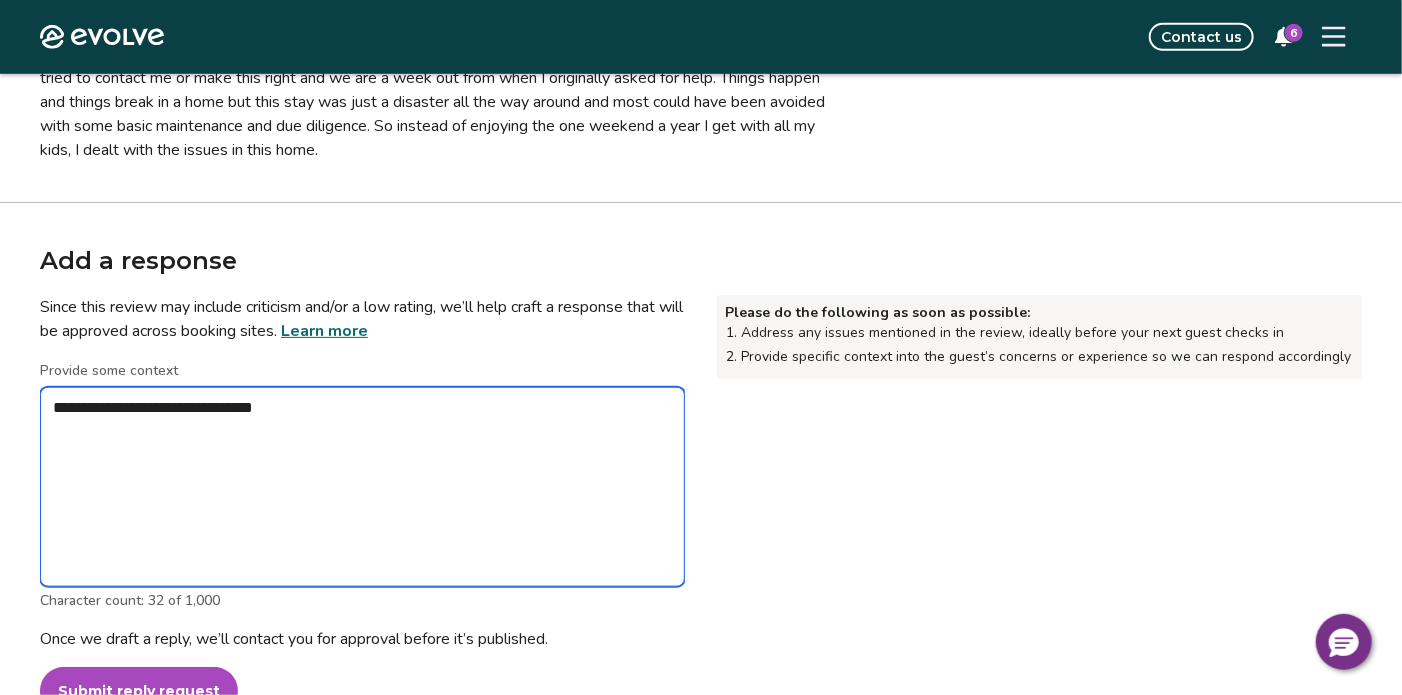 type on "*" 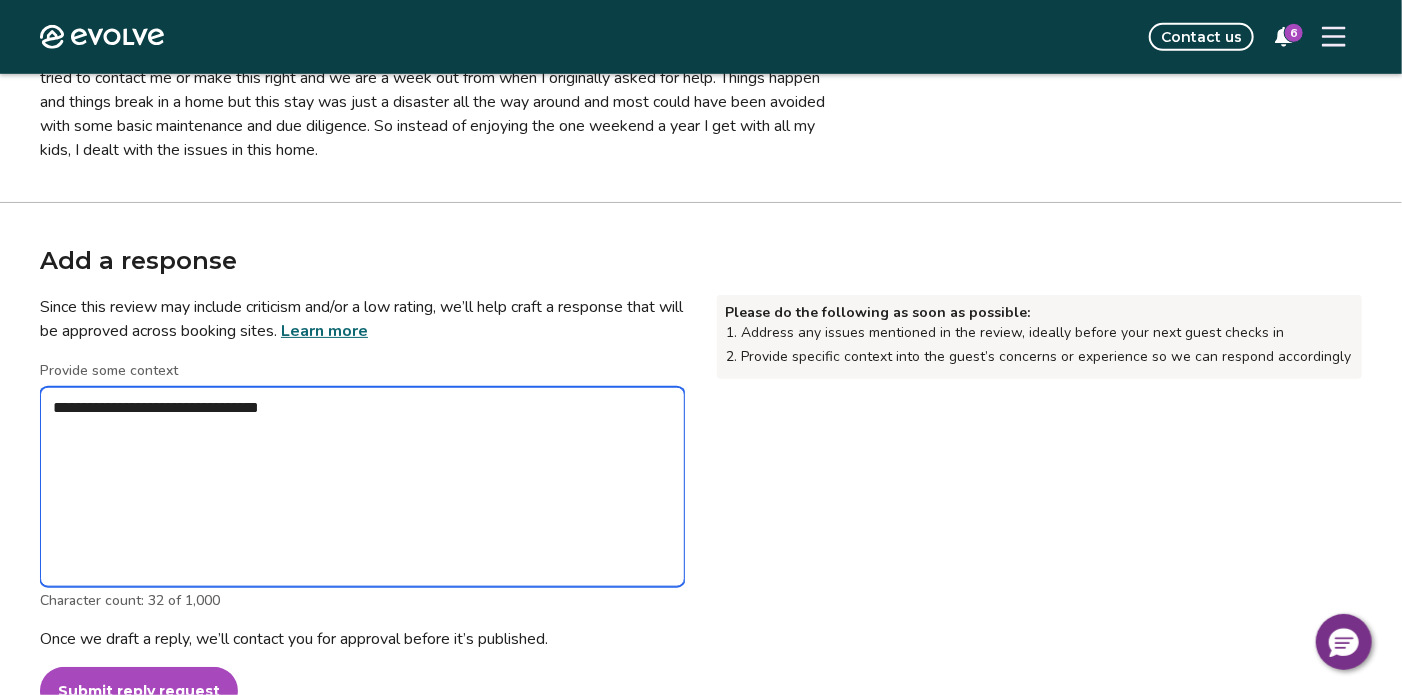 type on "*" 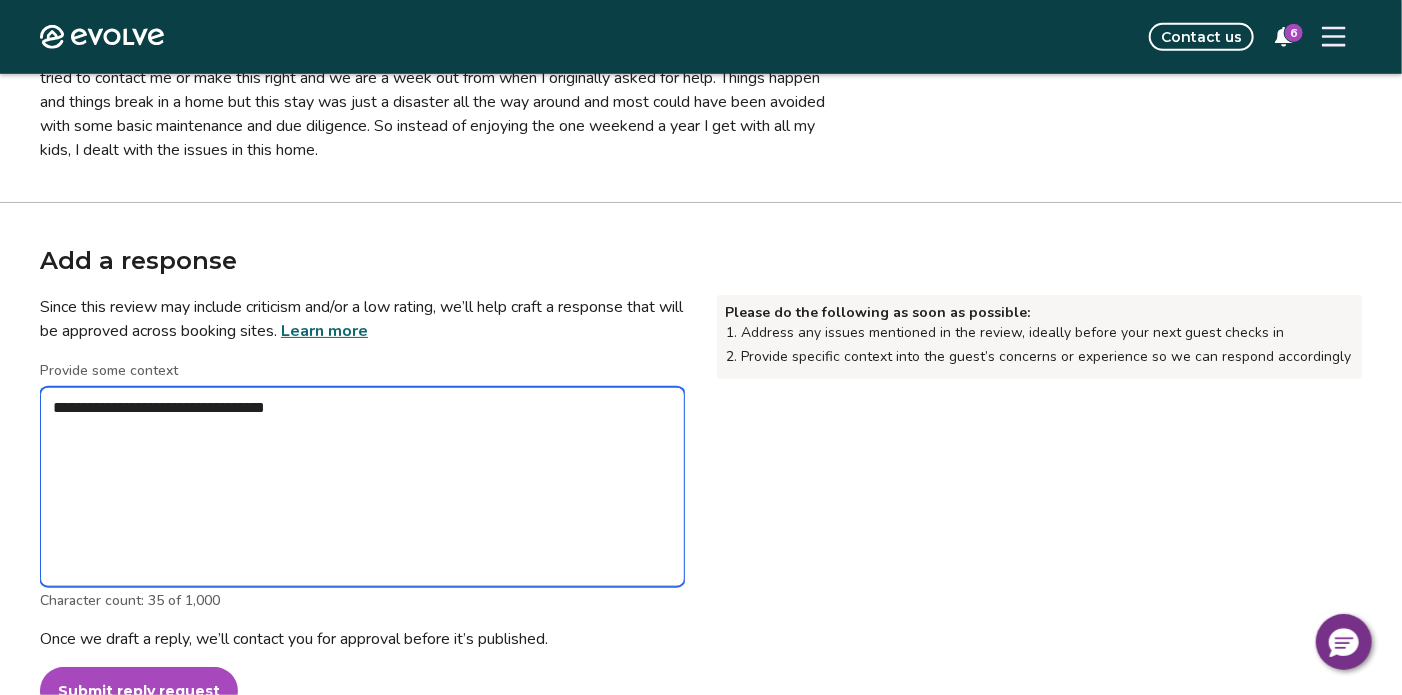type on "*" 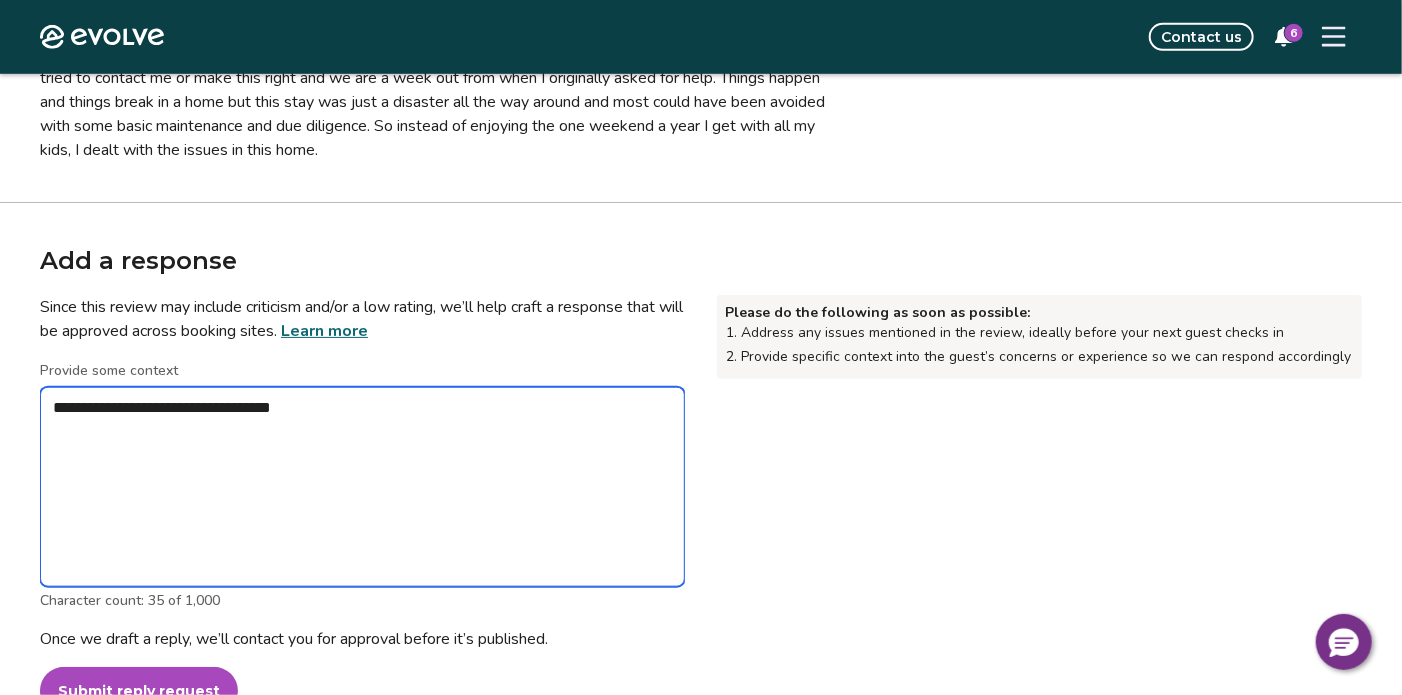 type on "*" 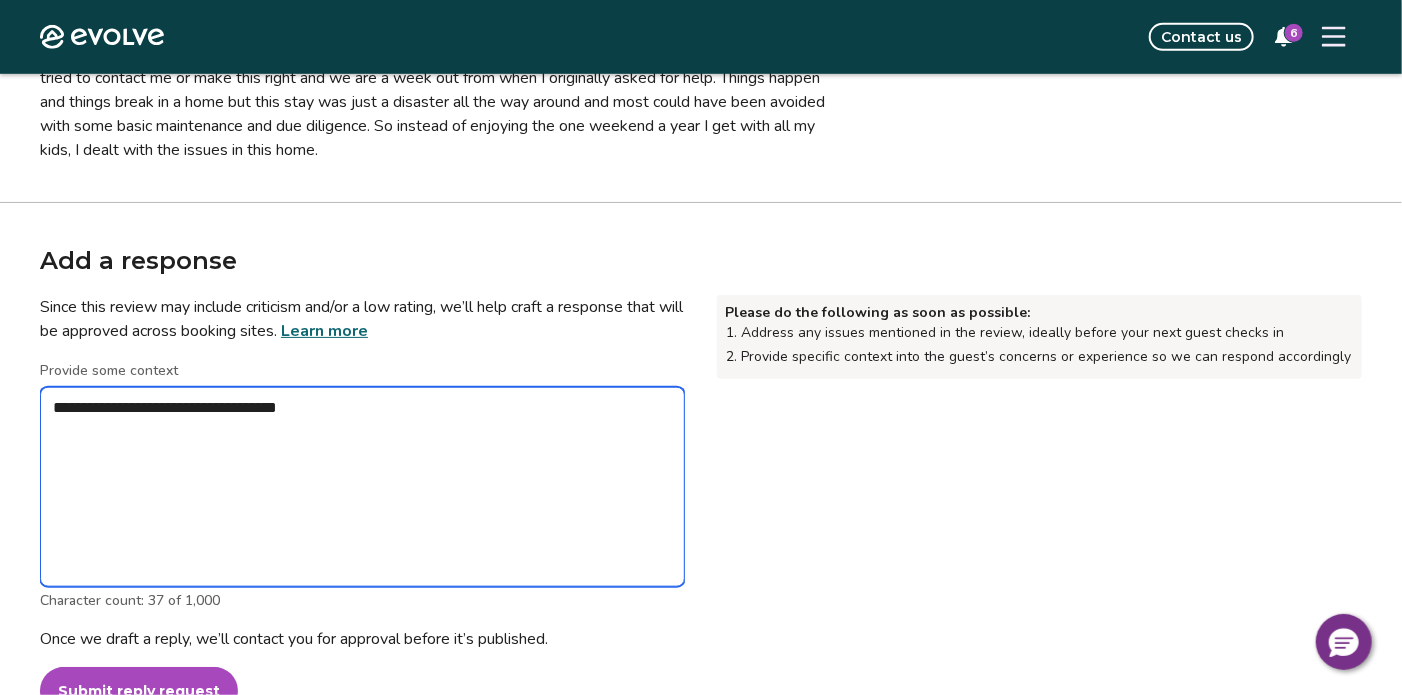 type on "*" 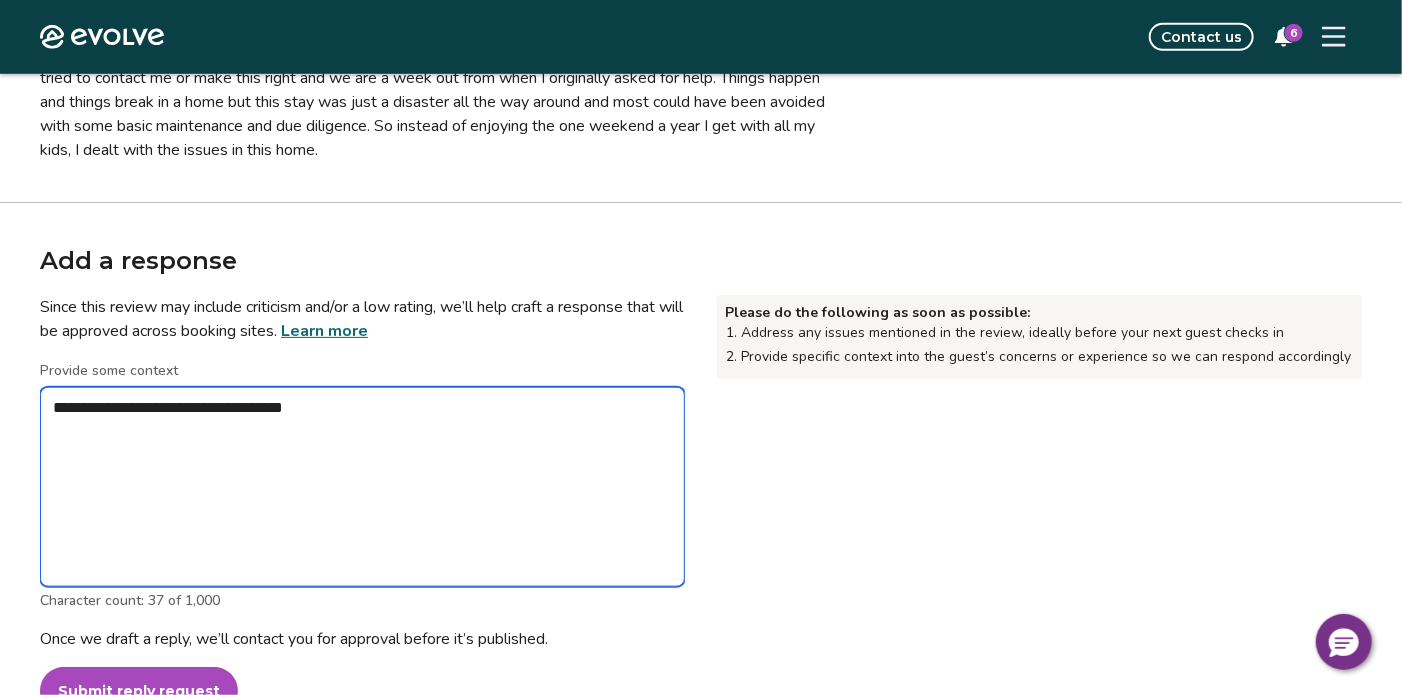 type on "*" 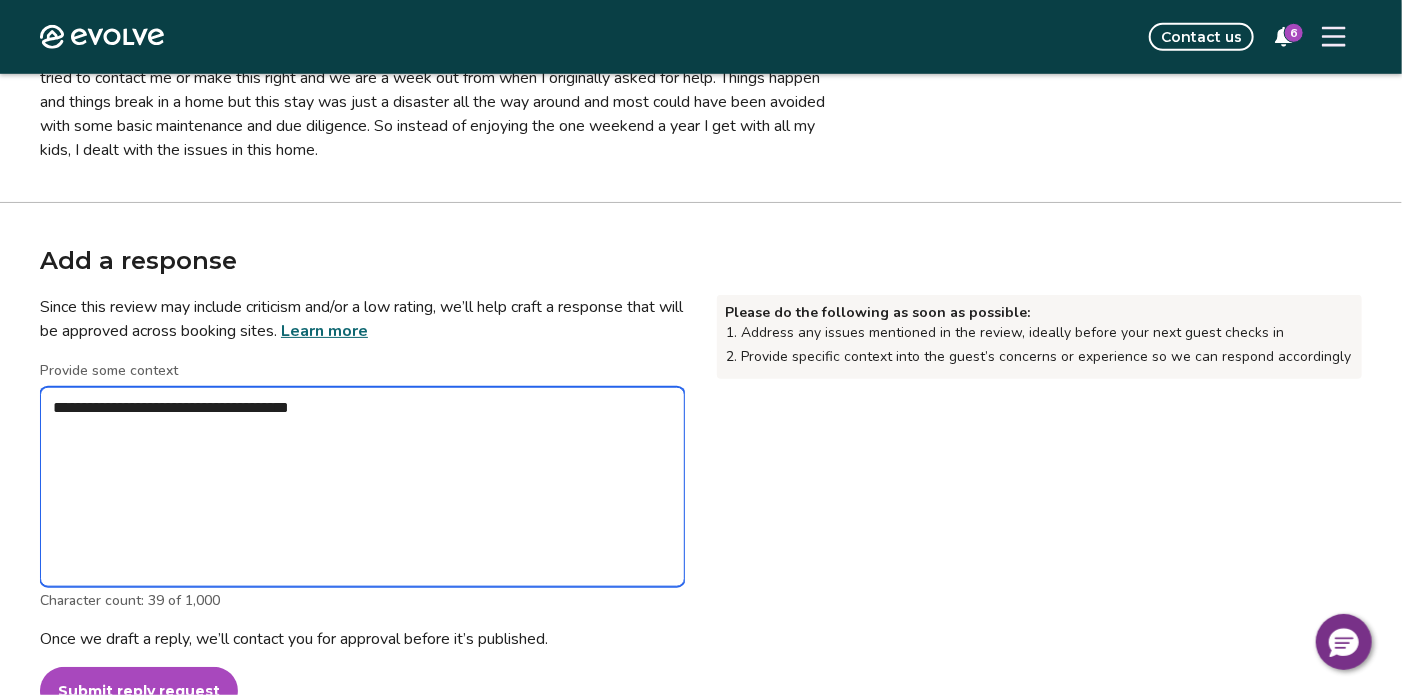 type on "*" 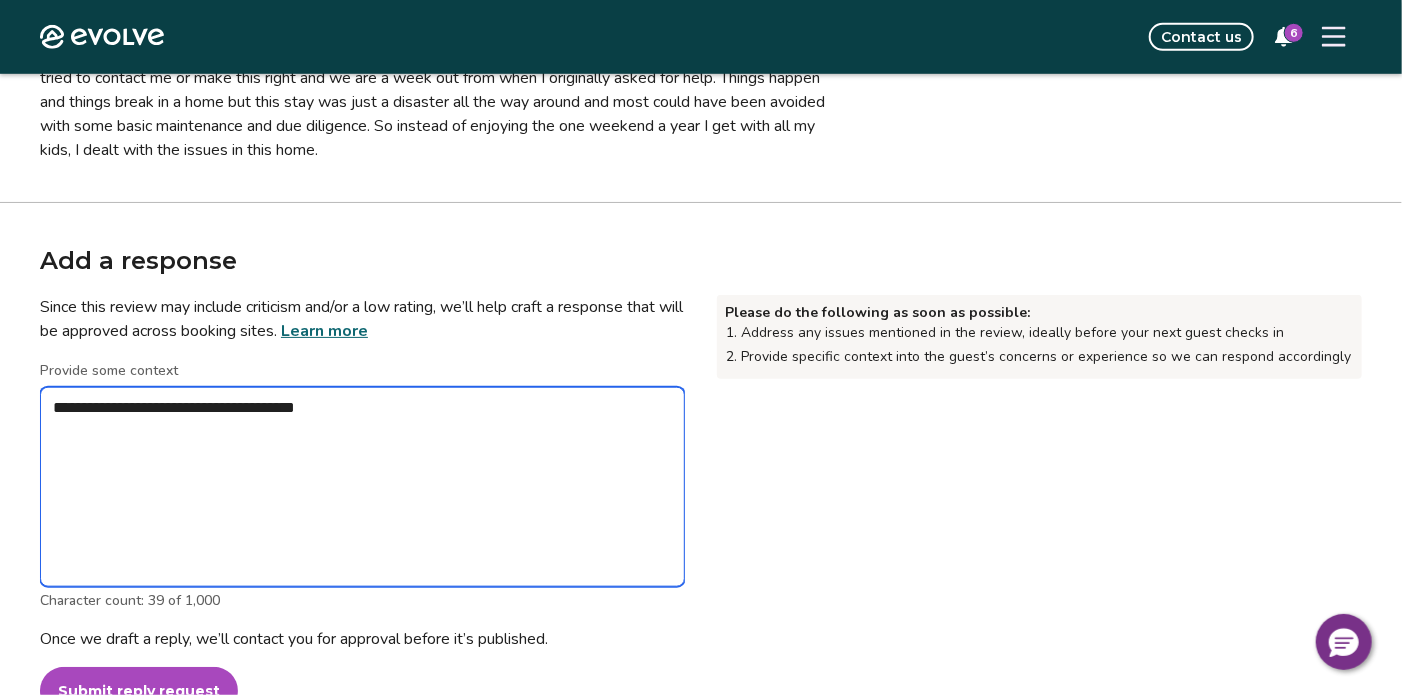 type on "**********" 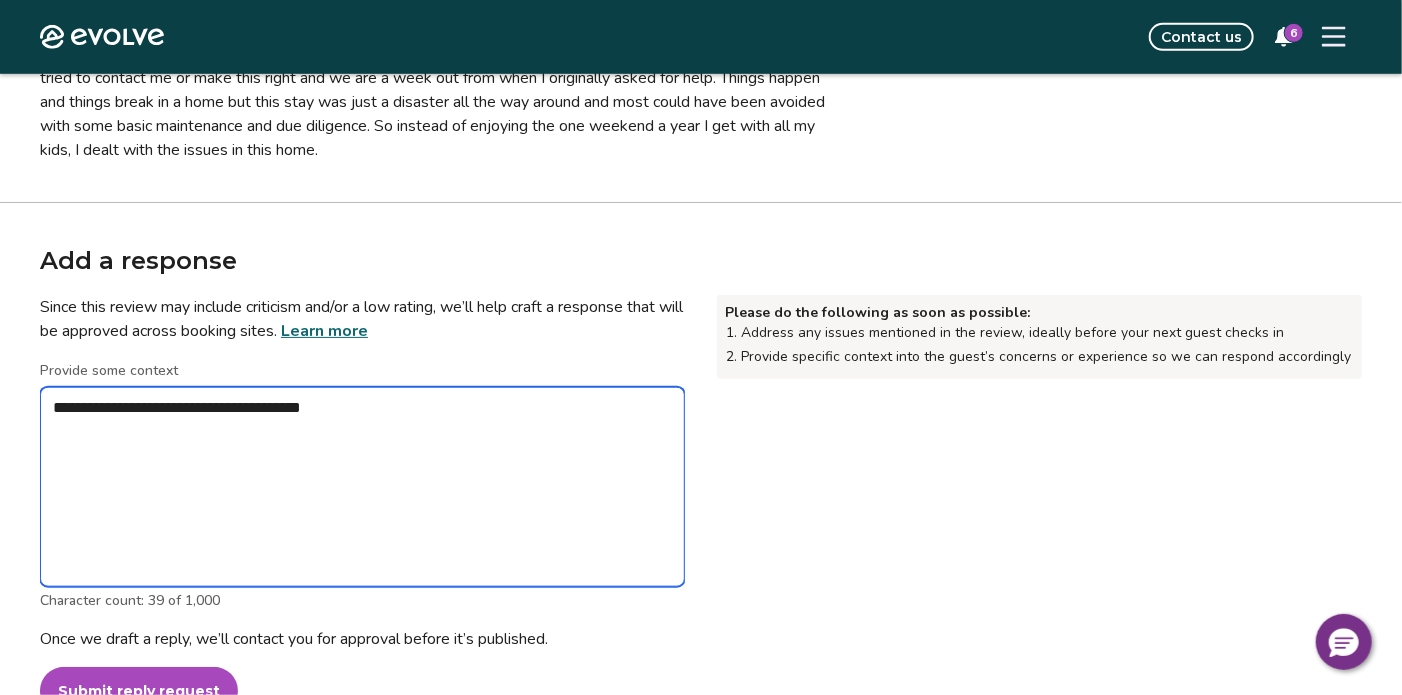 type on "*" 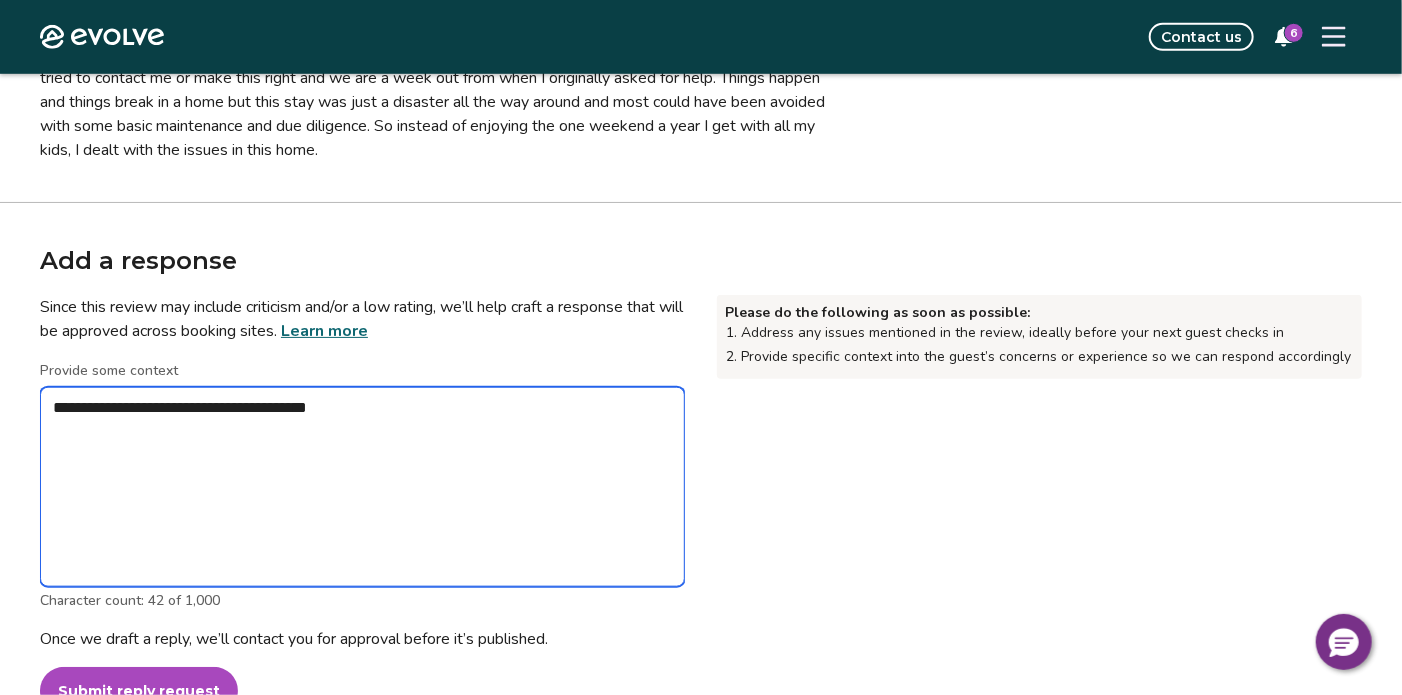 type on "*" 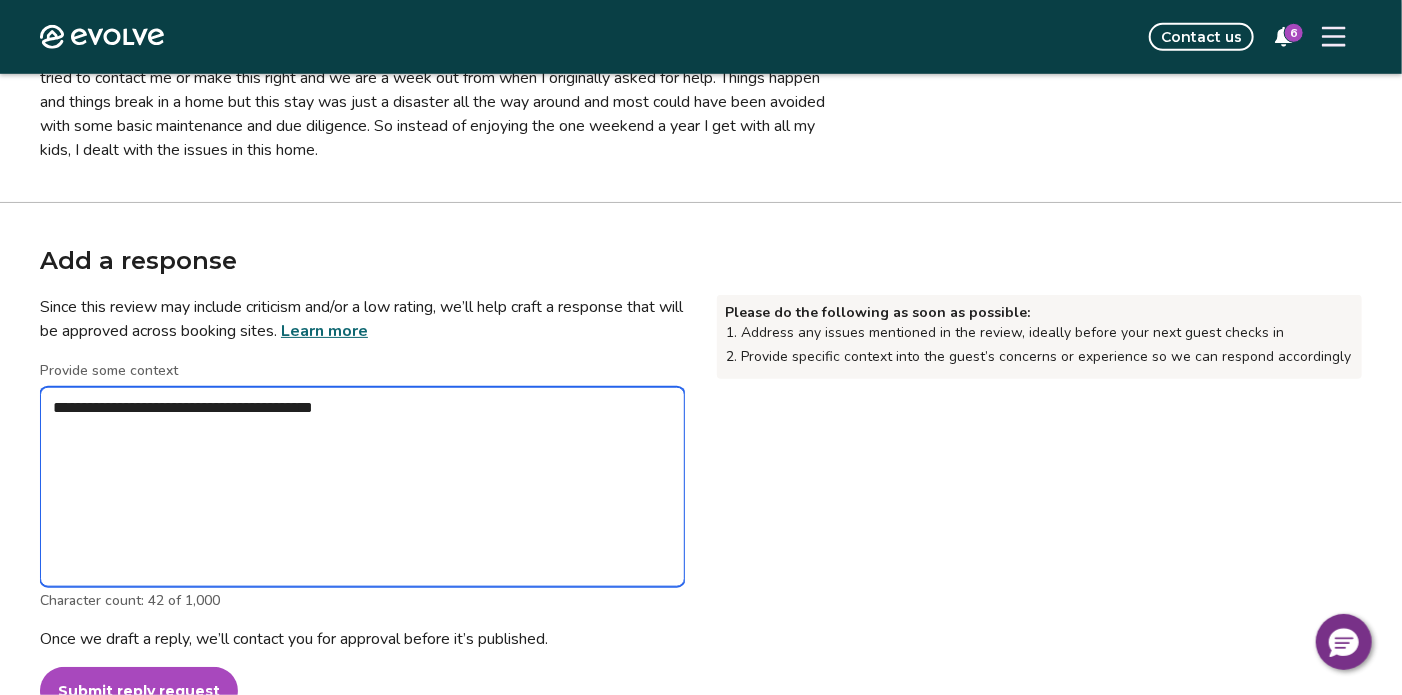 type on "**********" 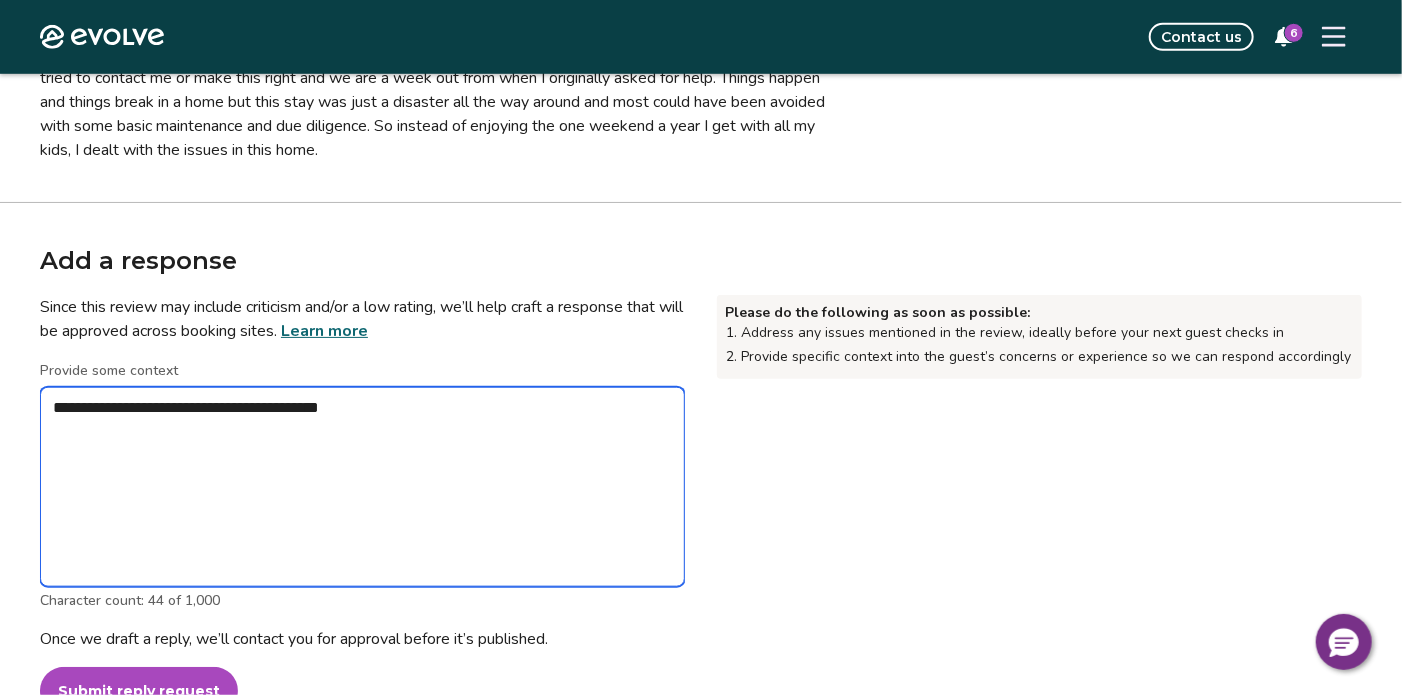 type on "*" 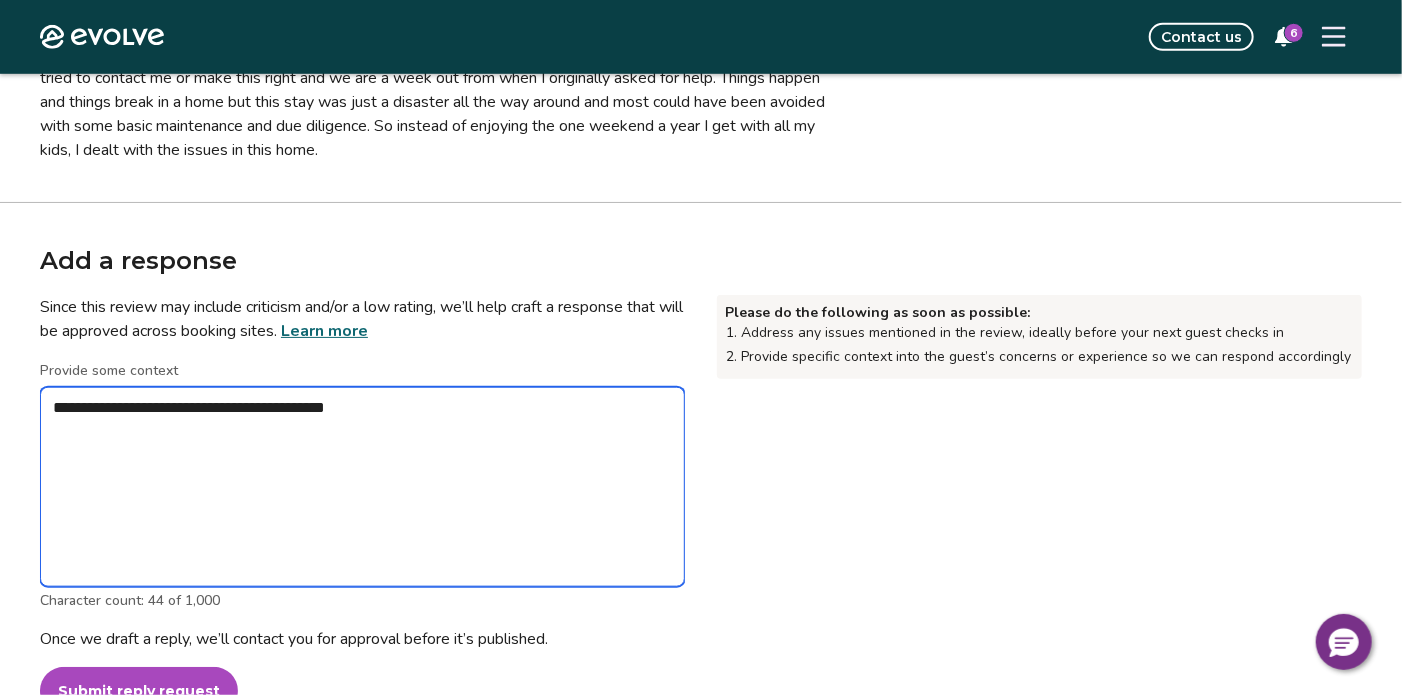 type on "*" 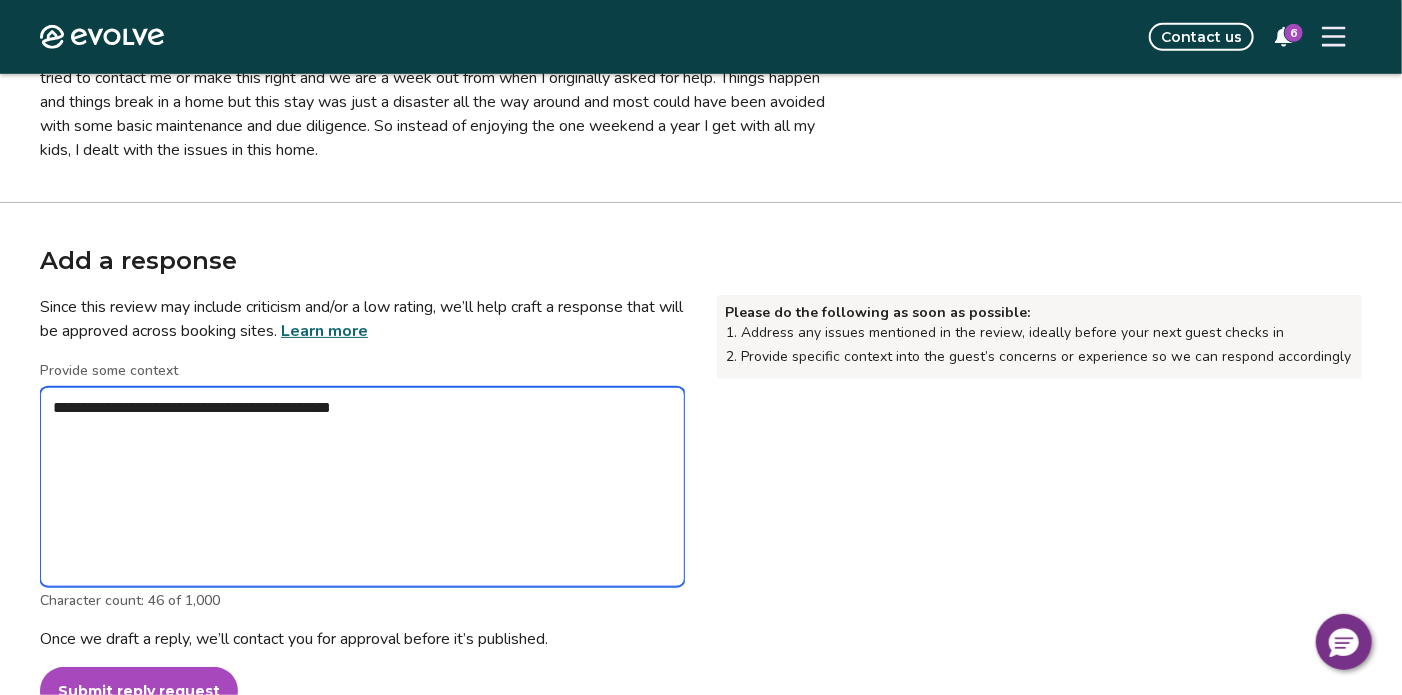 type on "*" 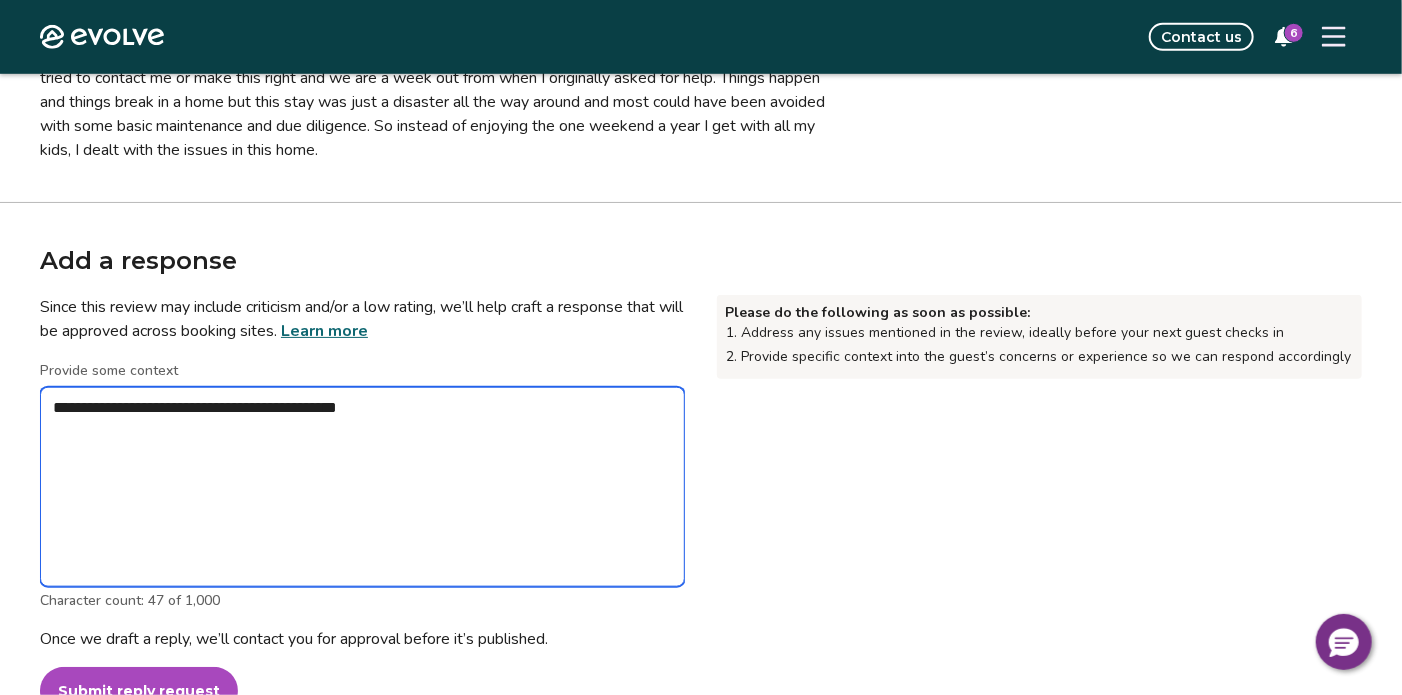 type on "*" 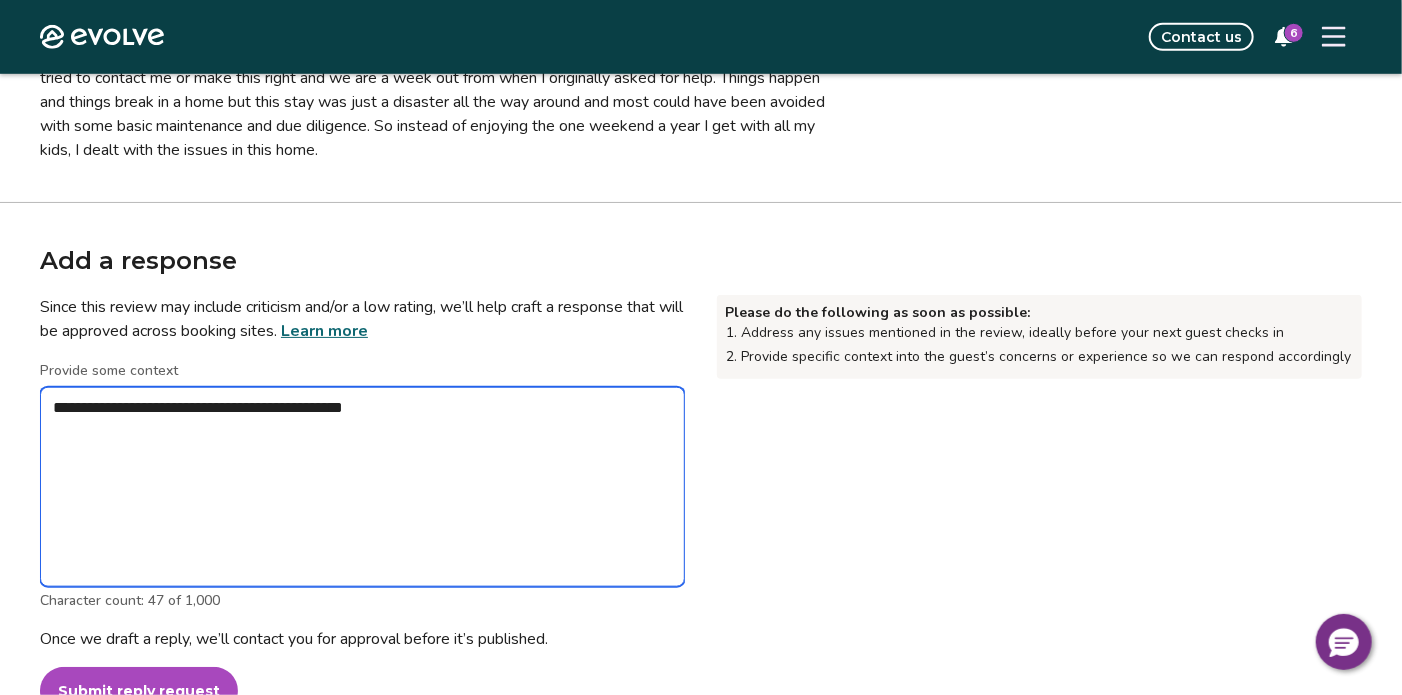 type on "*" 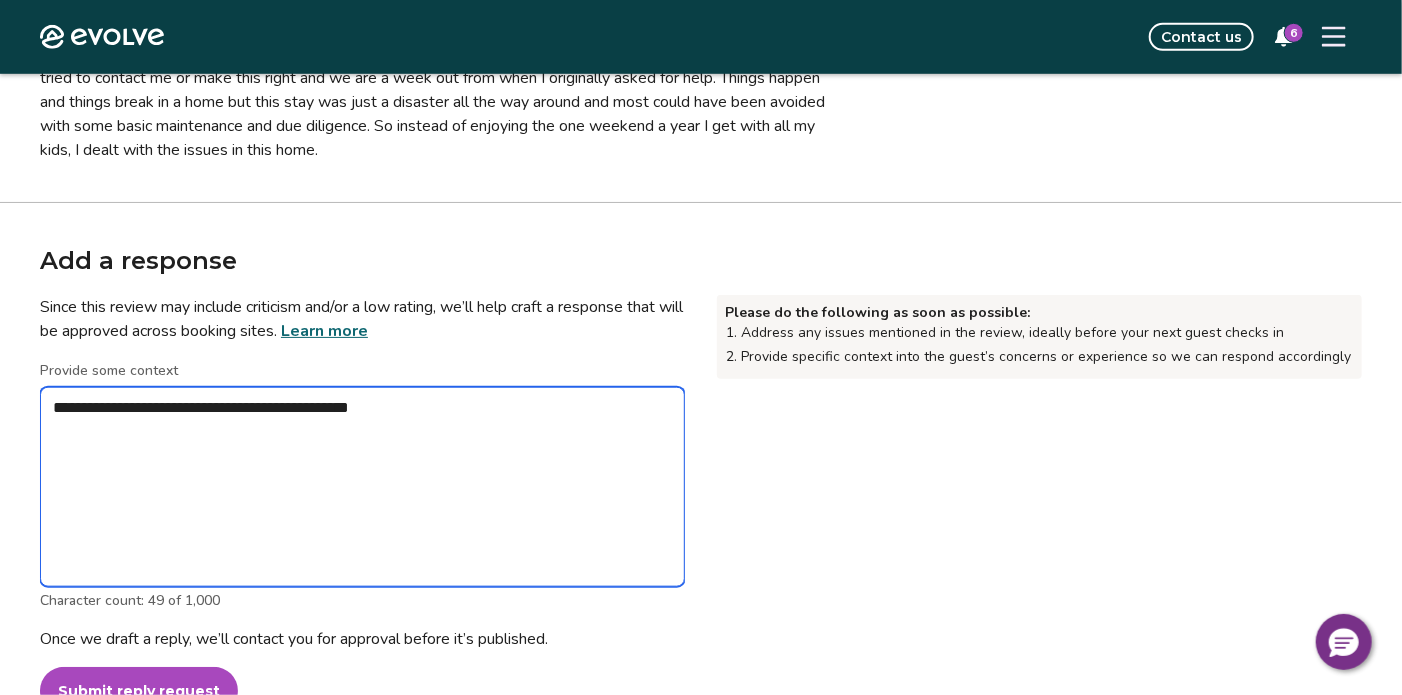 type on "*" 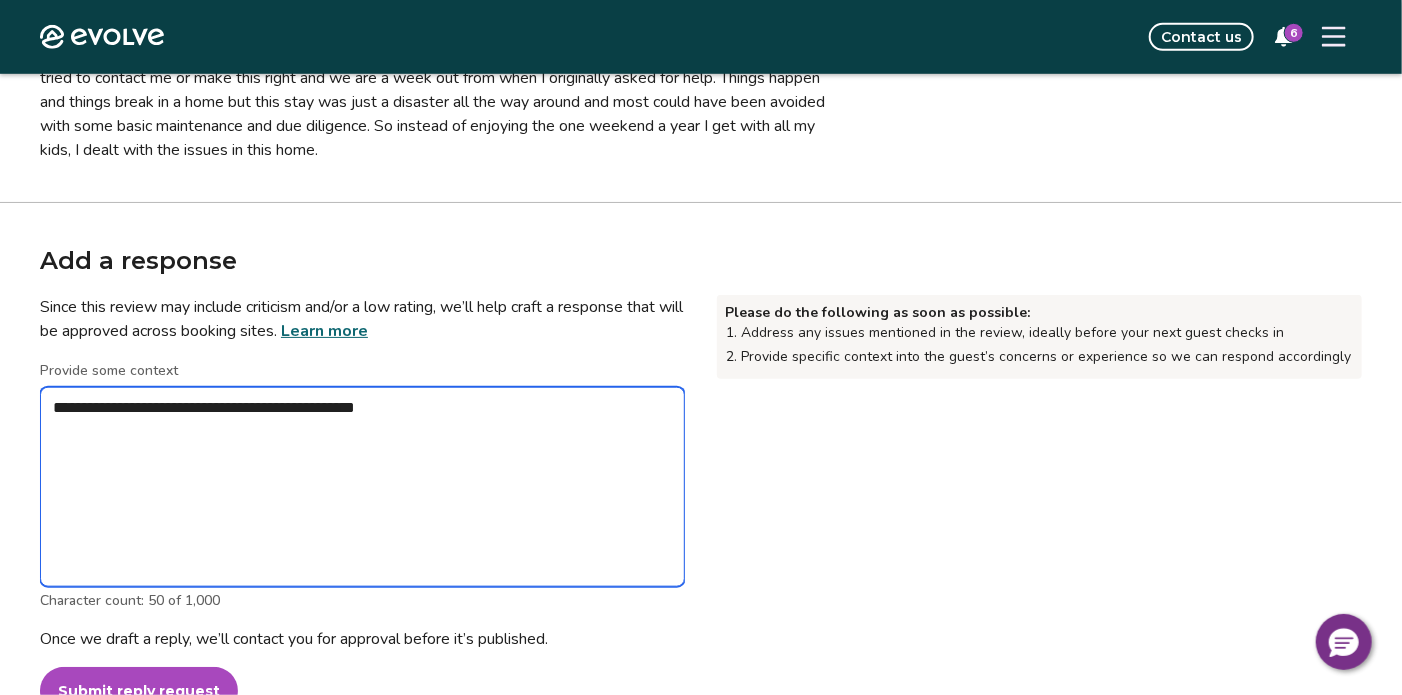type on "*" 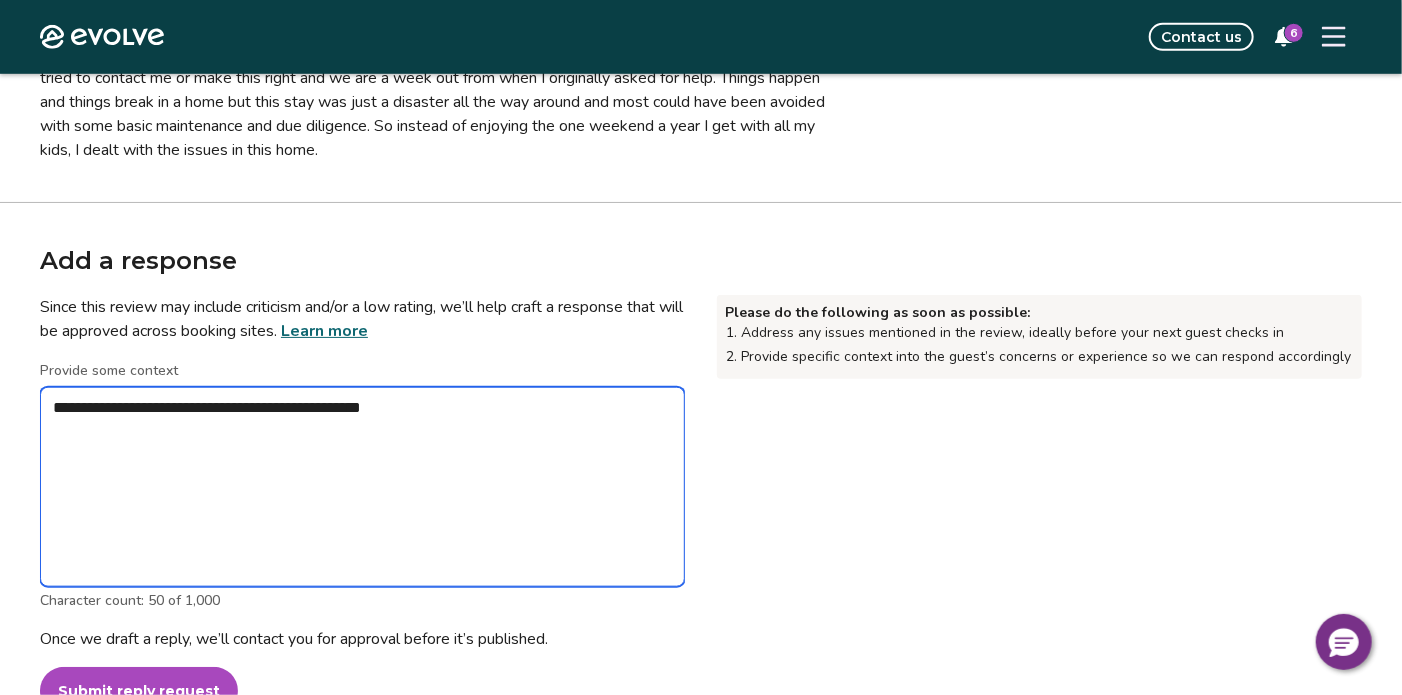 type on "*" 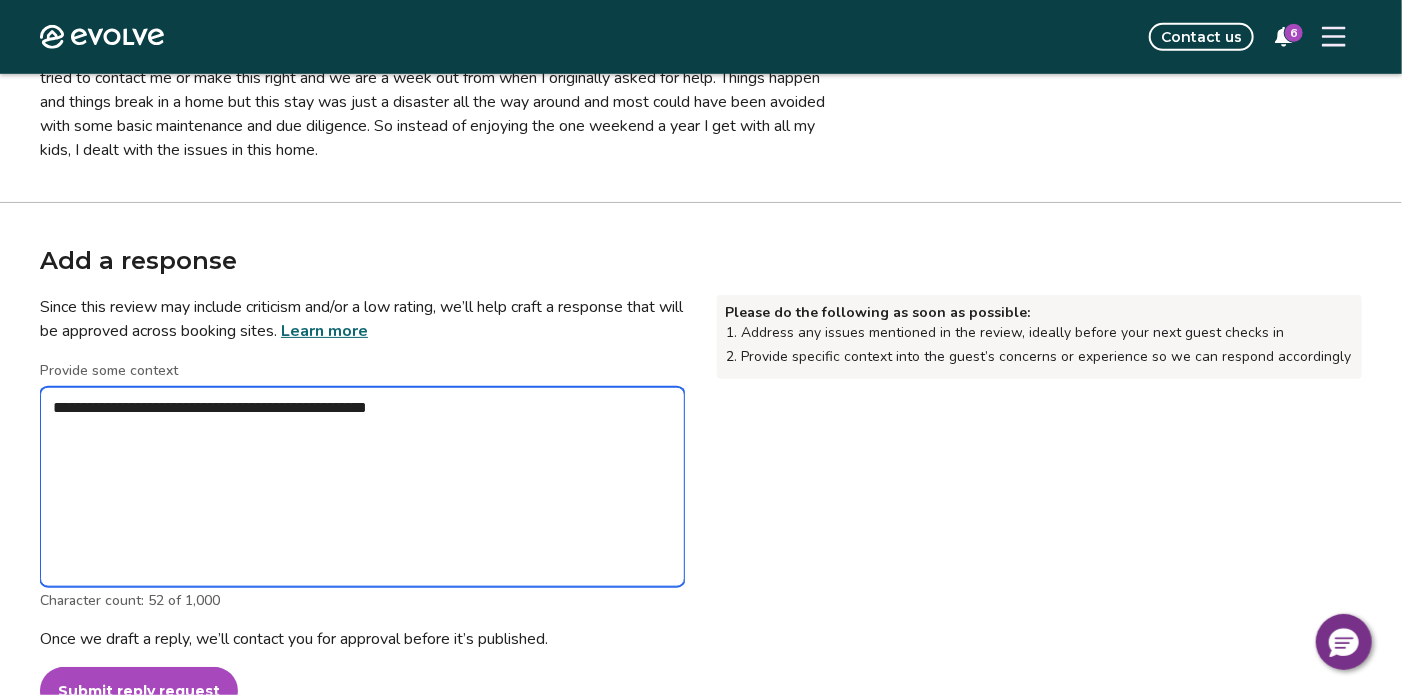 type on "*" 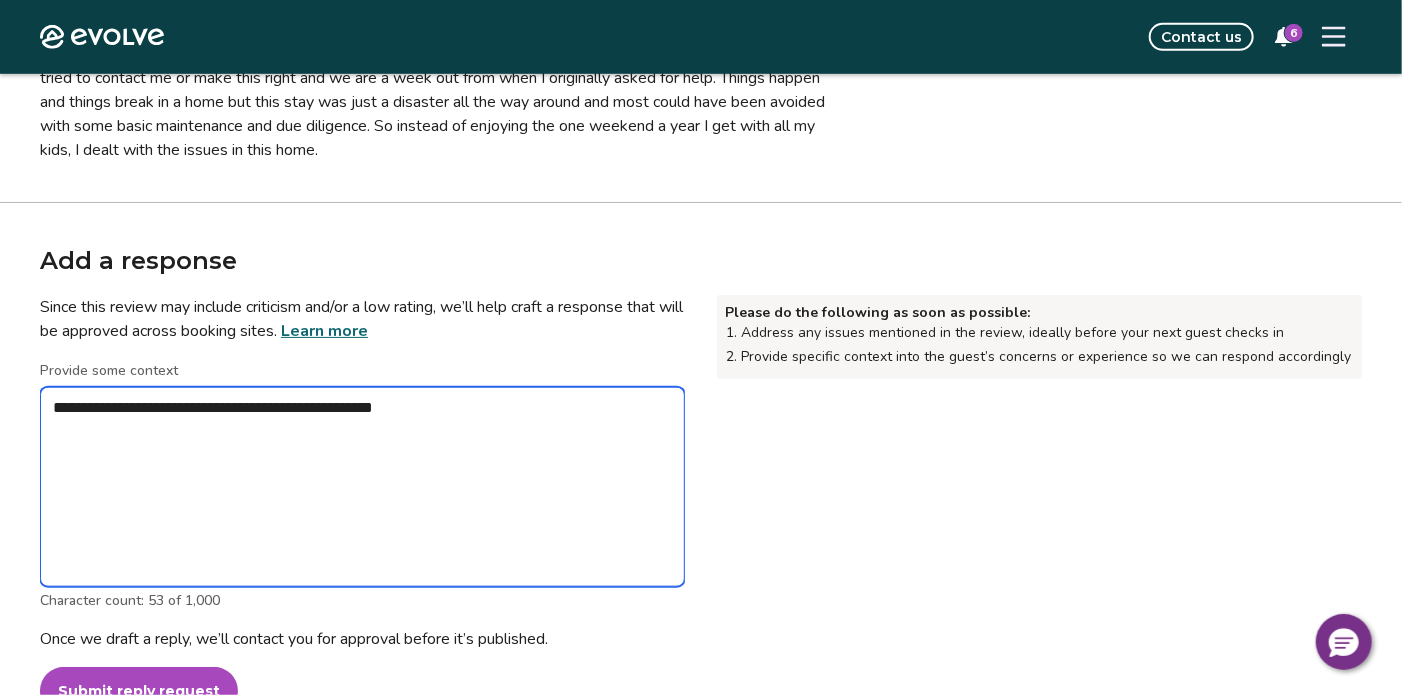 type on "*" 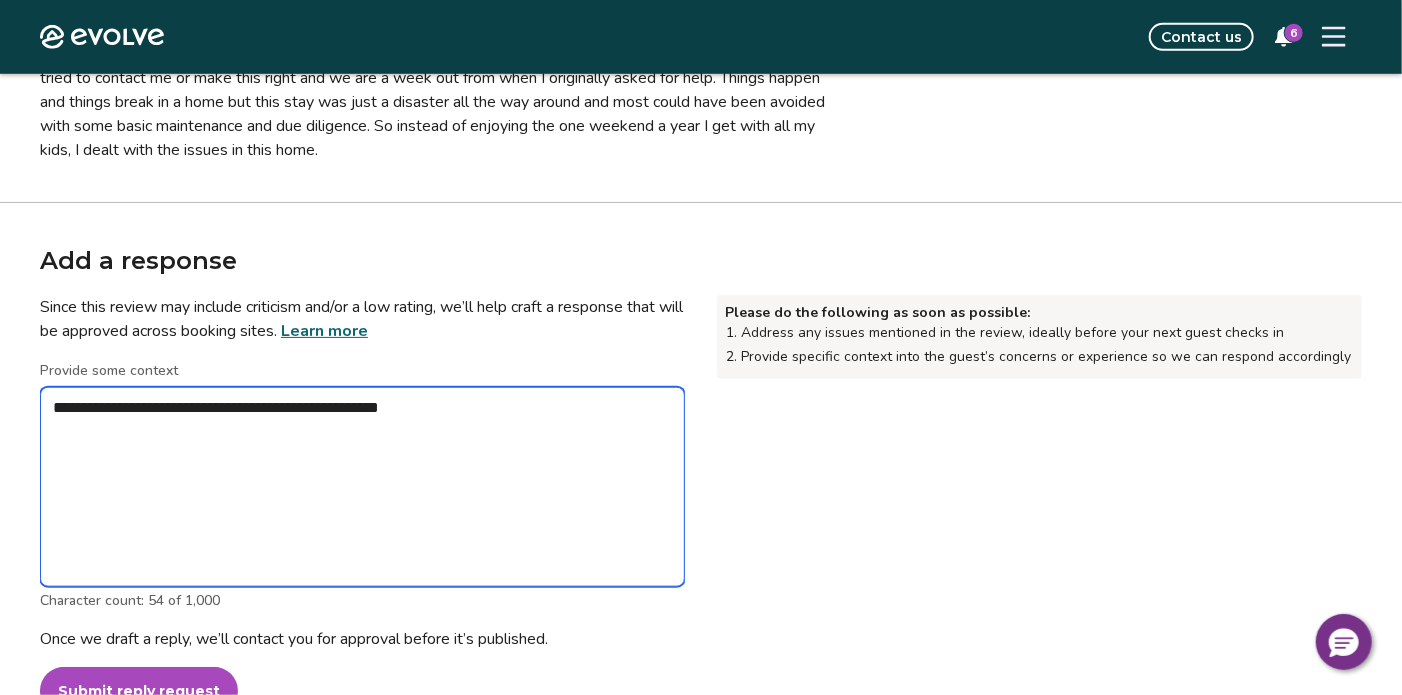 type on "*" 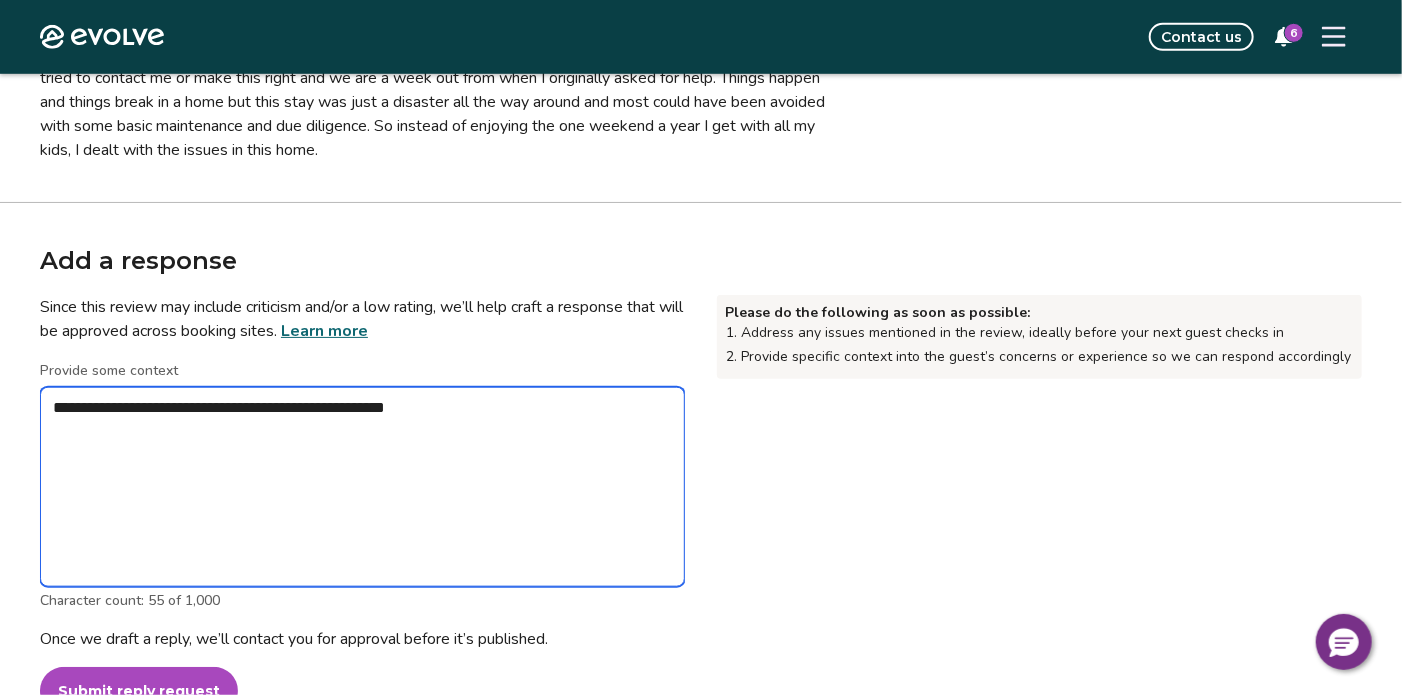 type on "*" 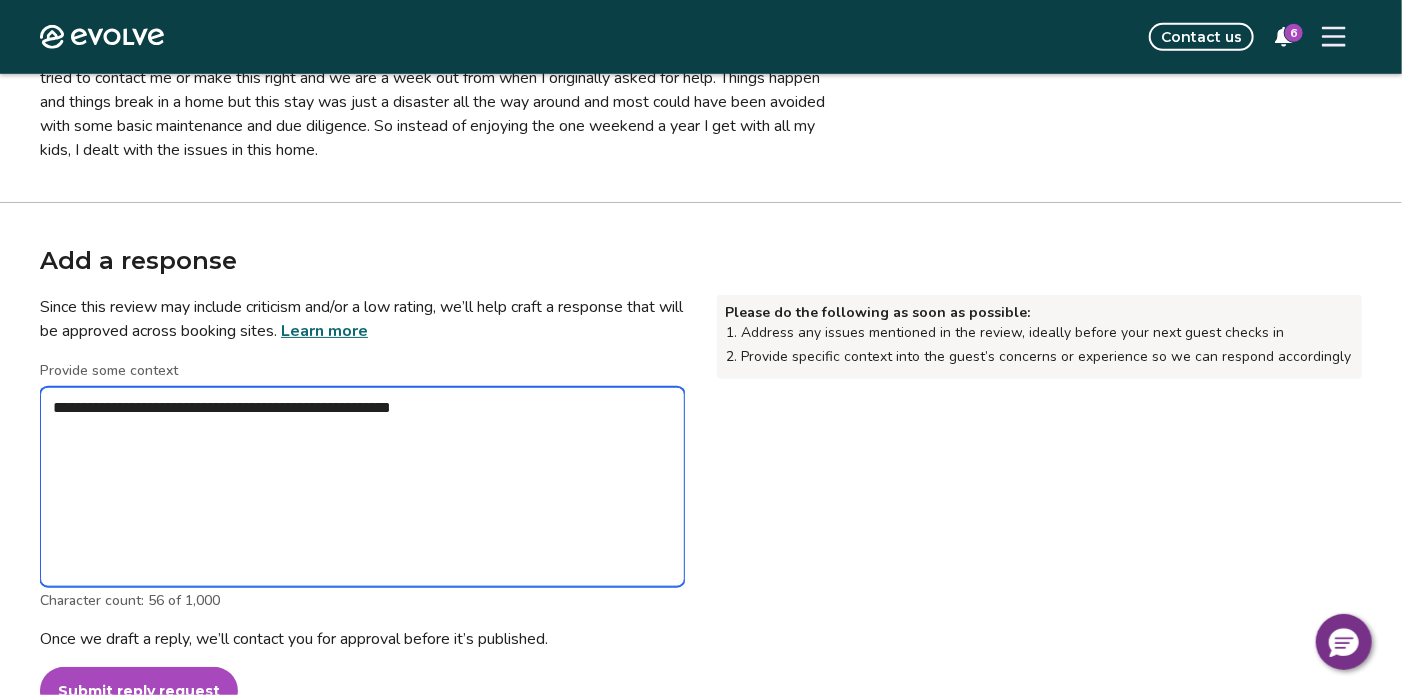 type on "*" 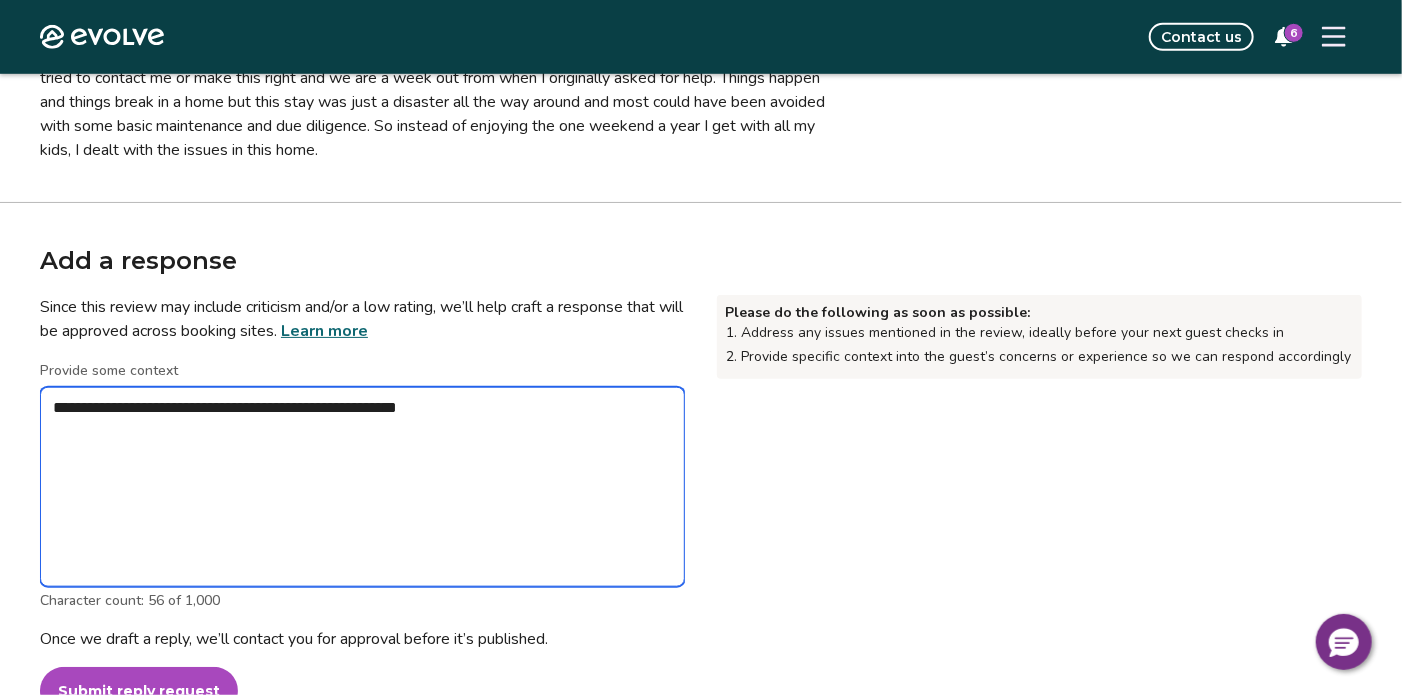 type on "*" 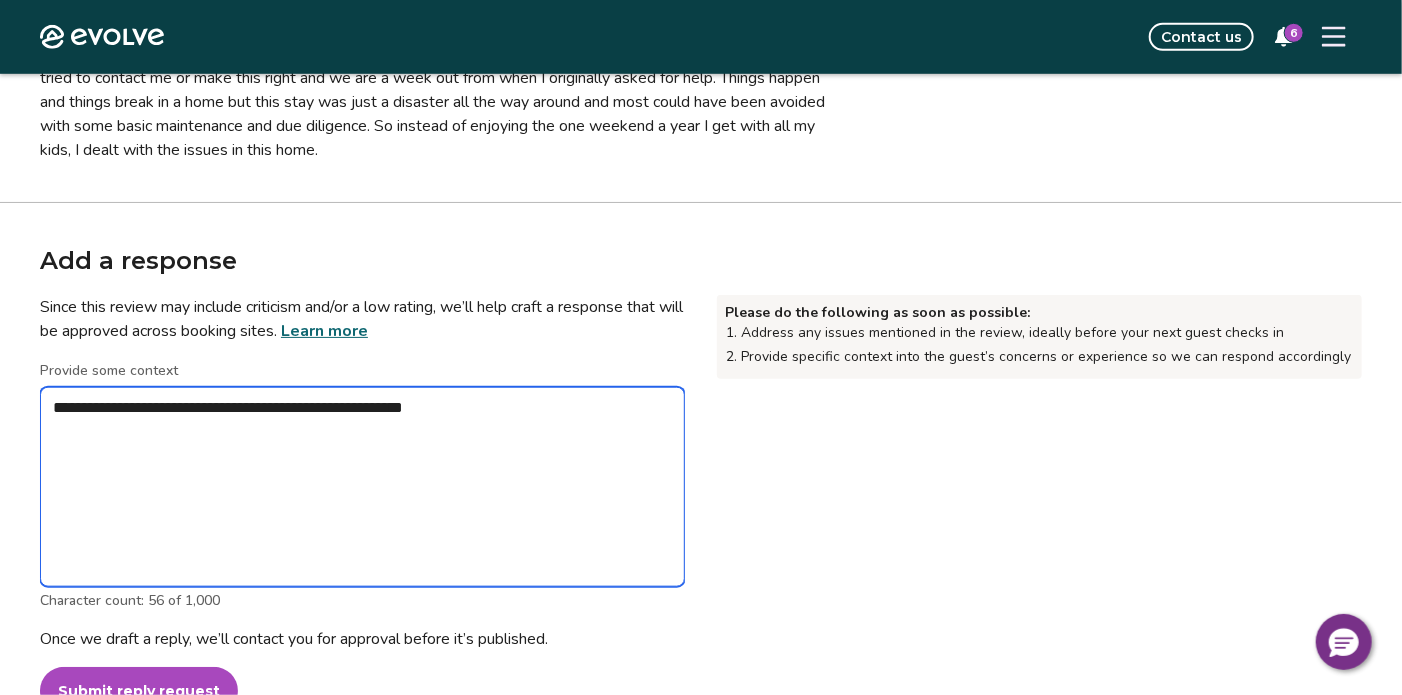 type on "*" 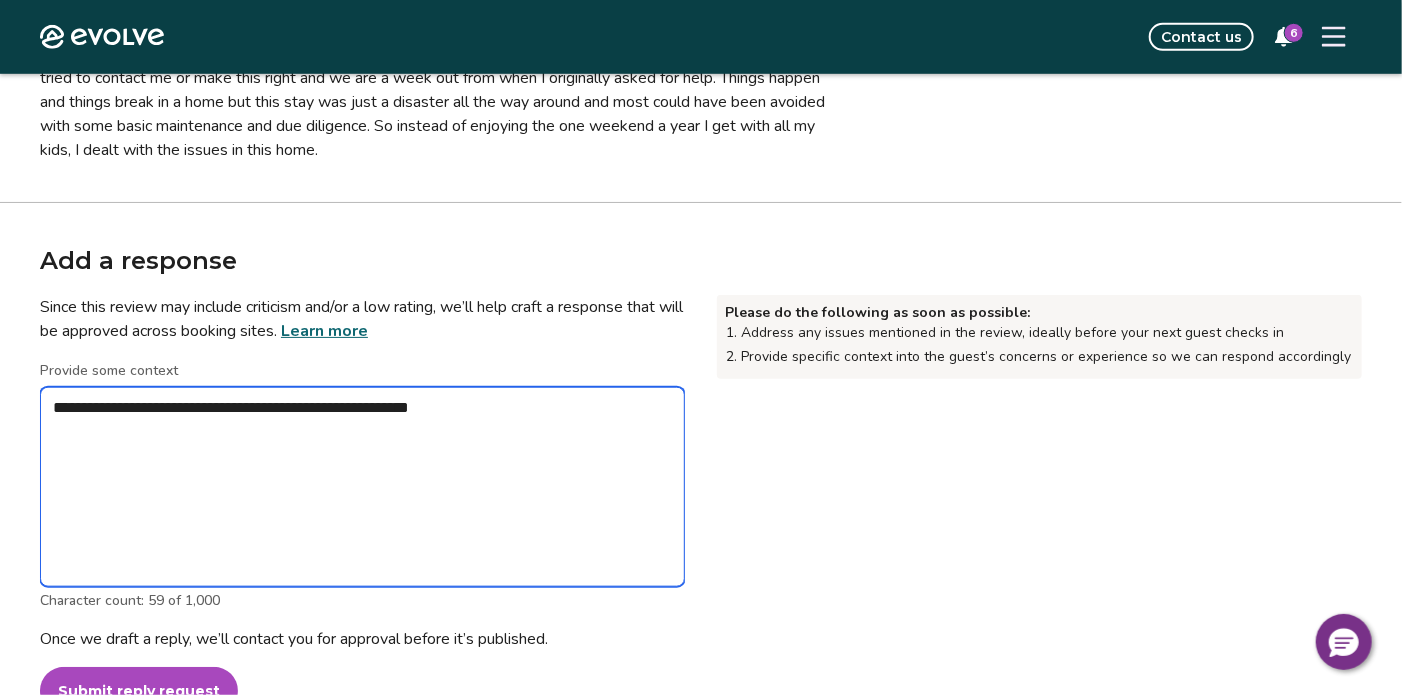 type on "*" 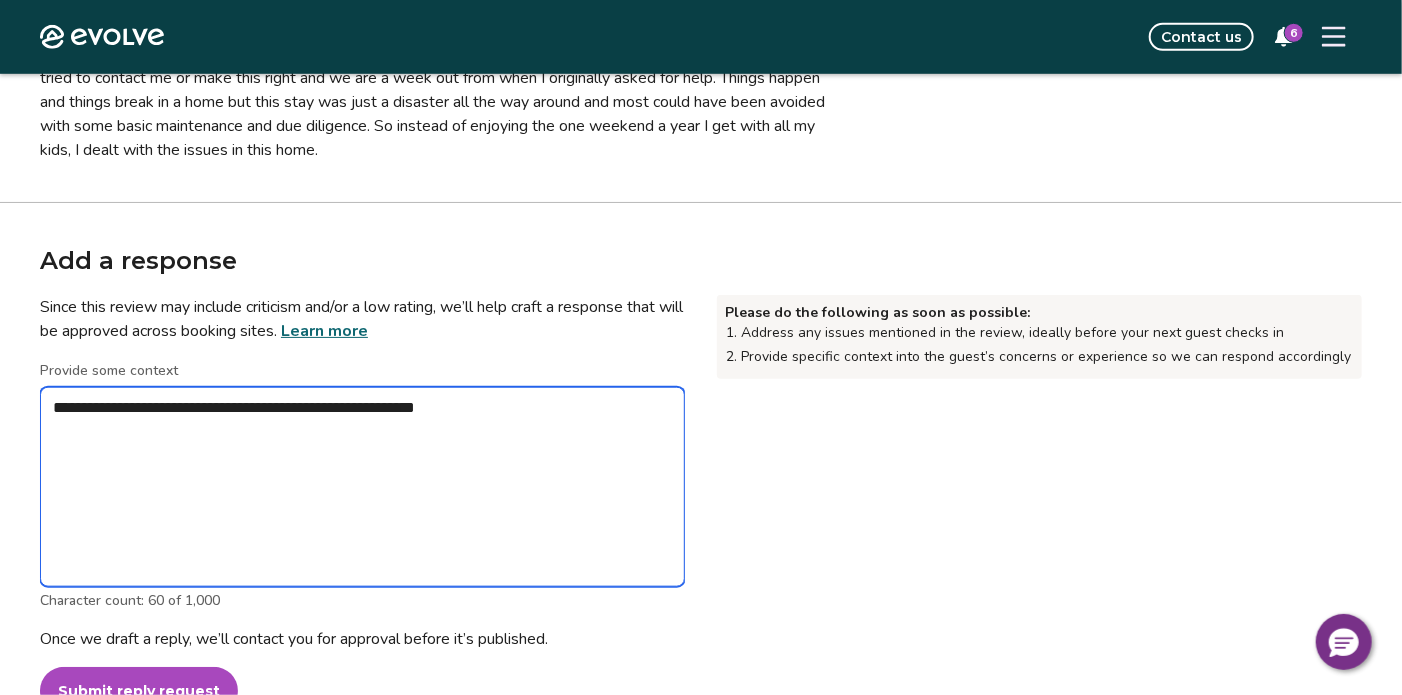 type on "**********" 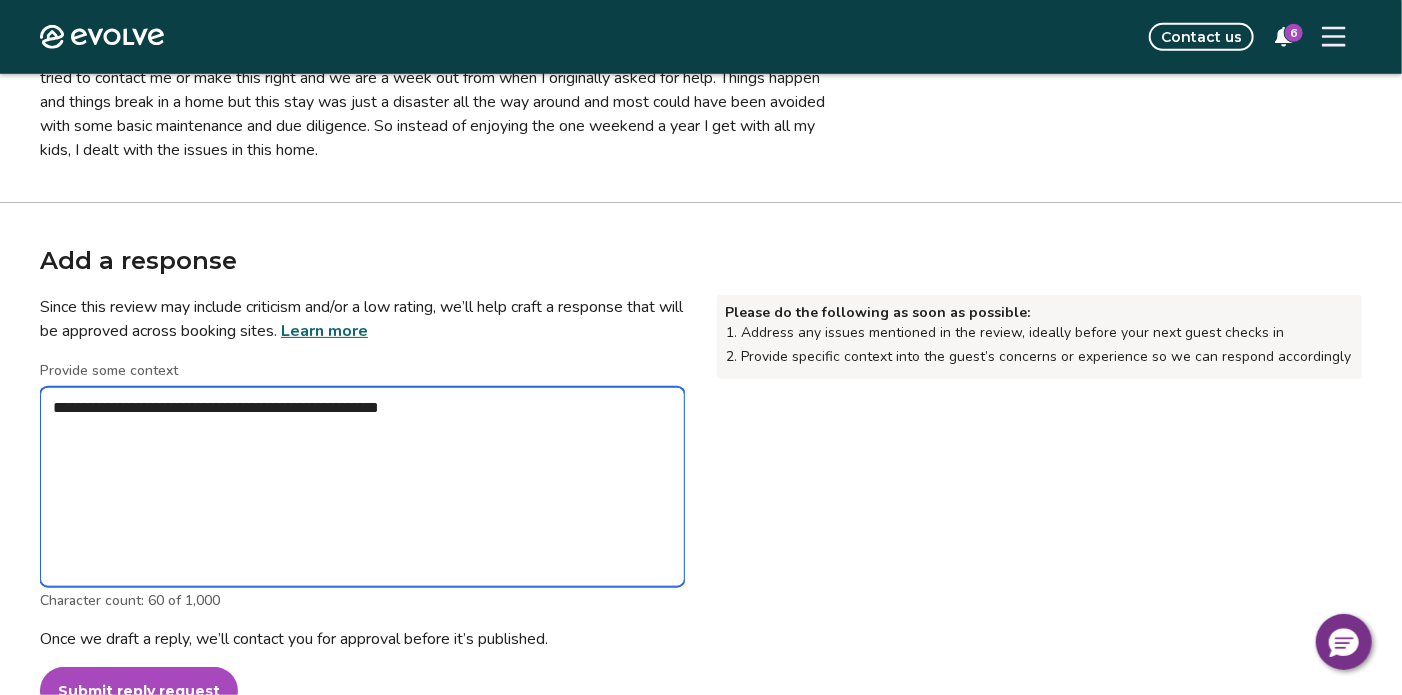 type on "*" 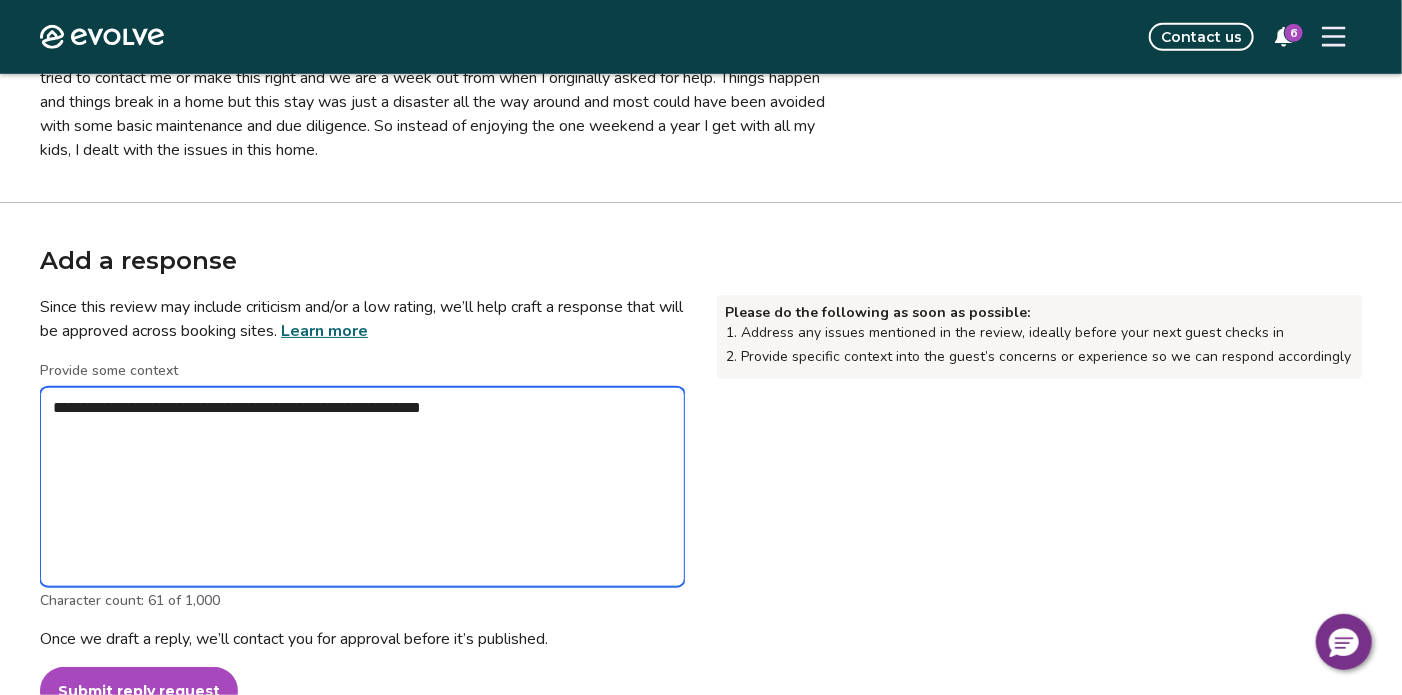 type on "*" 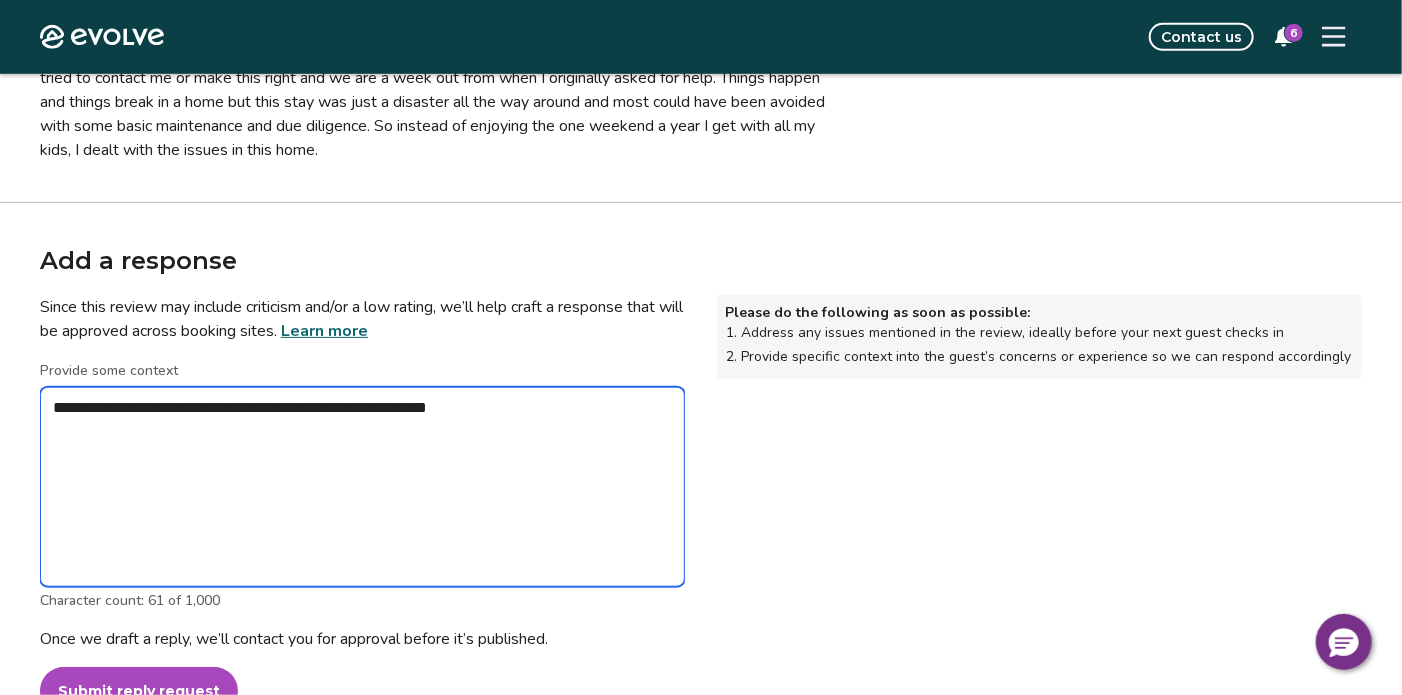 type on "*" 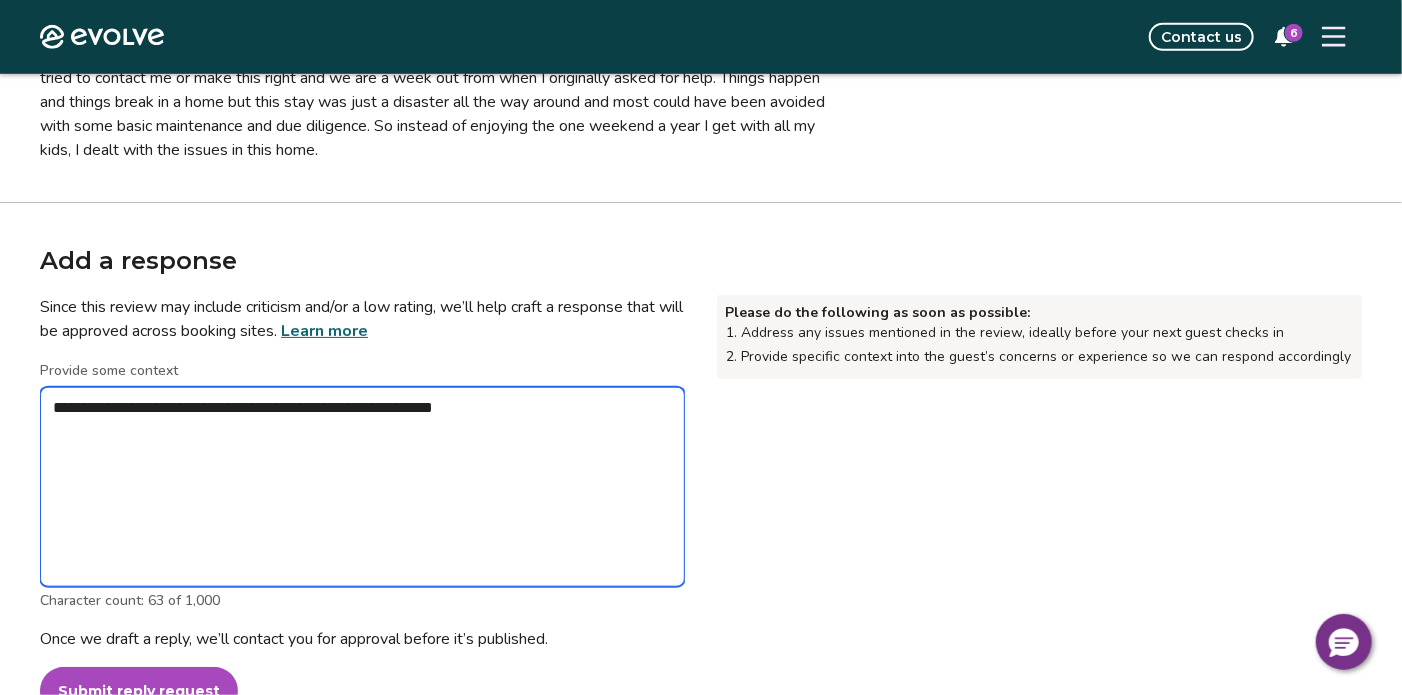 type on "*" 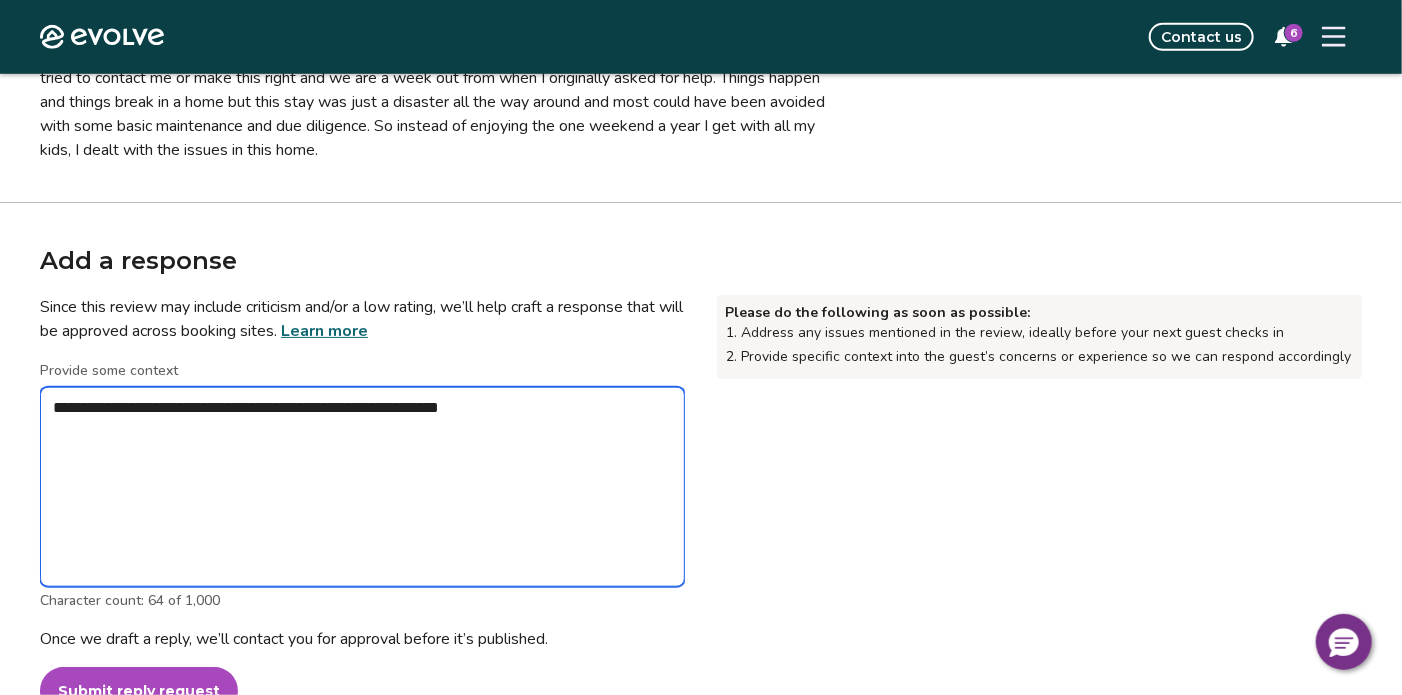 type on "*" 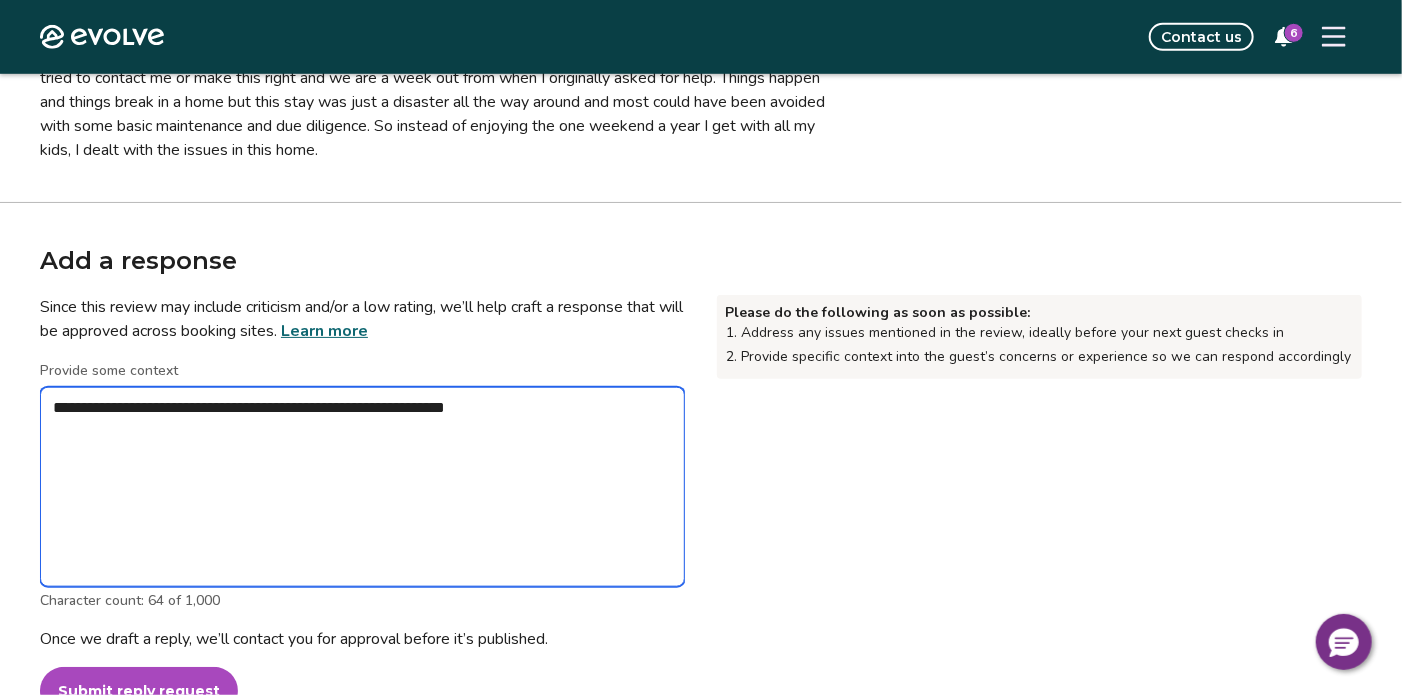 type on "**********" 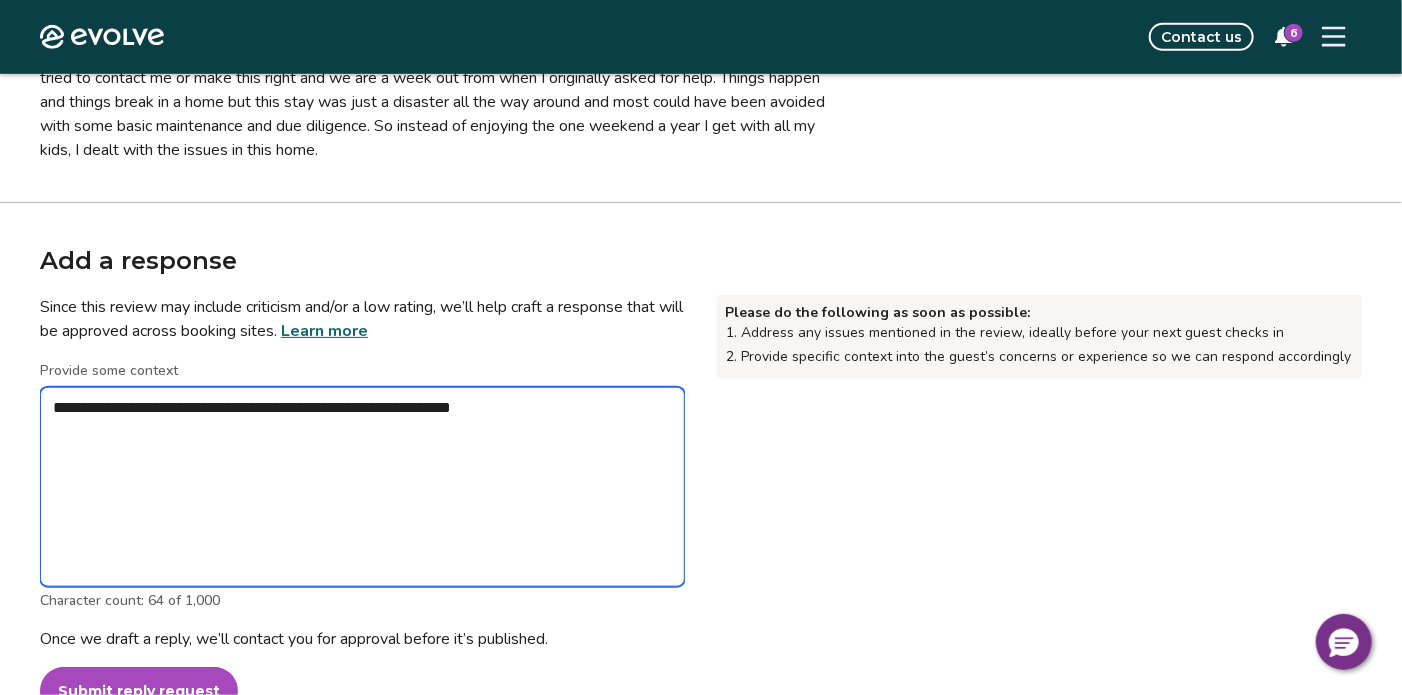 type on "*" 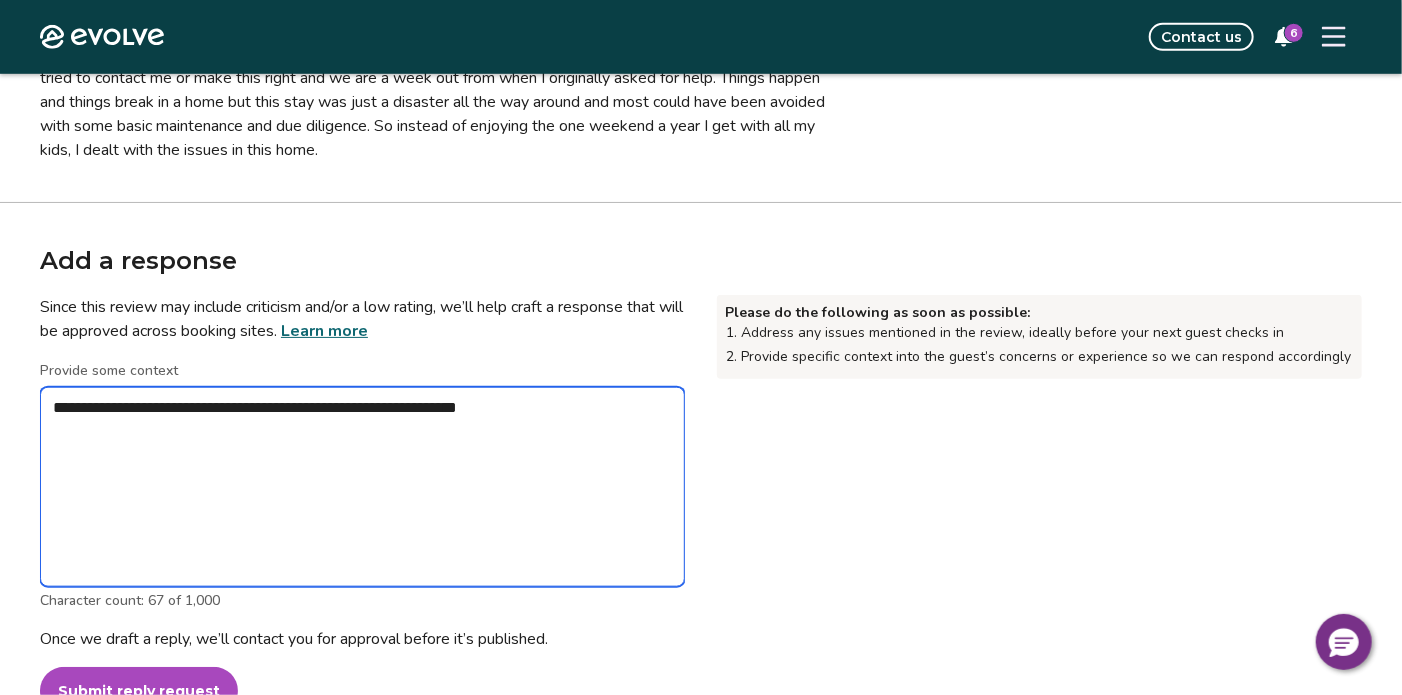 type on "*" 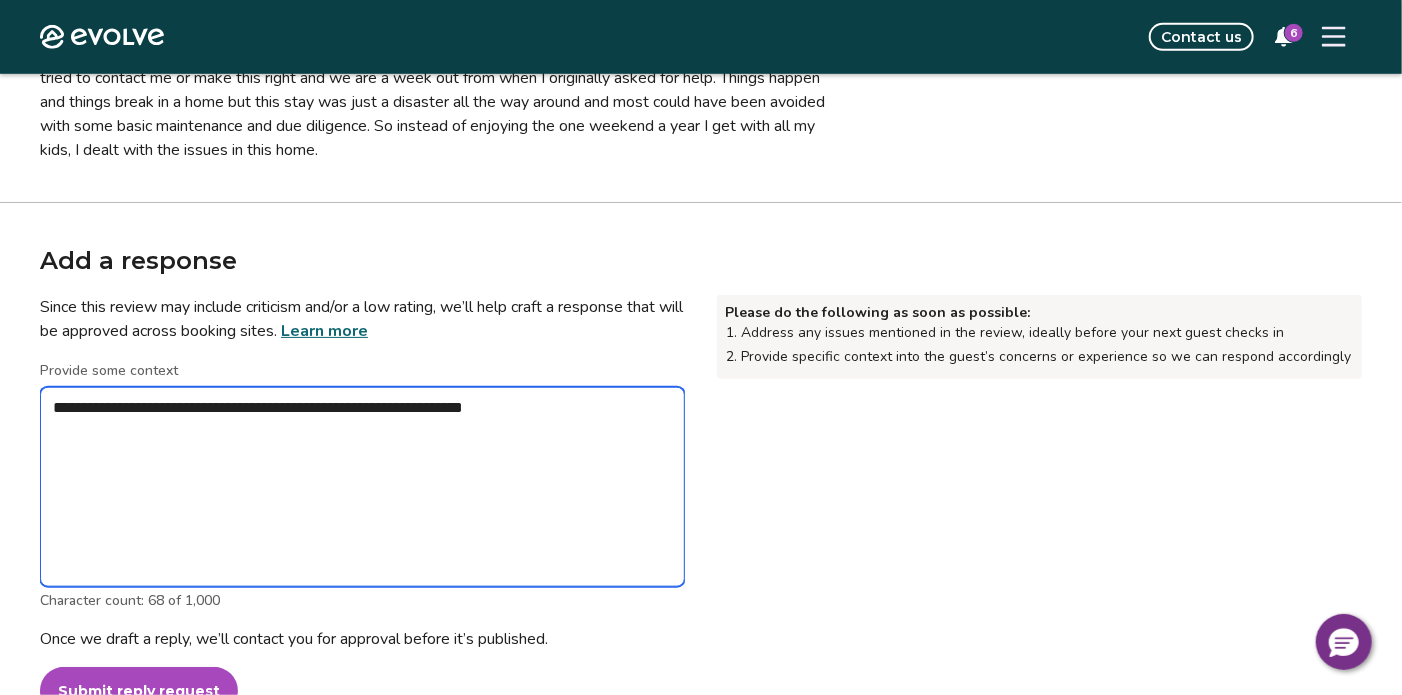 type on "*" 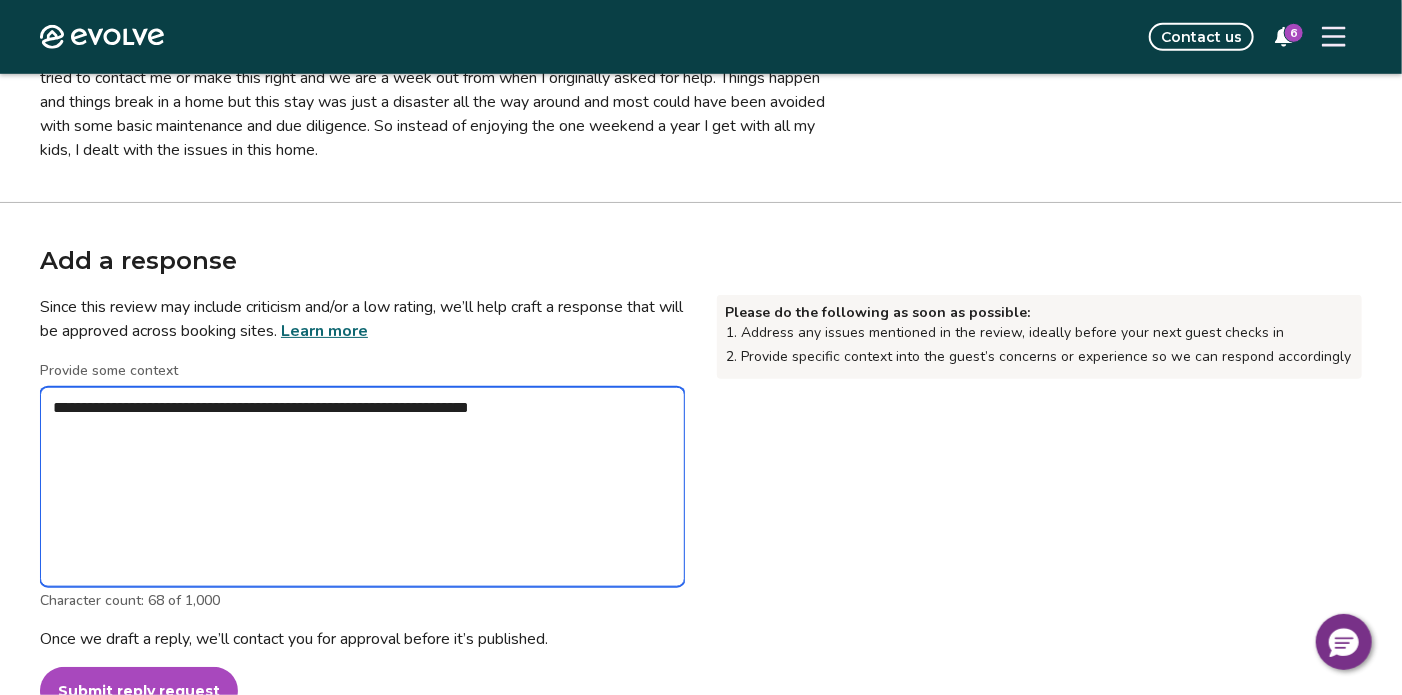 type on "*" 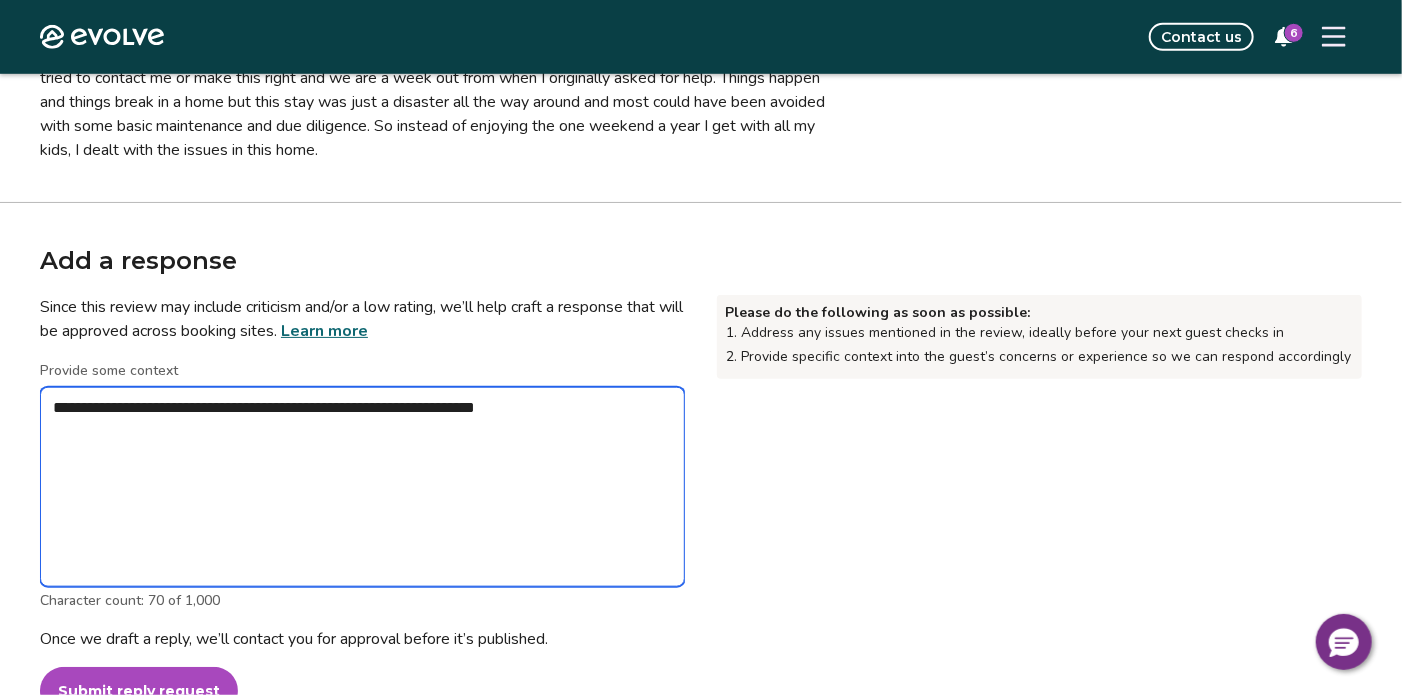 type on "*" 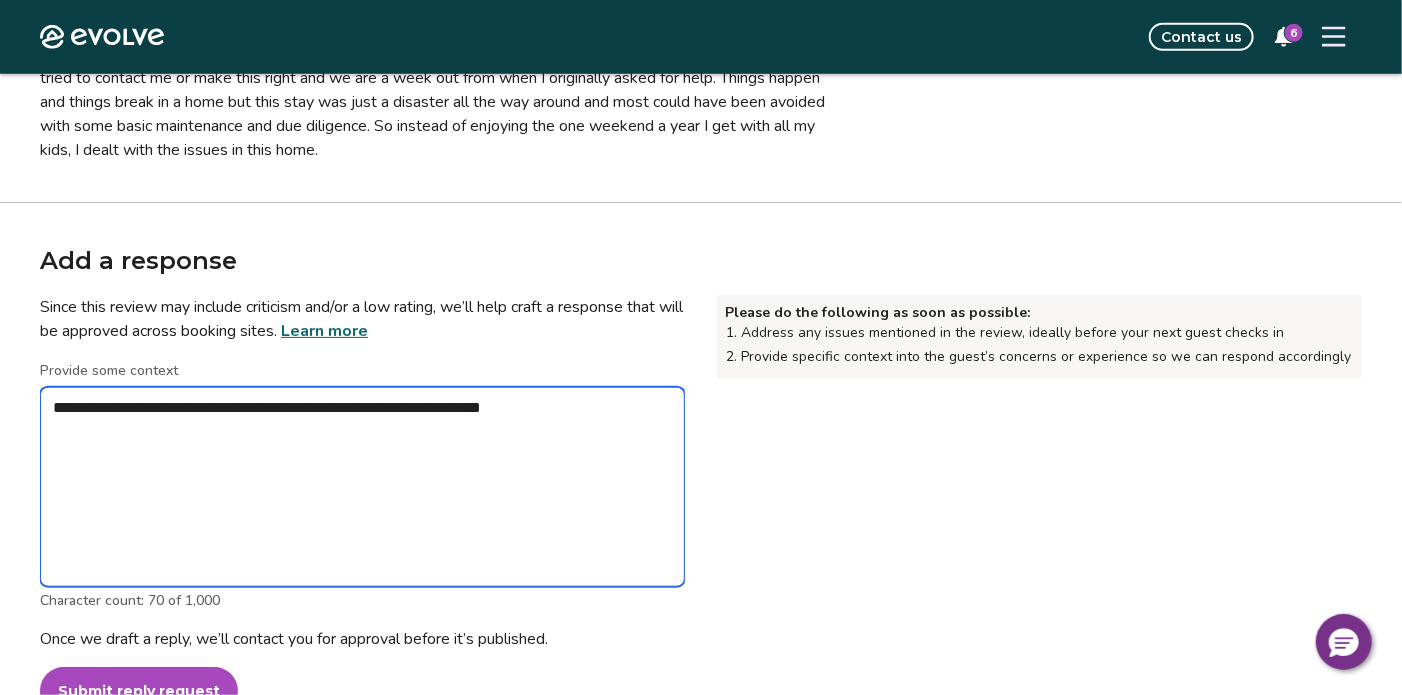 type on "*" 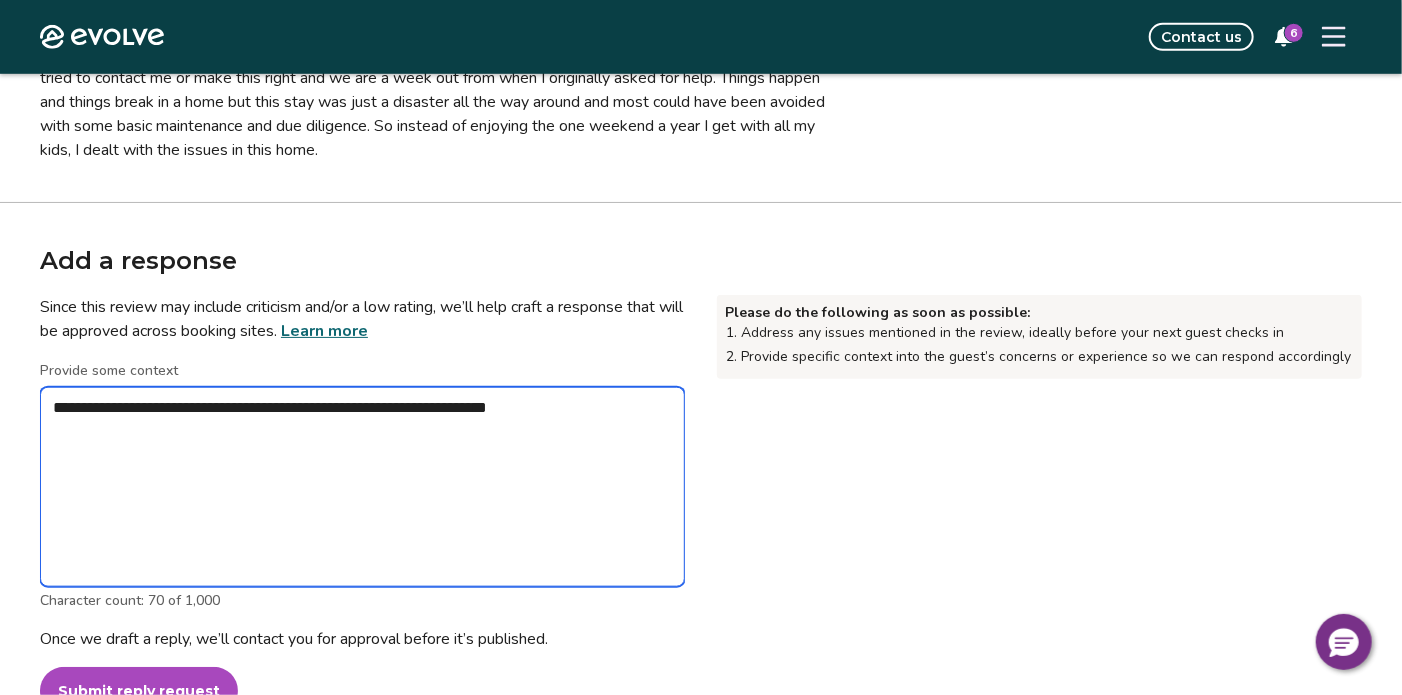 type on "*" 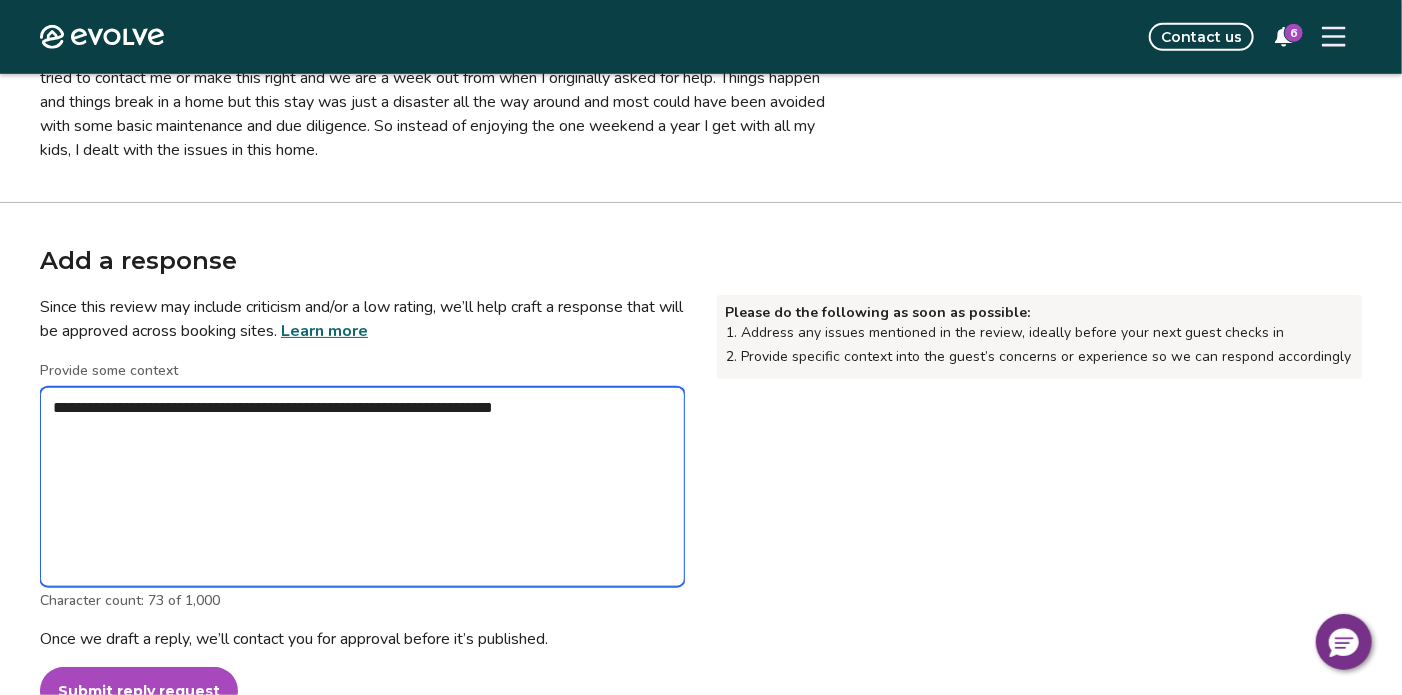 type on "*" 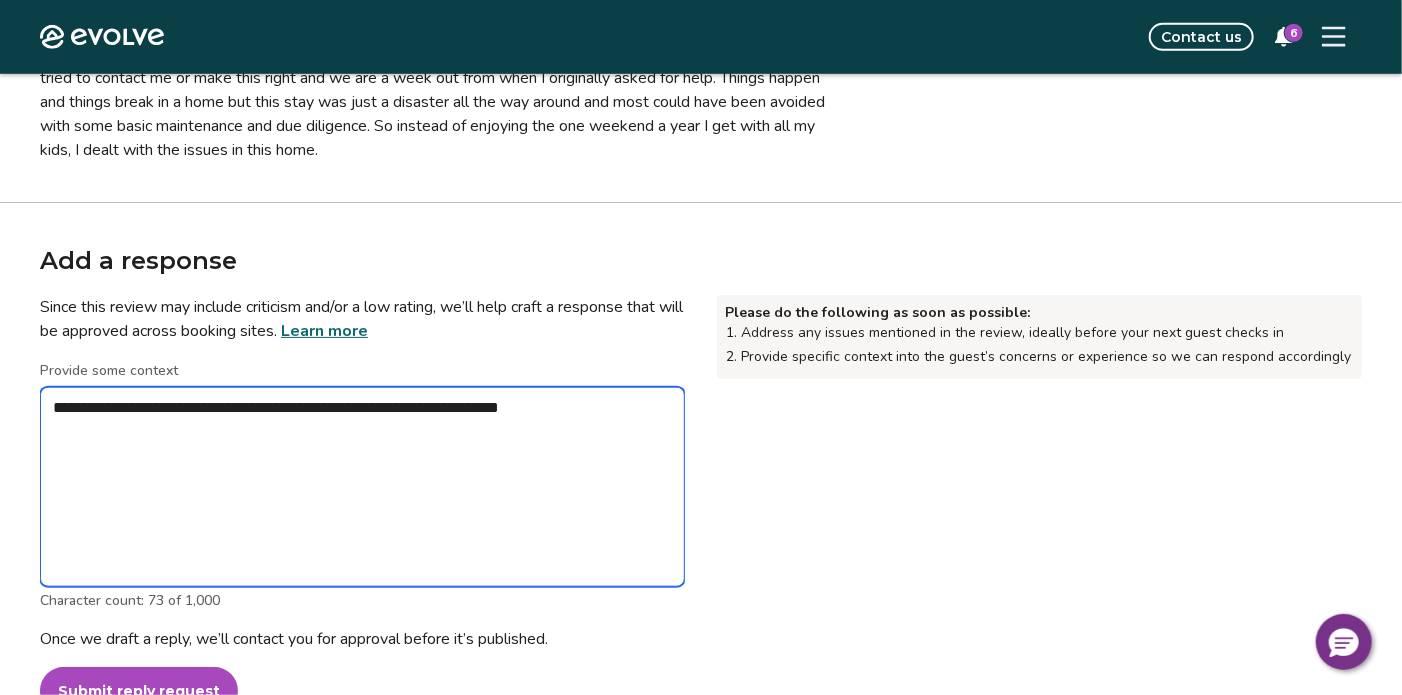 type on "*" 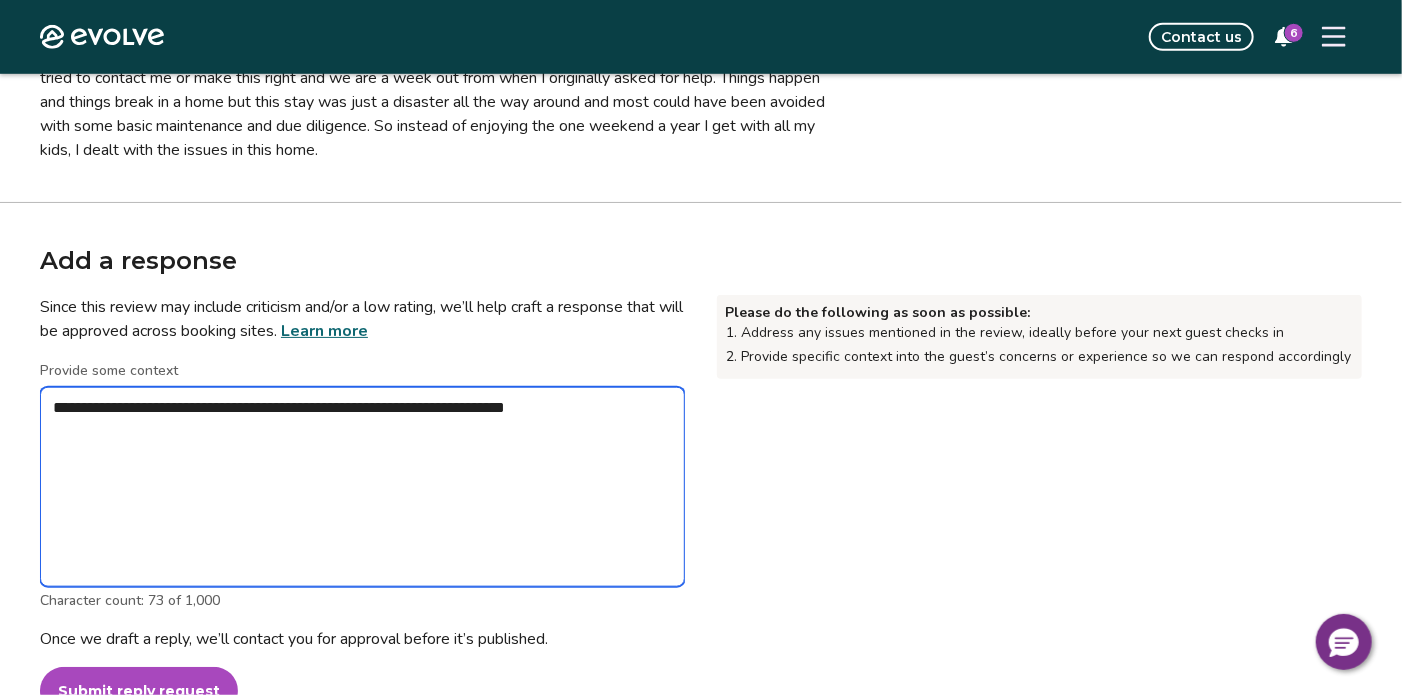 type on "*" 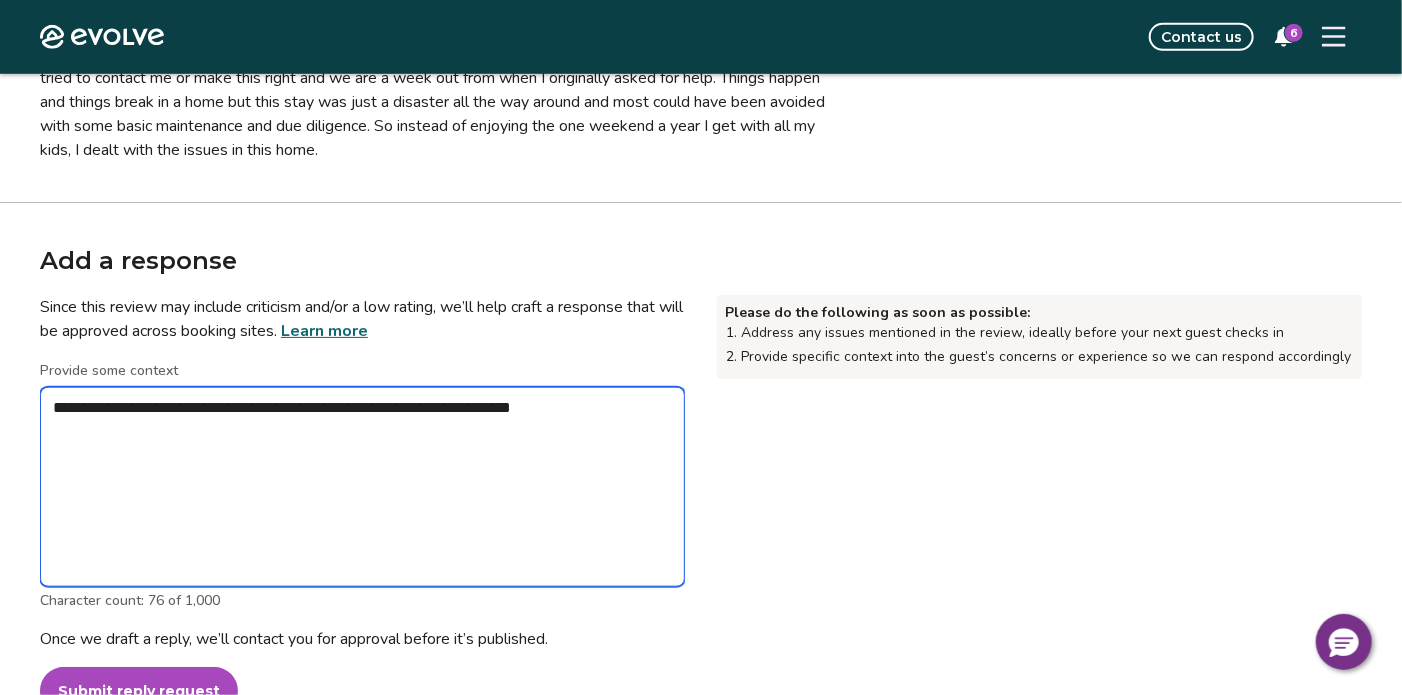 type on "*" 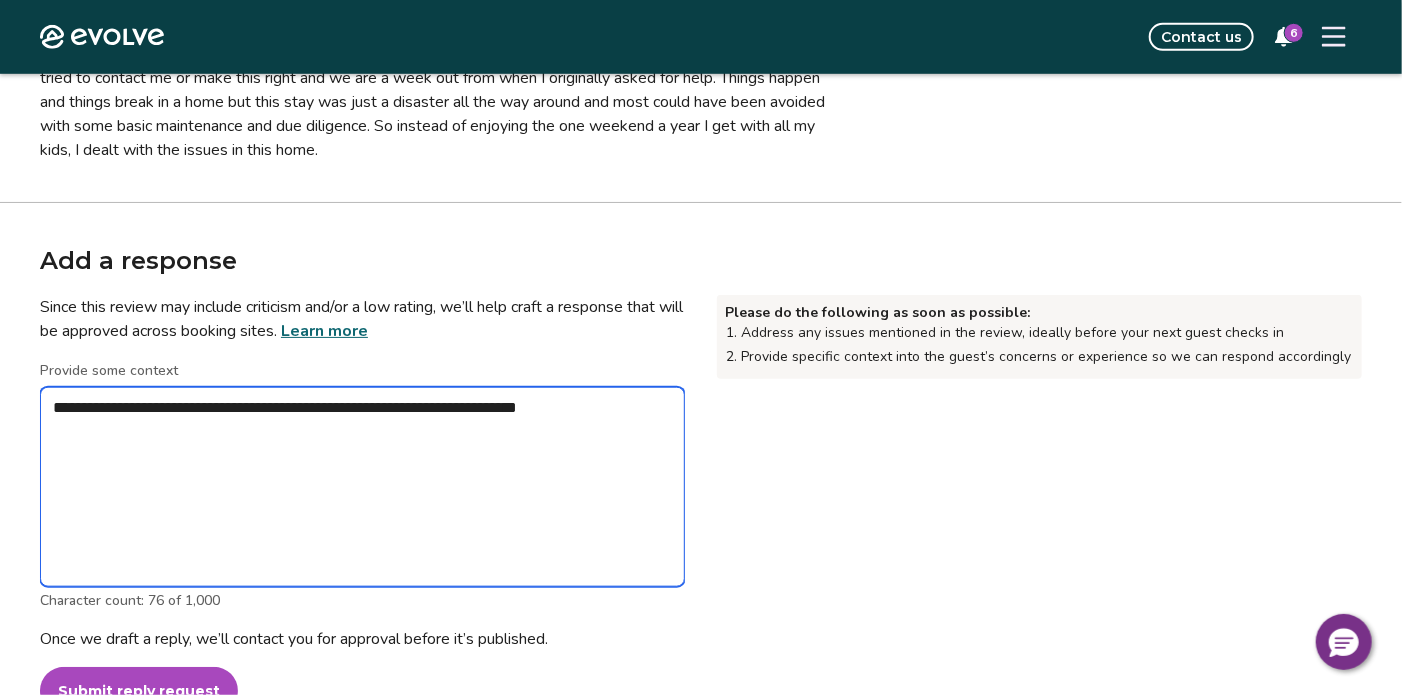 type on "*" 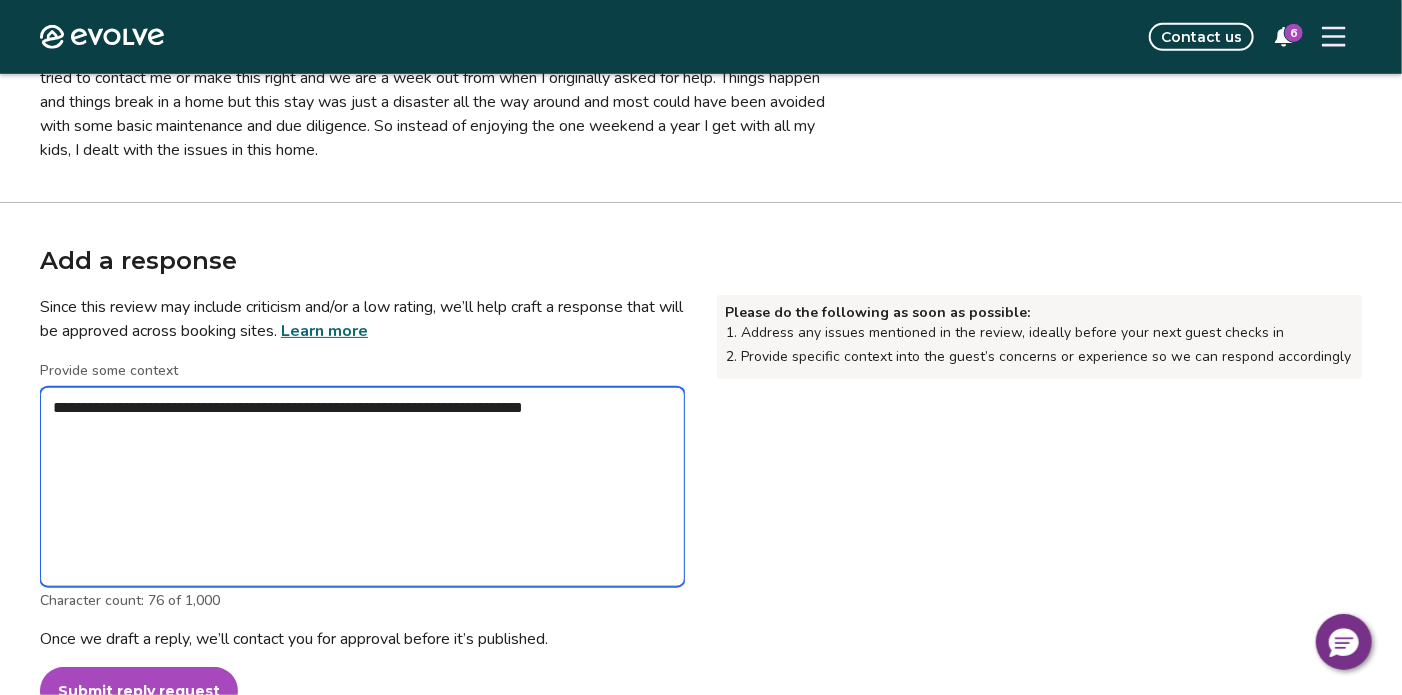 type on "*" 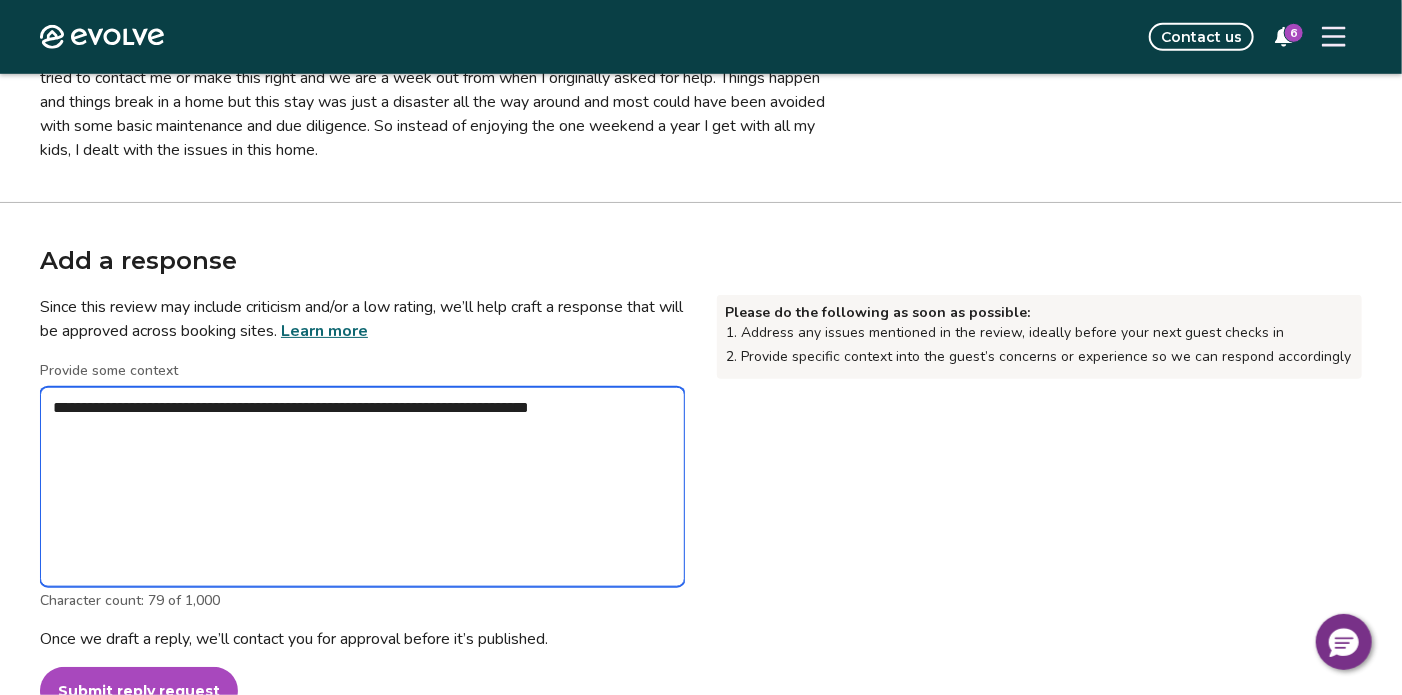 type on "*" 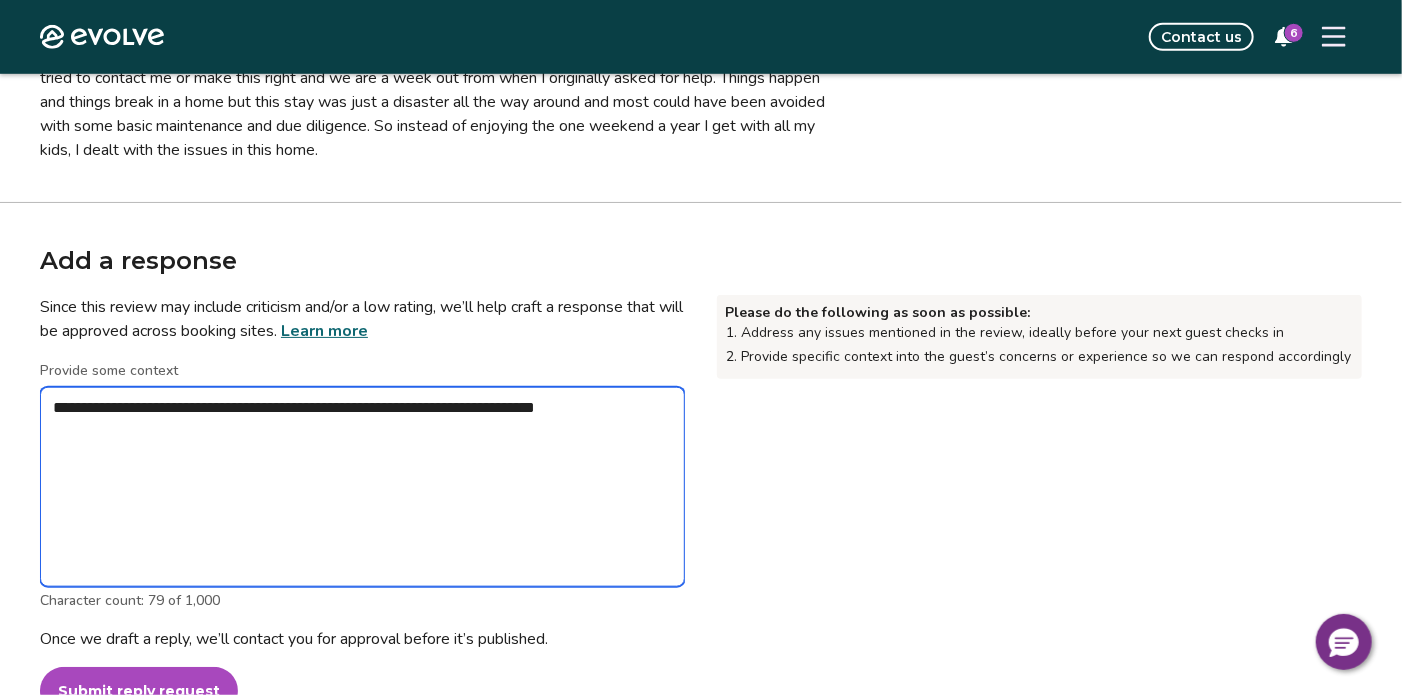 type on "*" 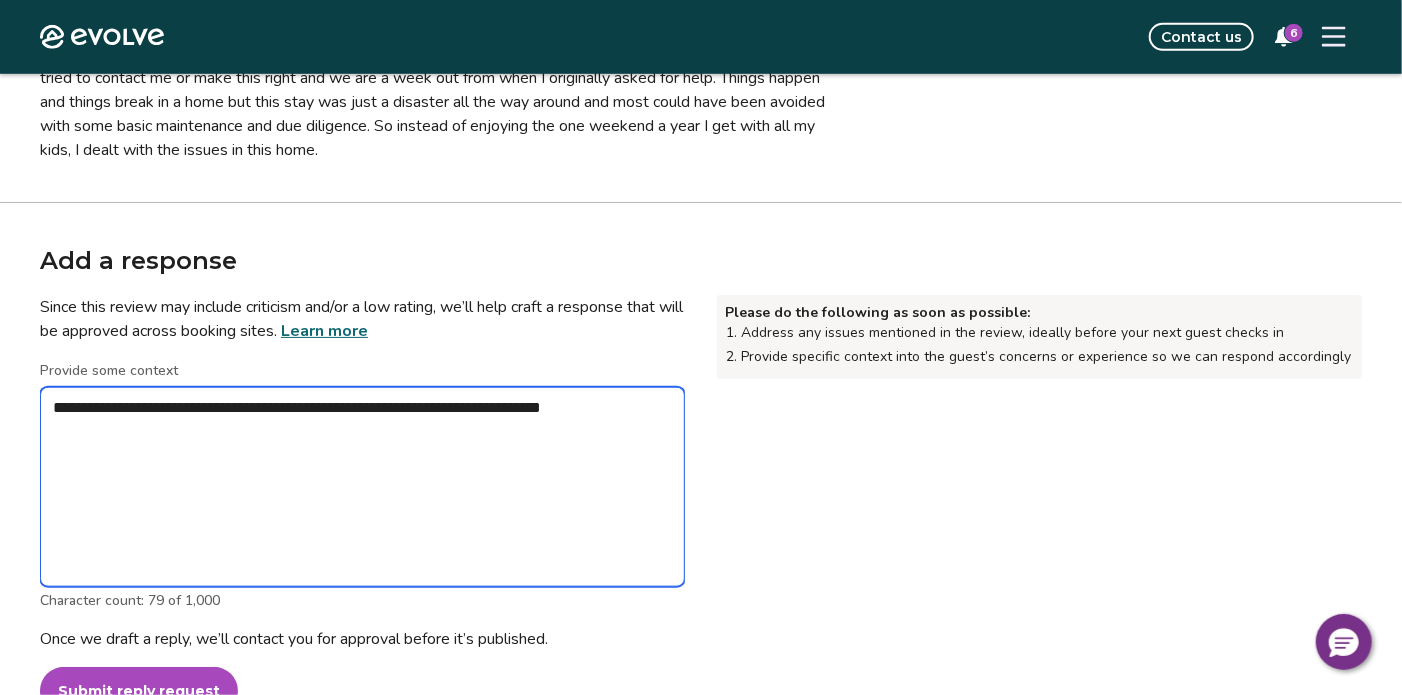 type on "**********" 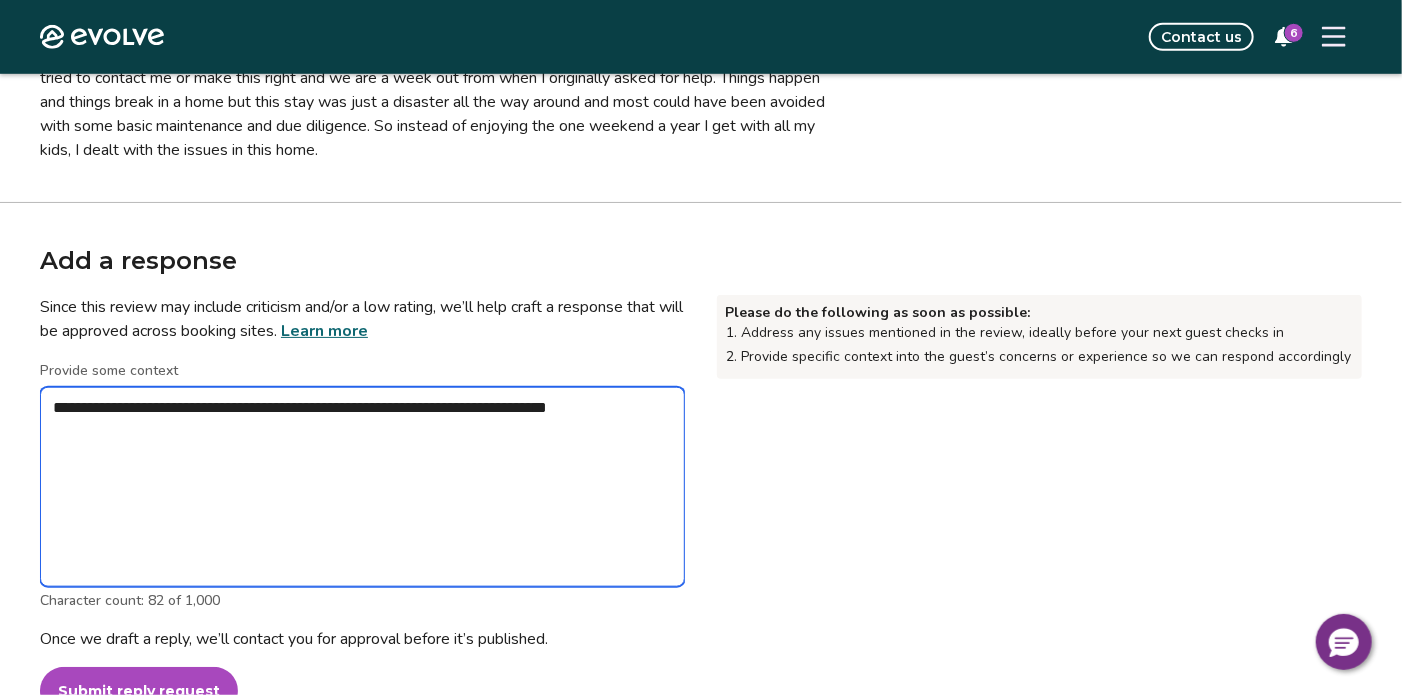 type on "*" 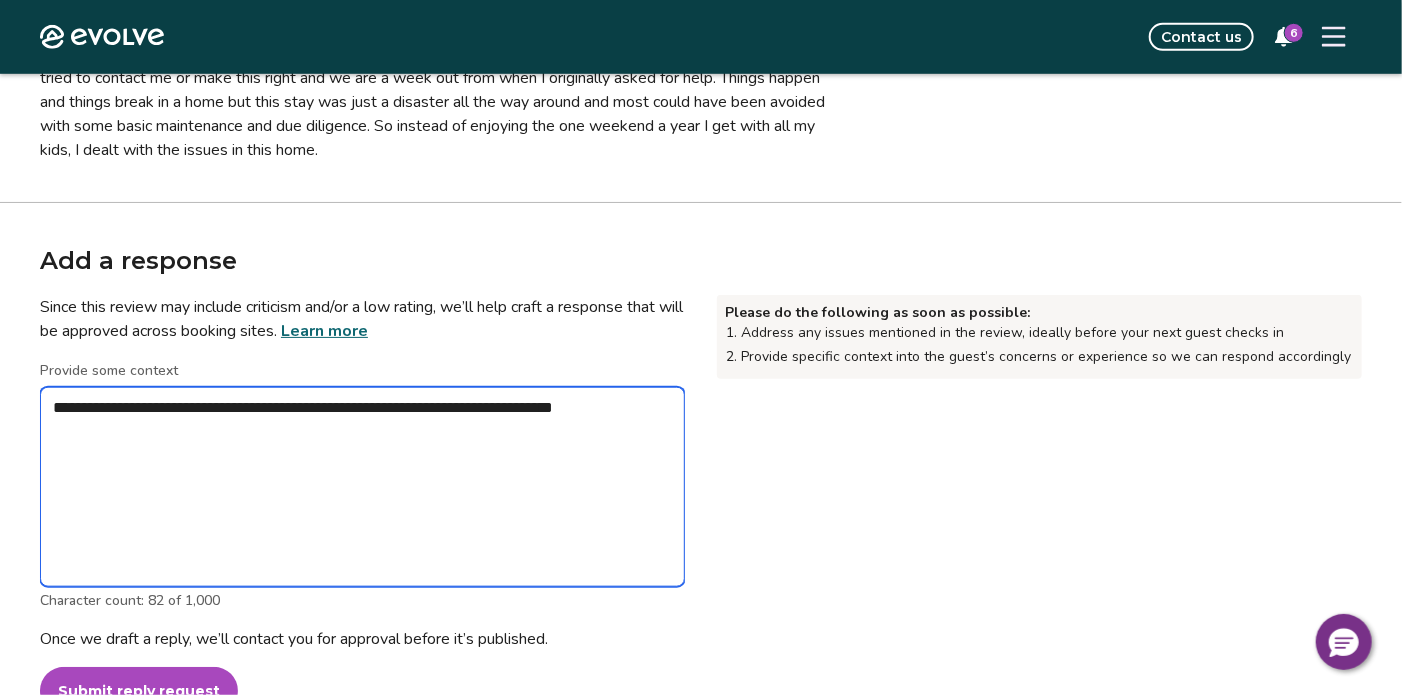 type on "**********" 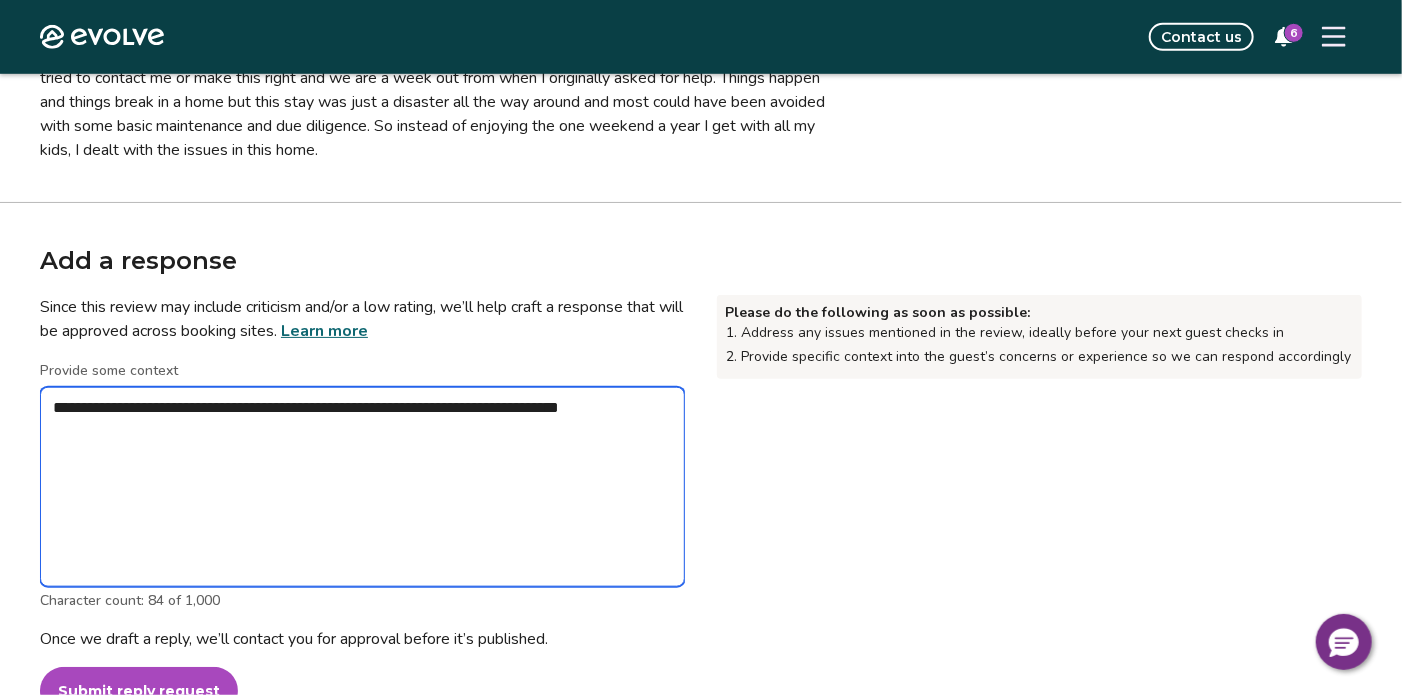 type on "*" 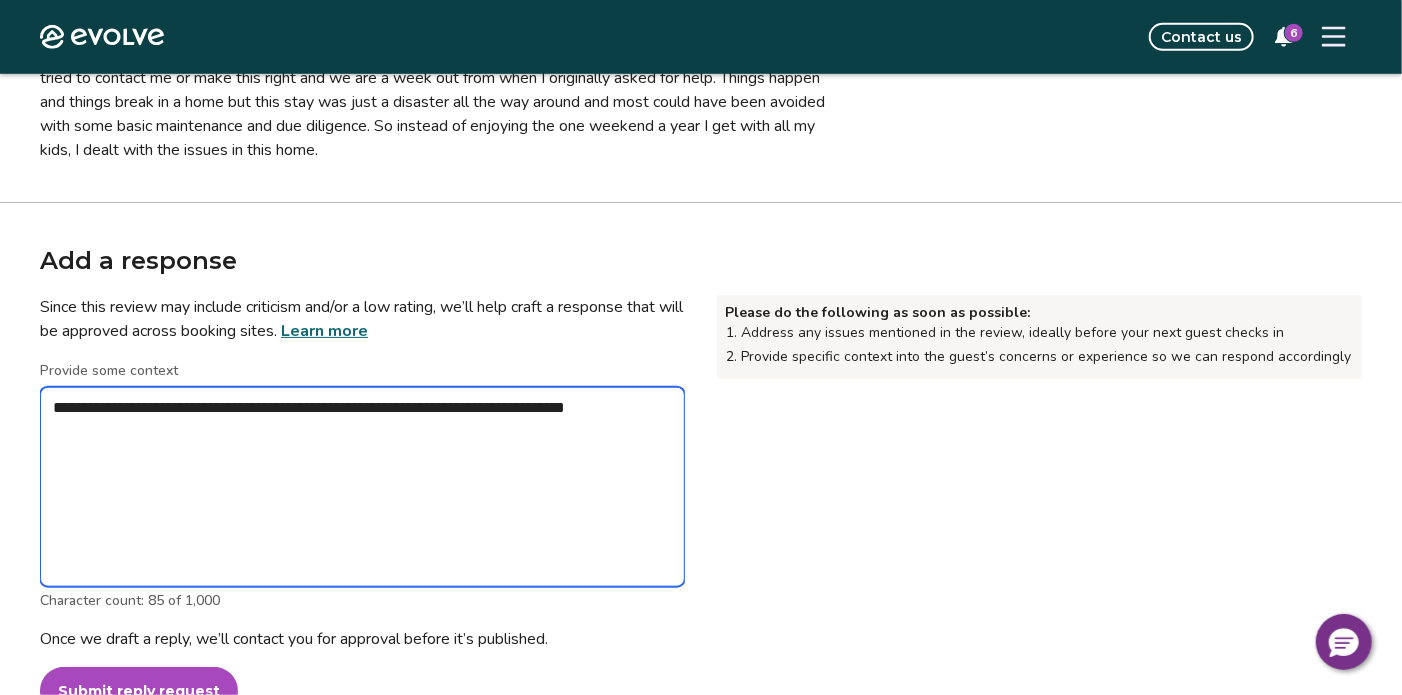 type on "*" 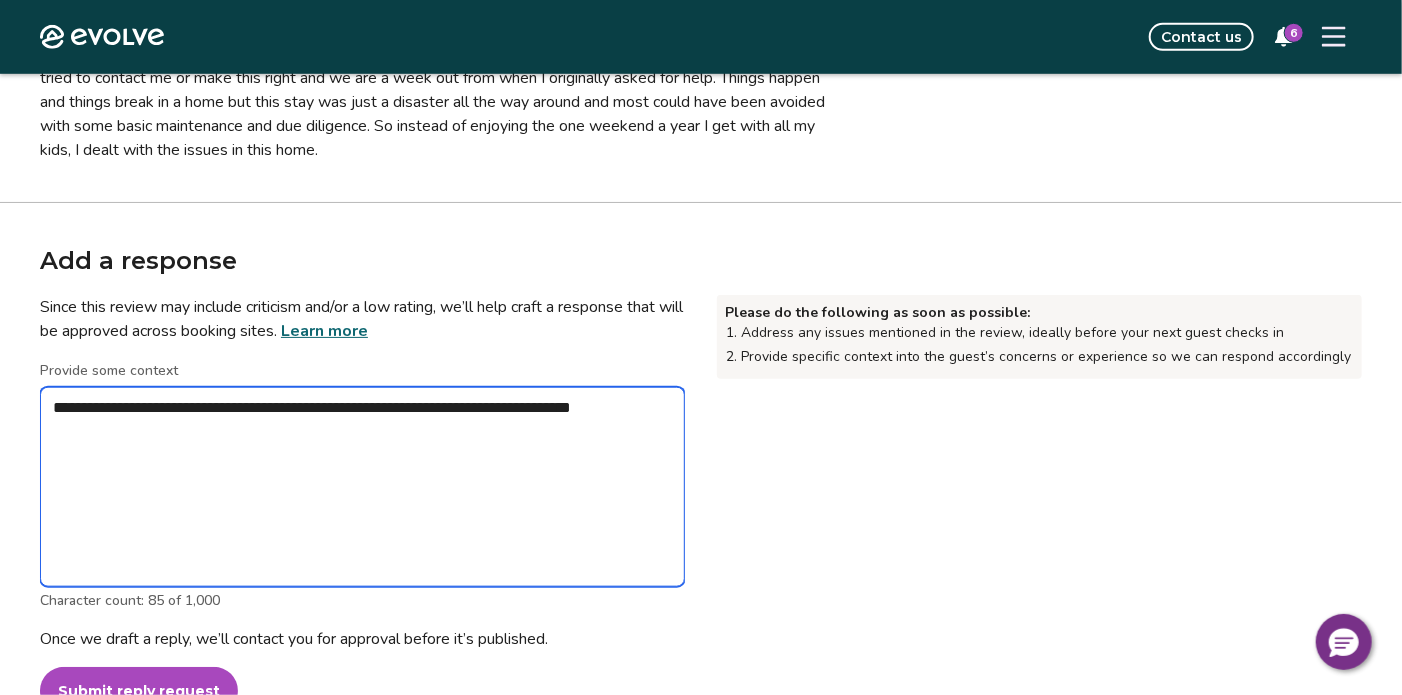 type on "*" 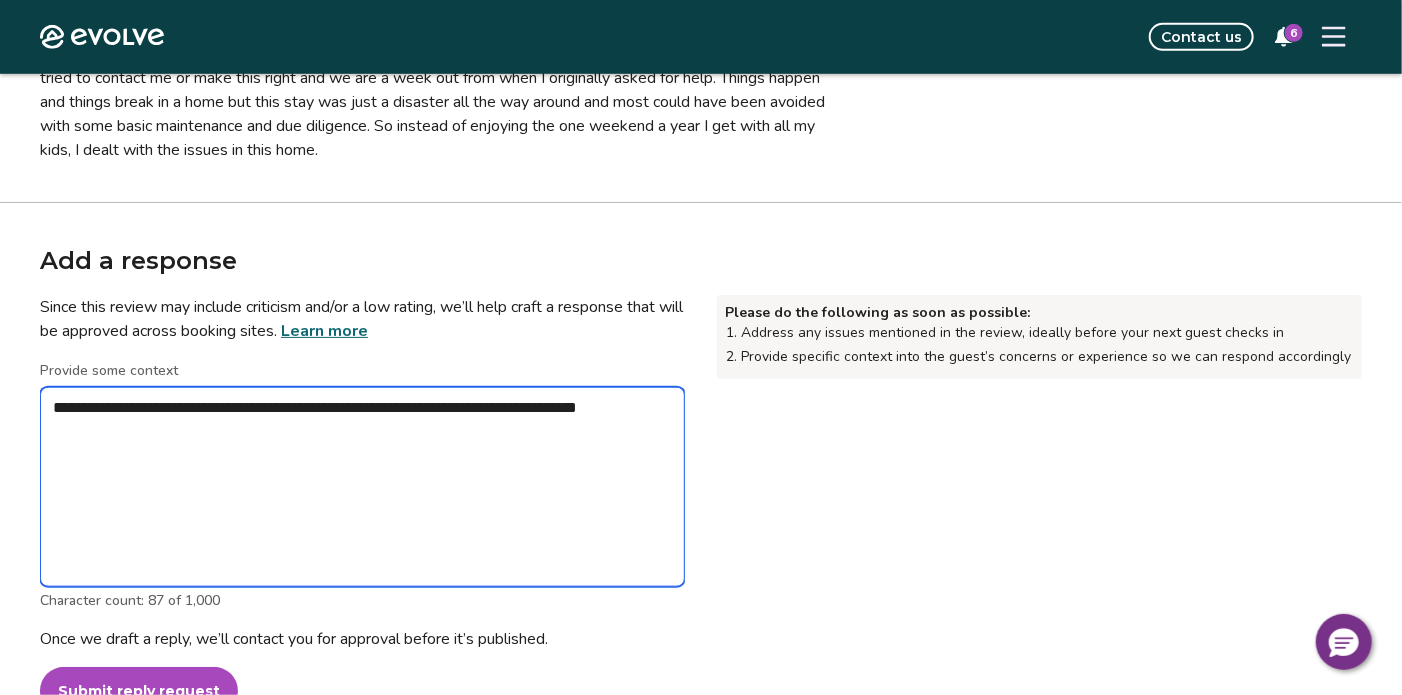 type on "*" 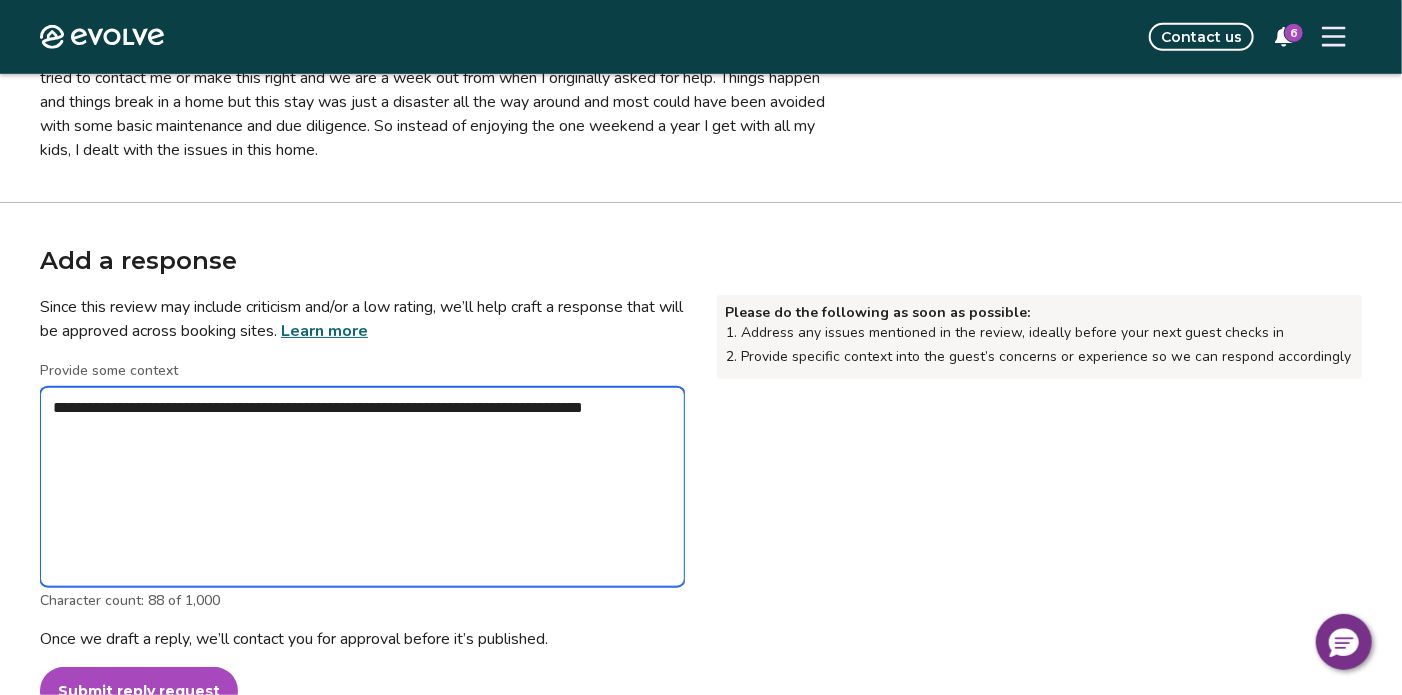 type on "*" 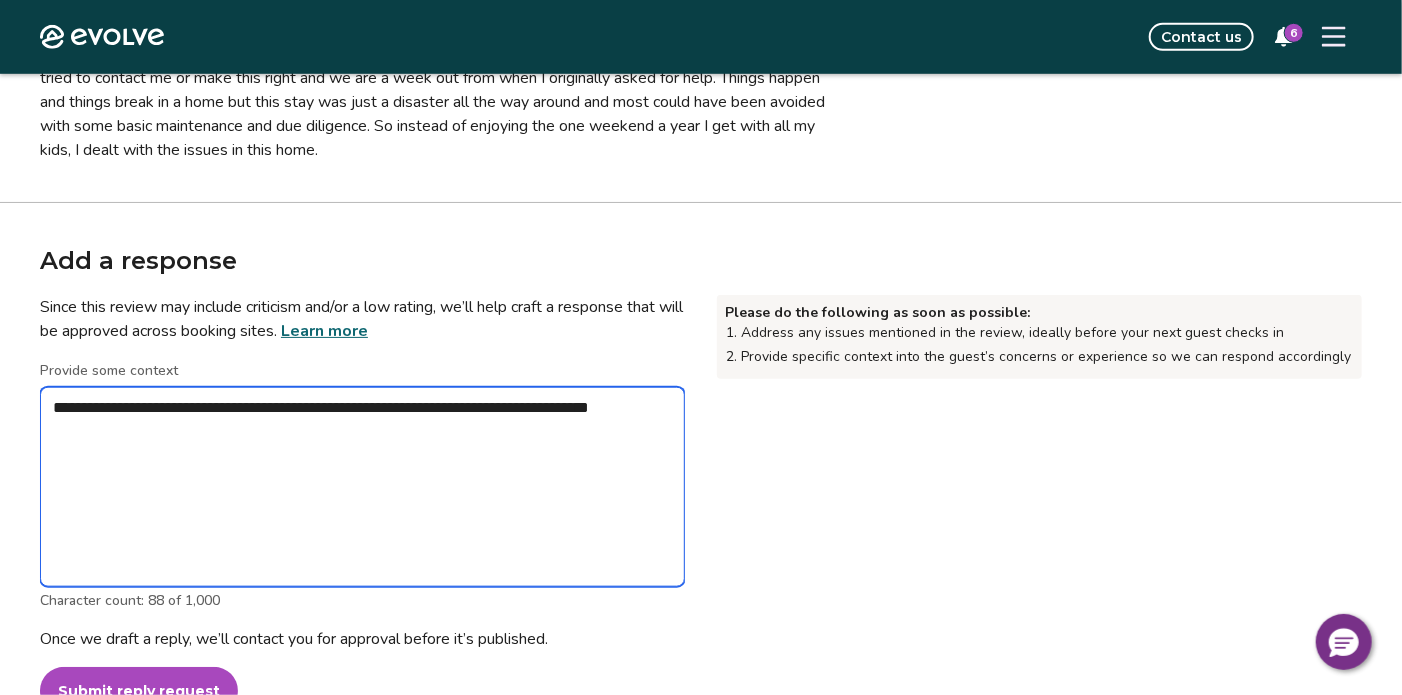 type on "**********" 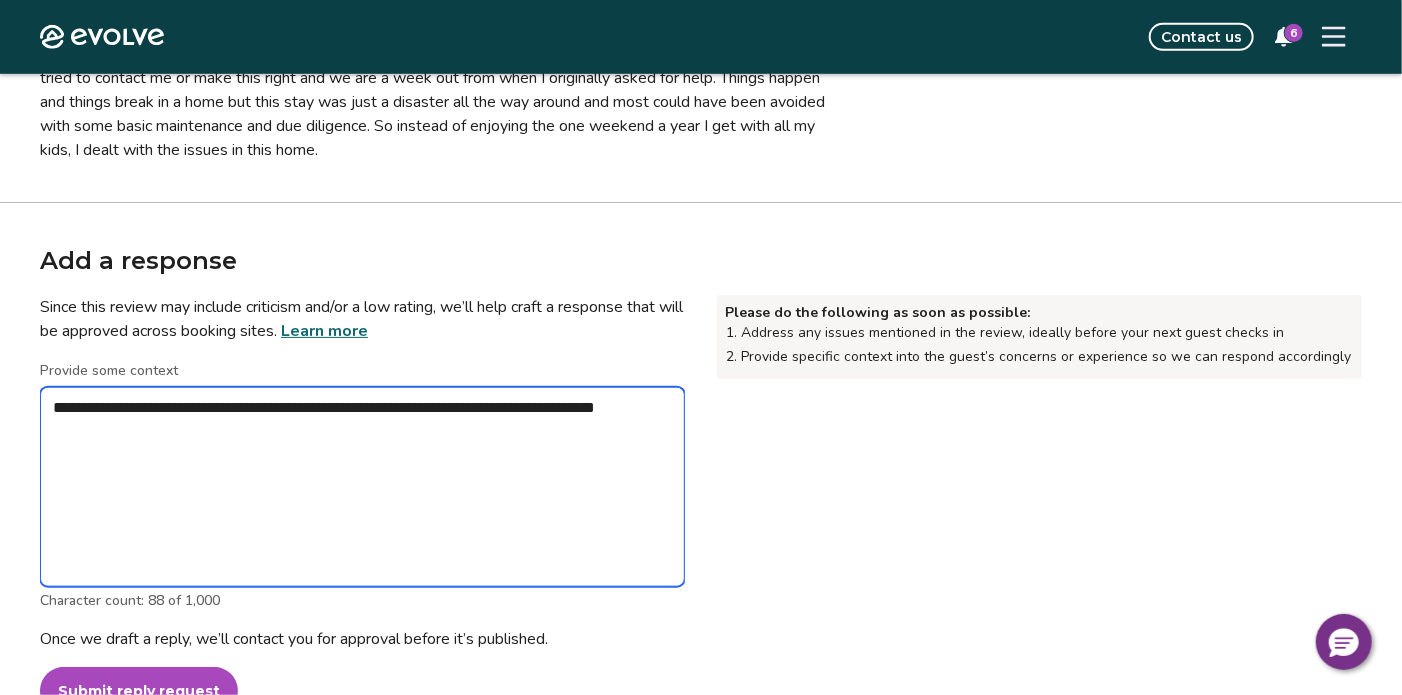 type on "*" 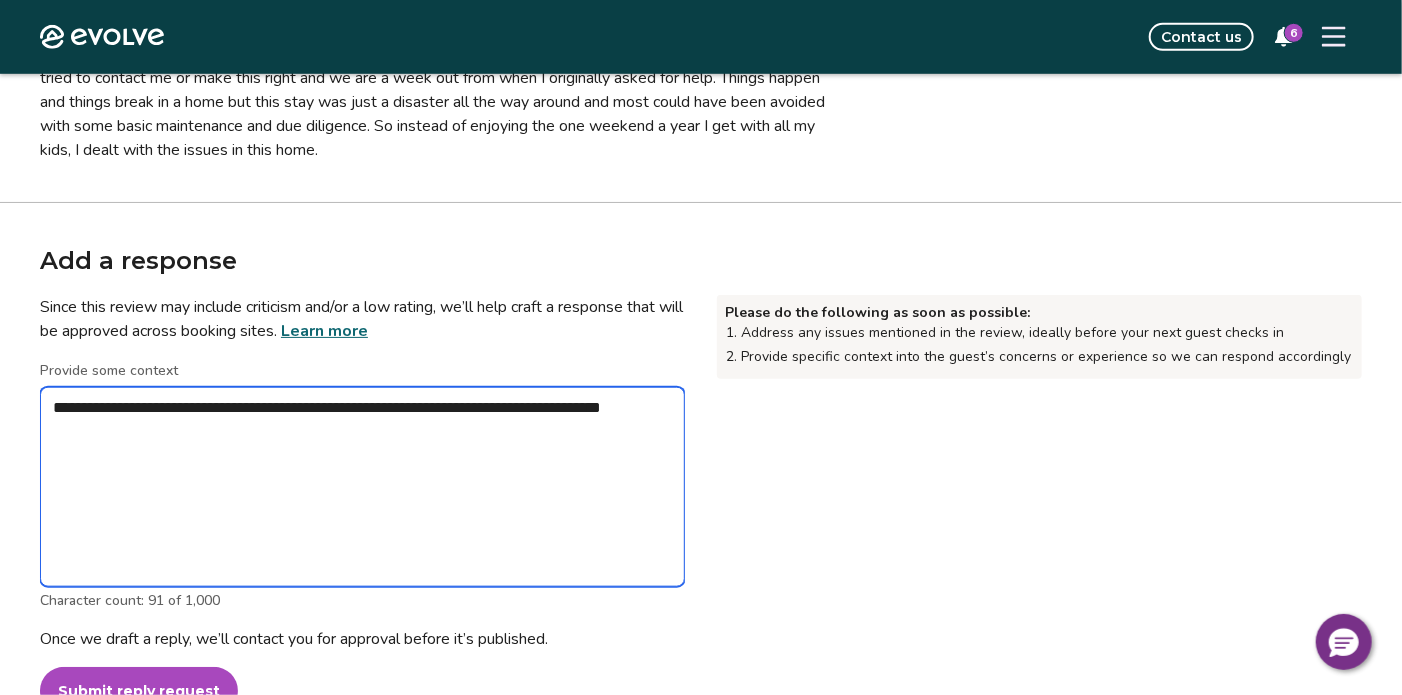 type on "*" 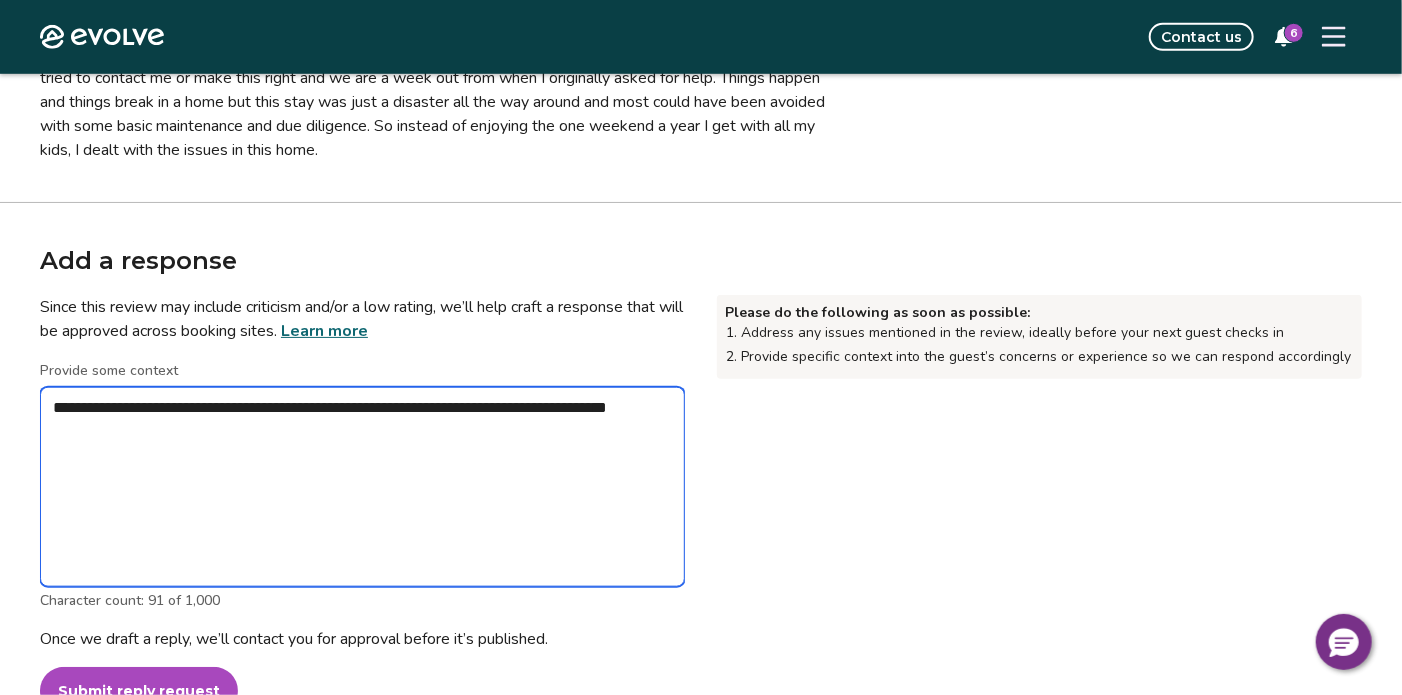 type on "*" 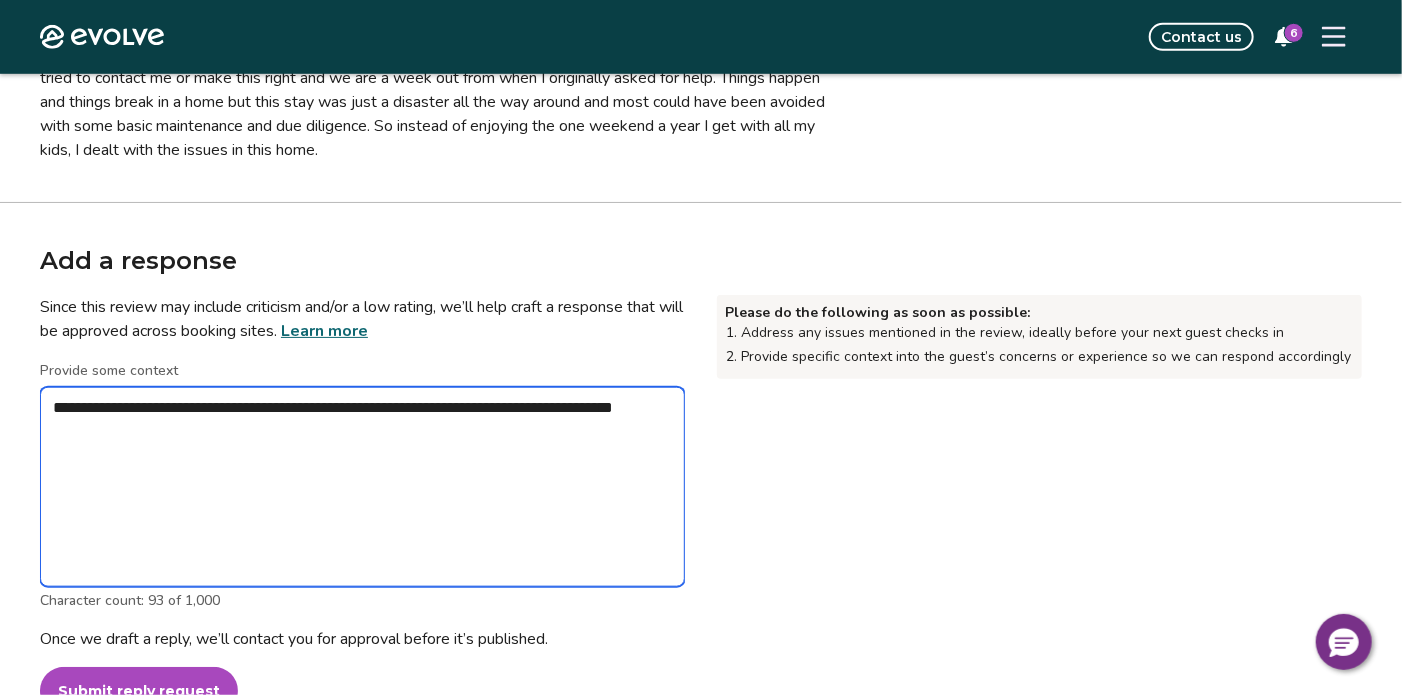 type on "*" 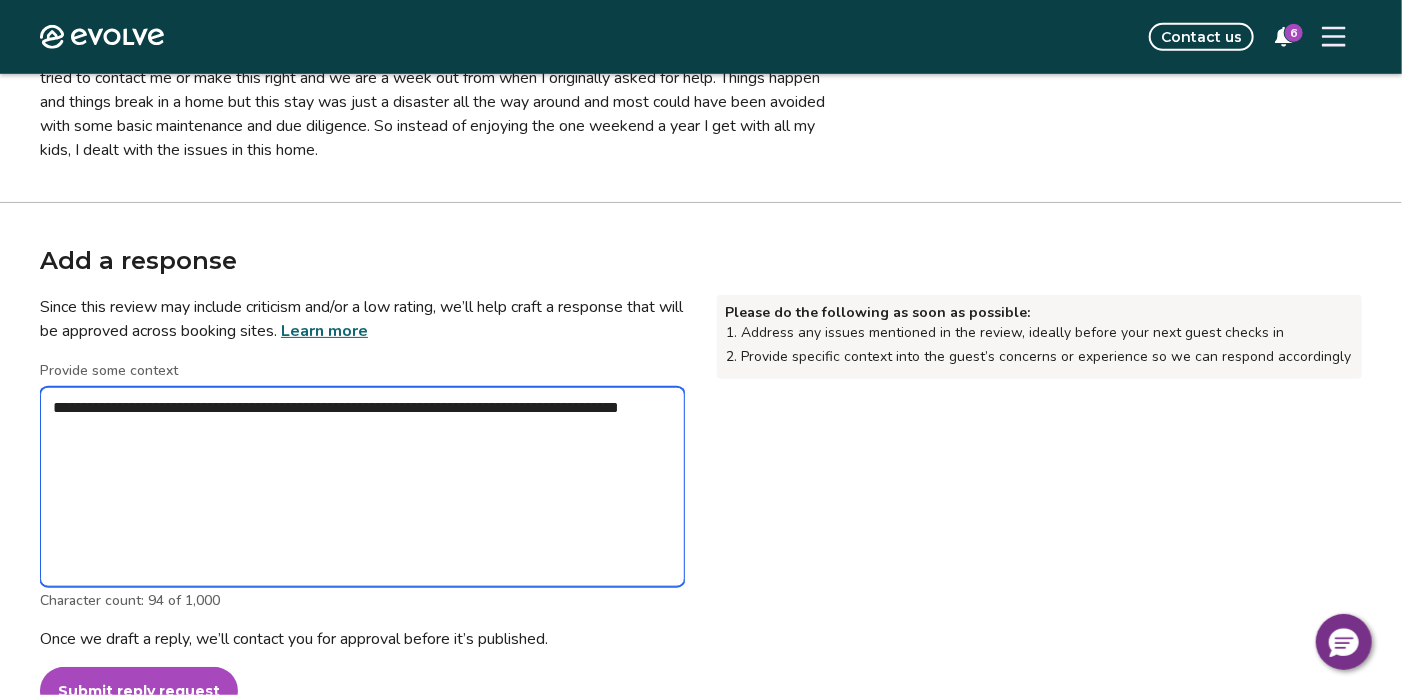 type on "*" 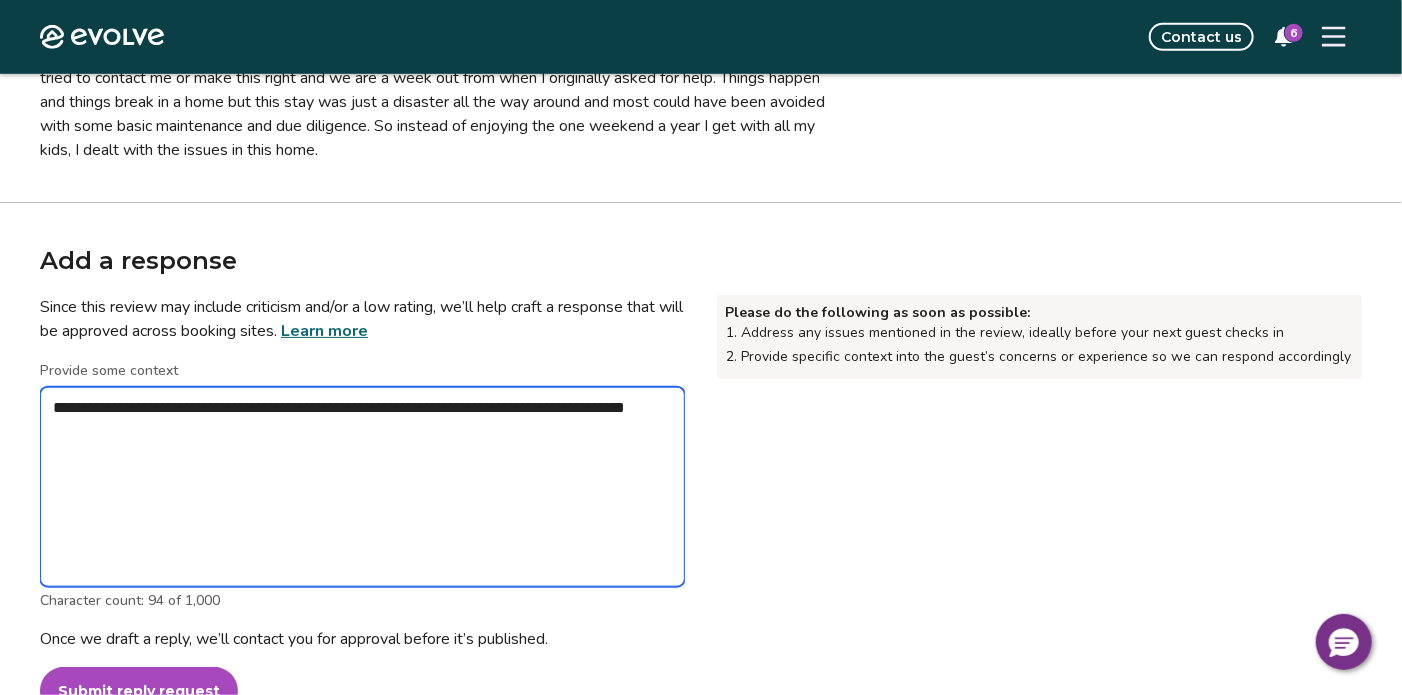 type on "*" 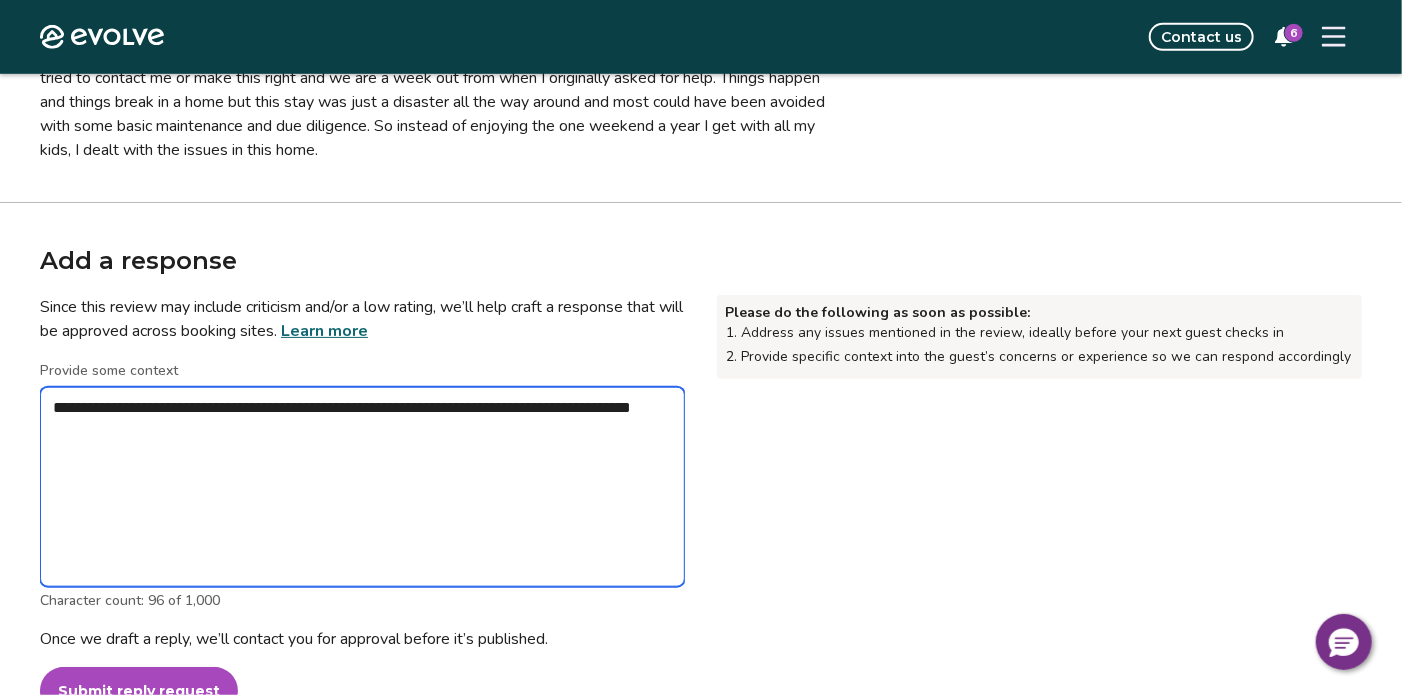 type on "*" 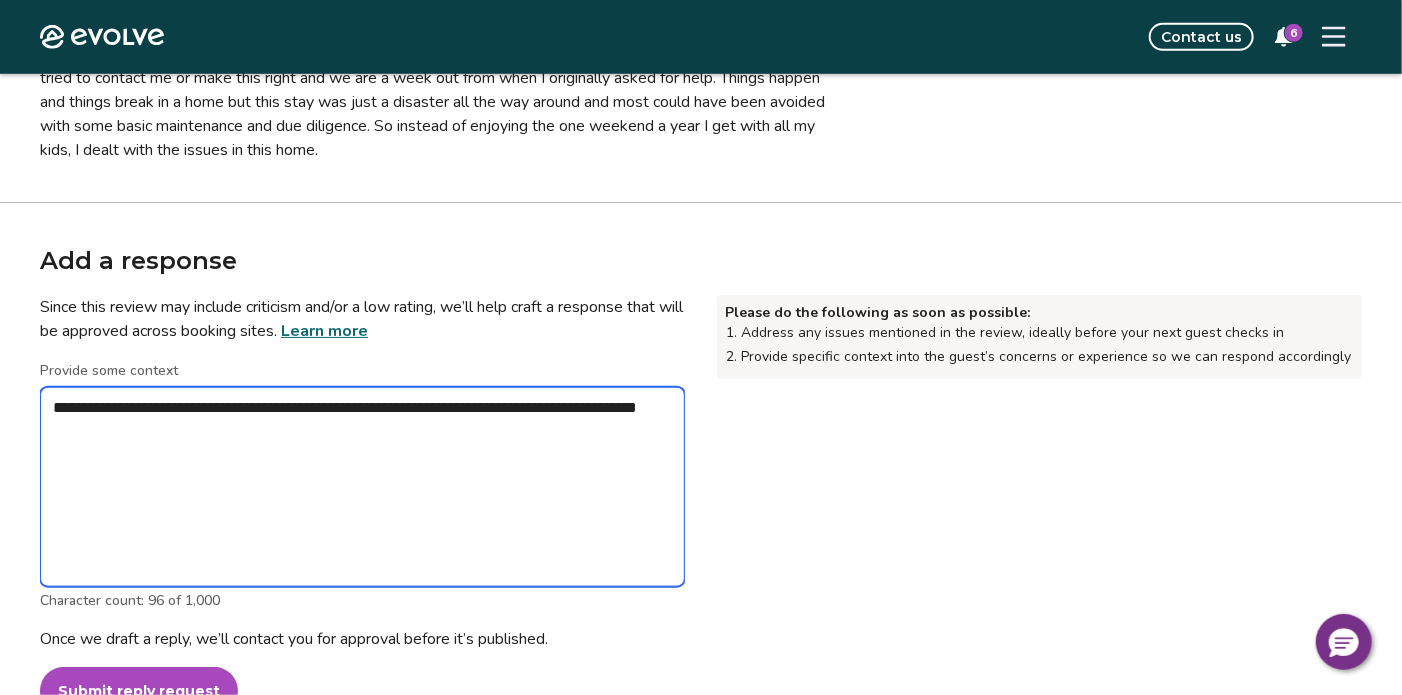 type on "**********" 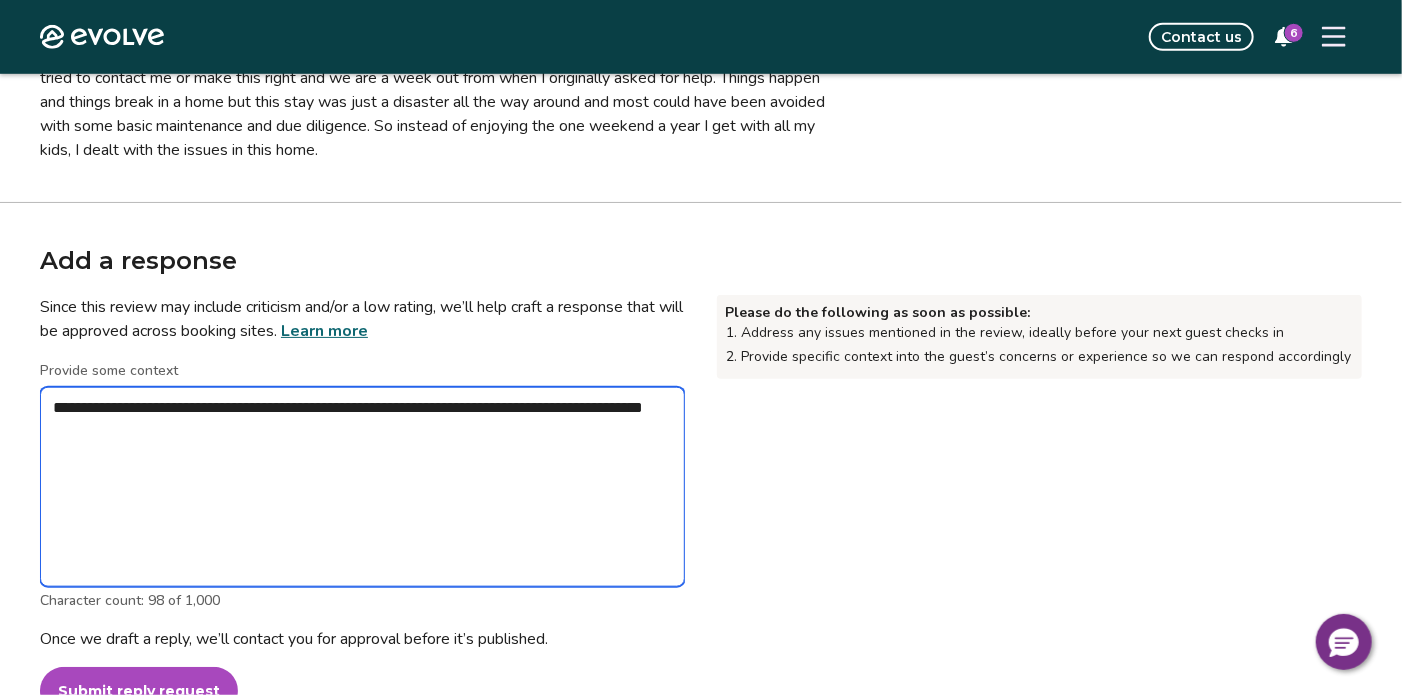 type on "*" 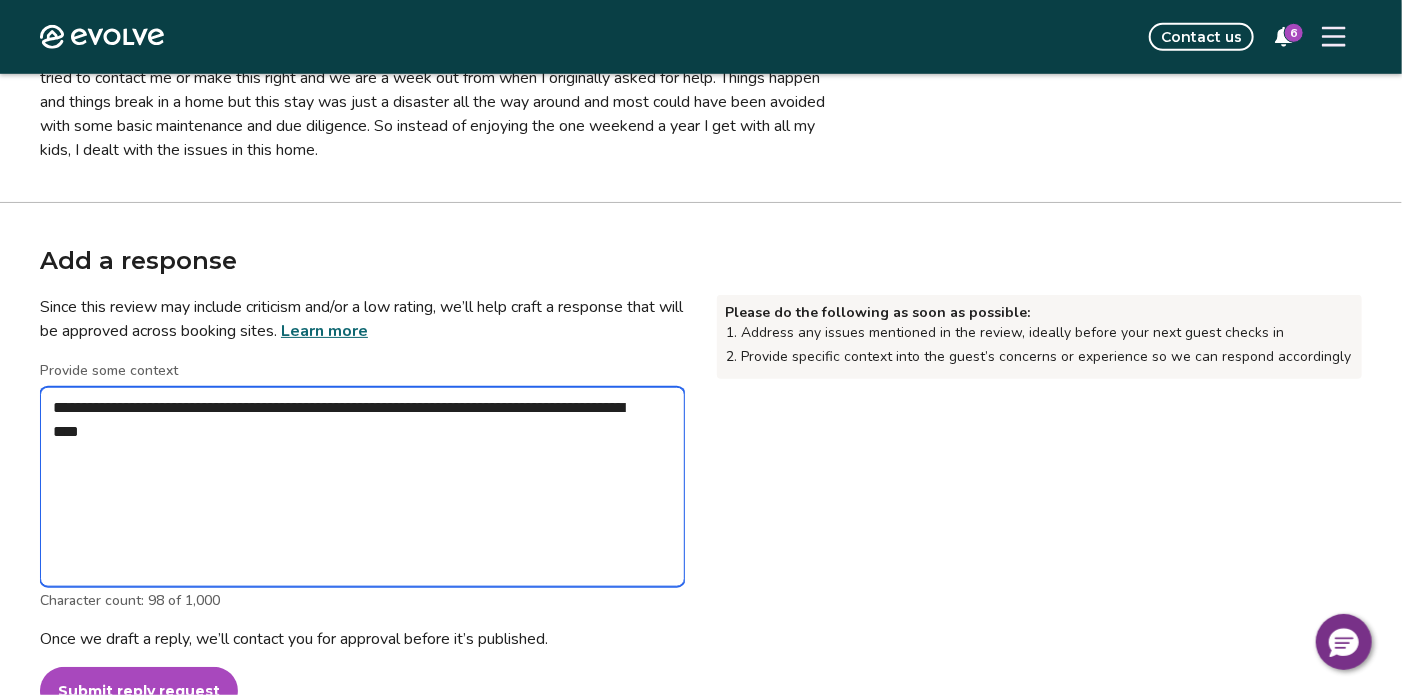 type on "*" 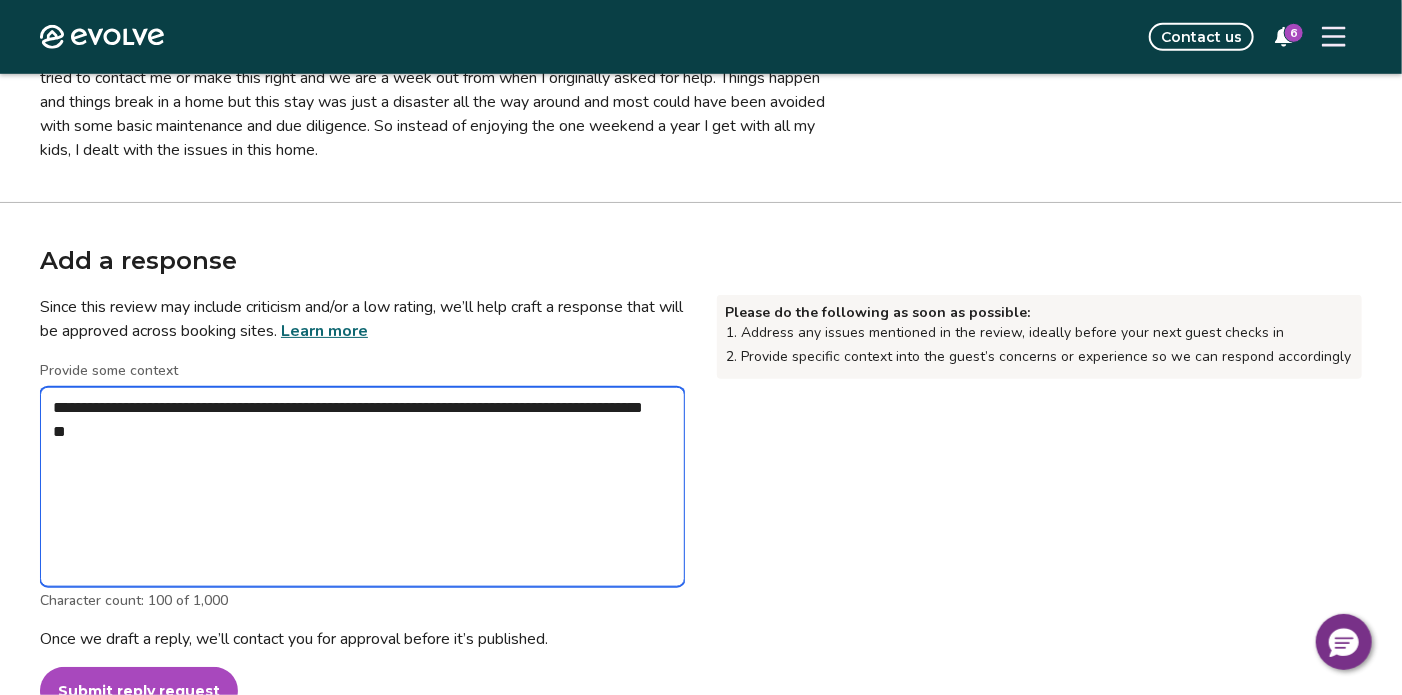 type on "*" 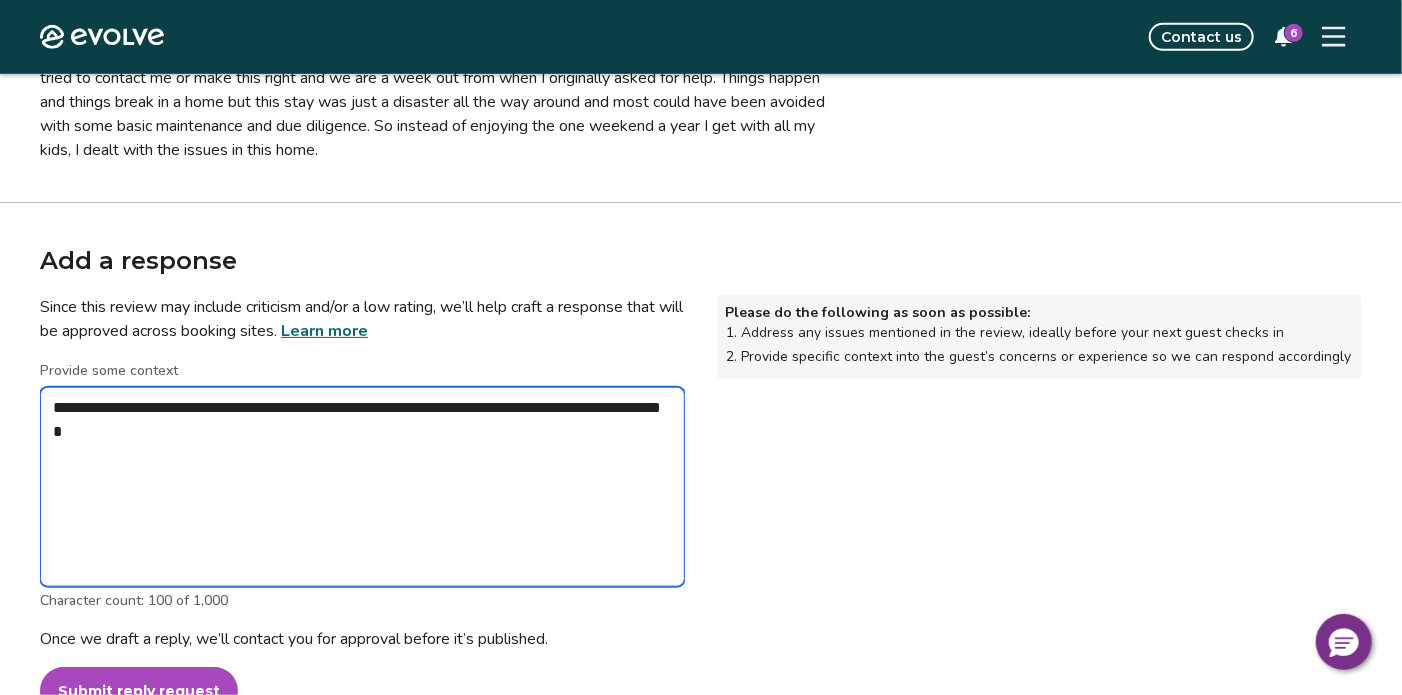 type on "*" 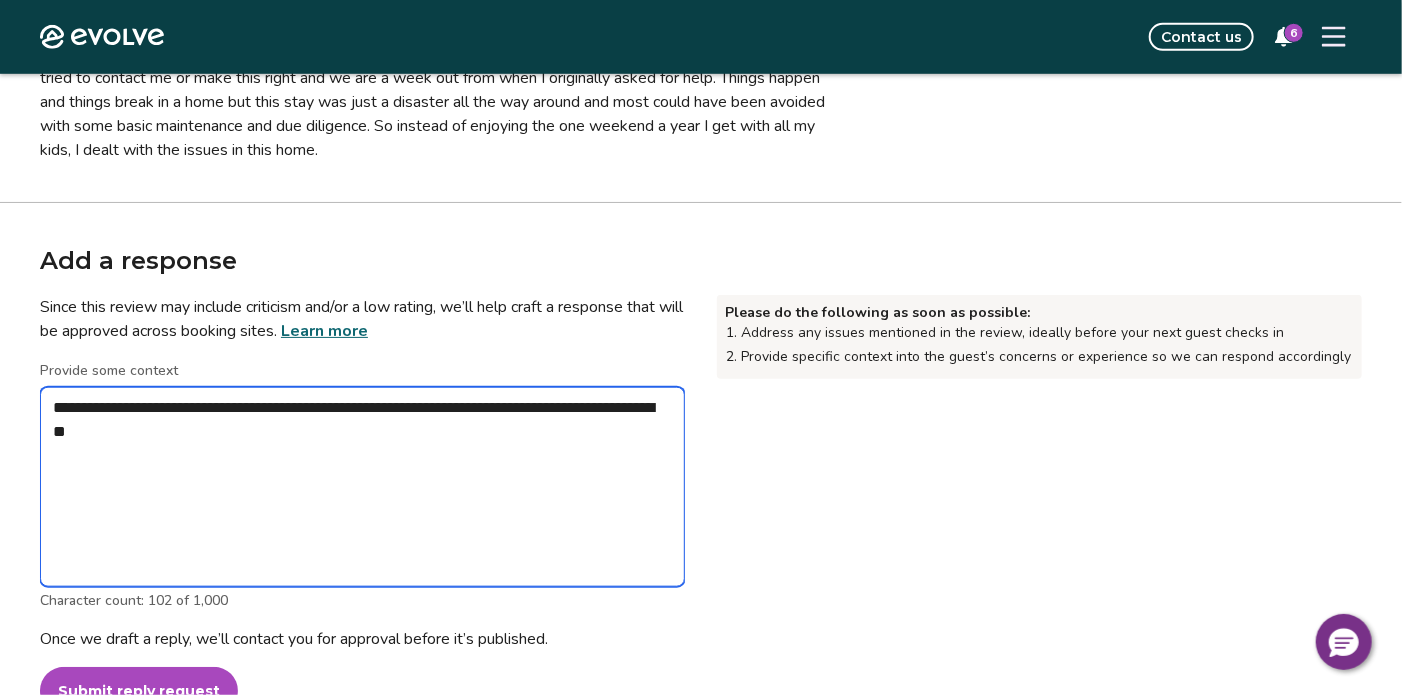 type on "*" 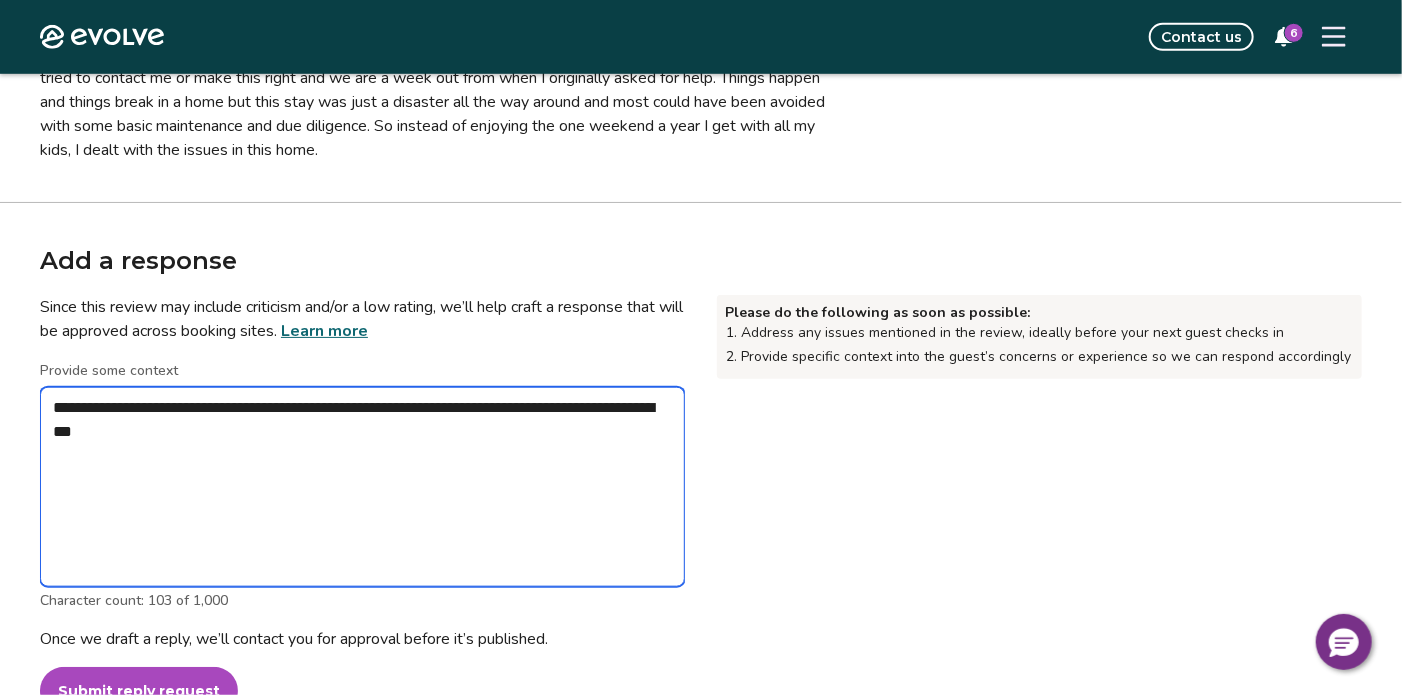 type on "*" 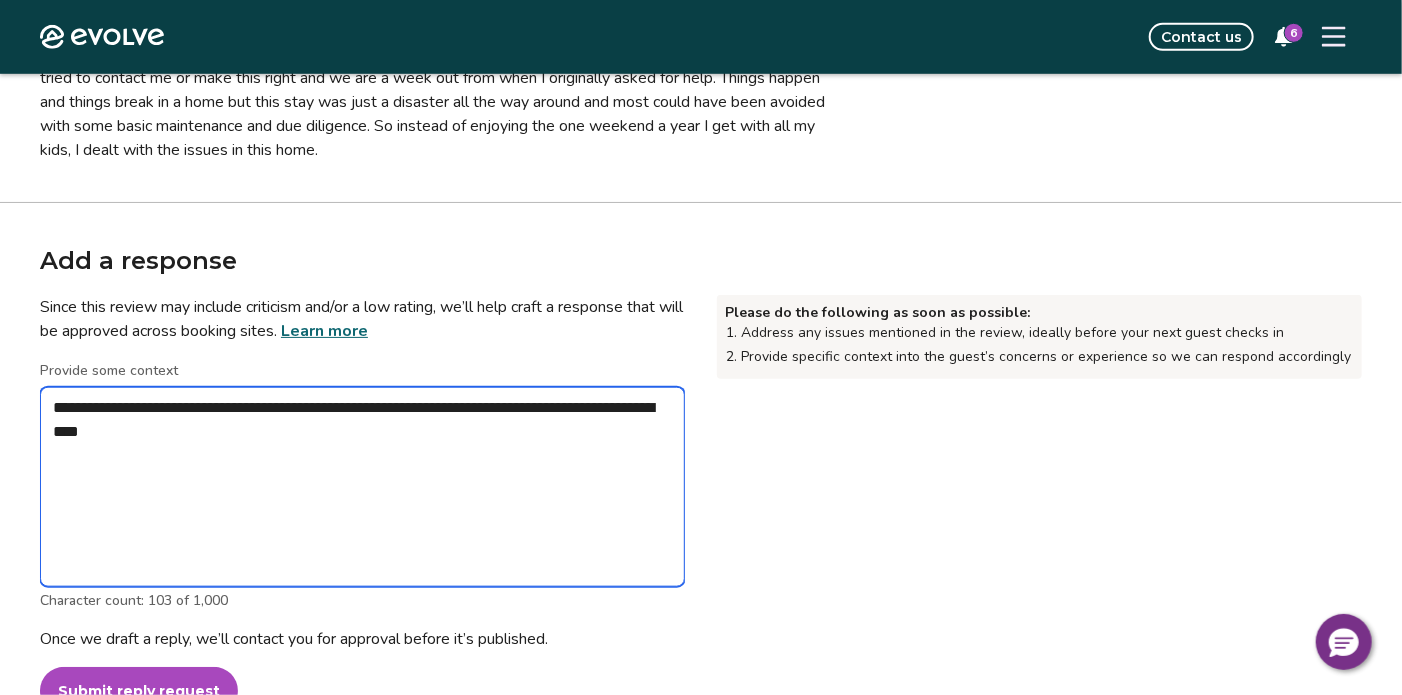 type on "*" 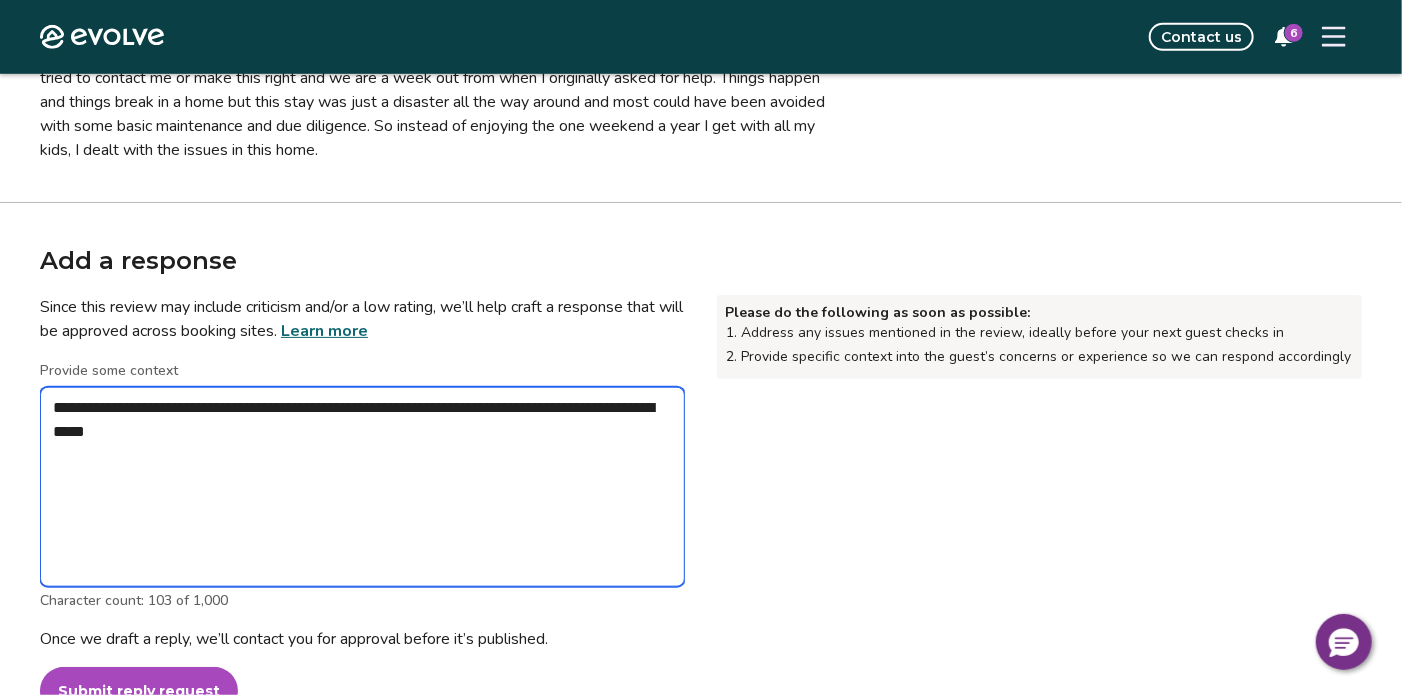type on "*" 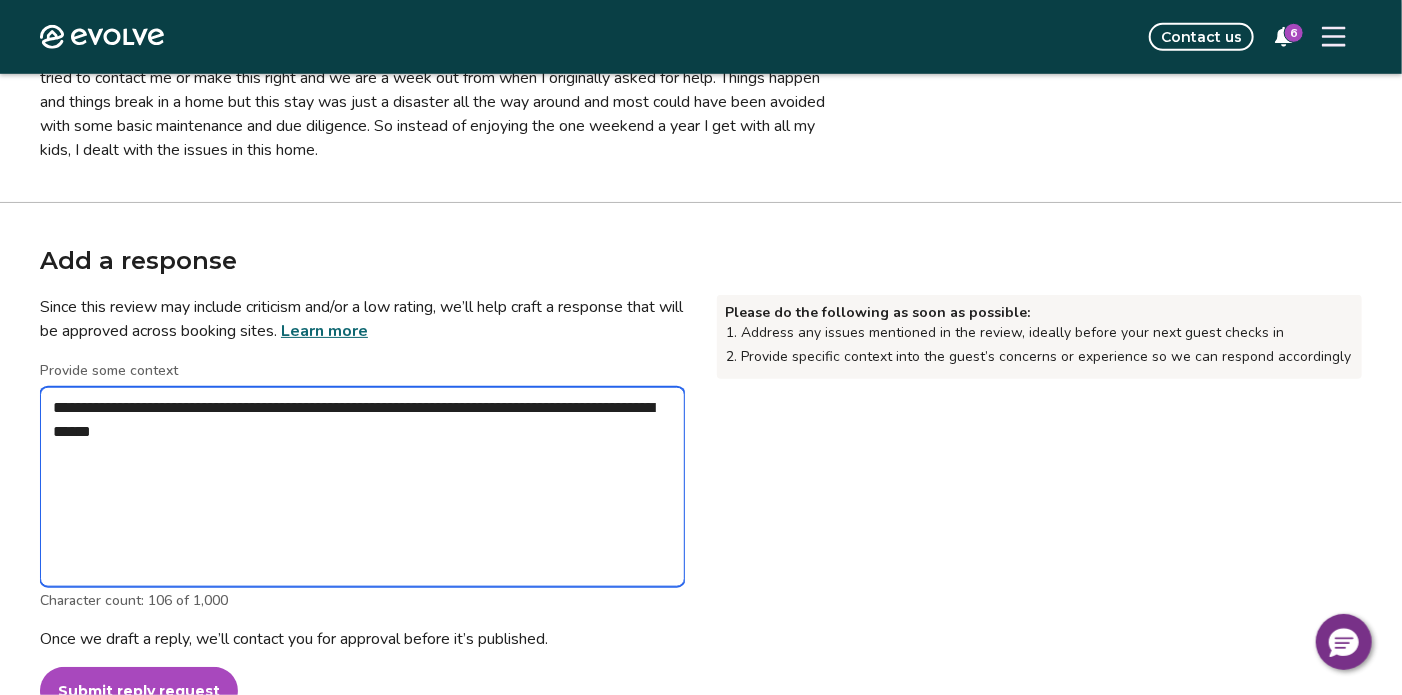 type on "*" 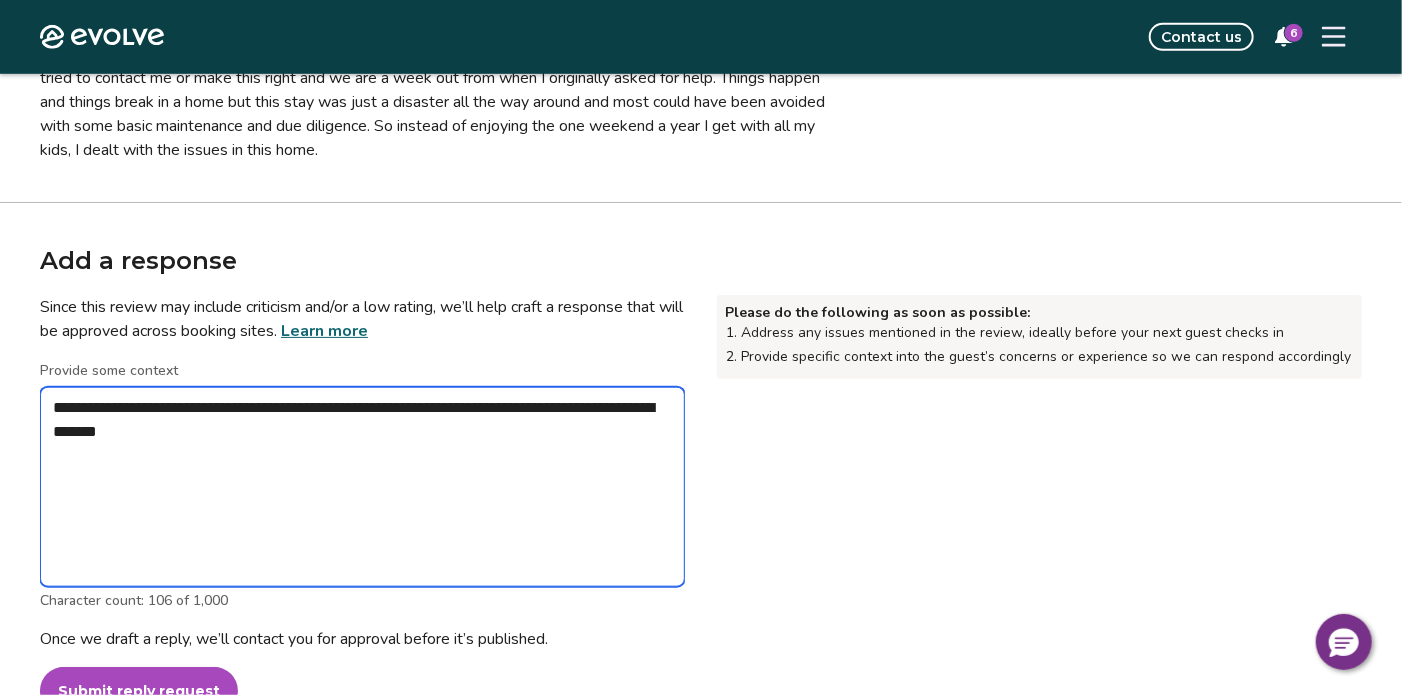 type on "*" 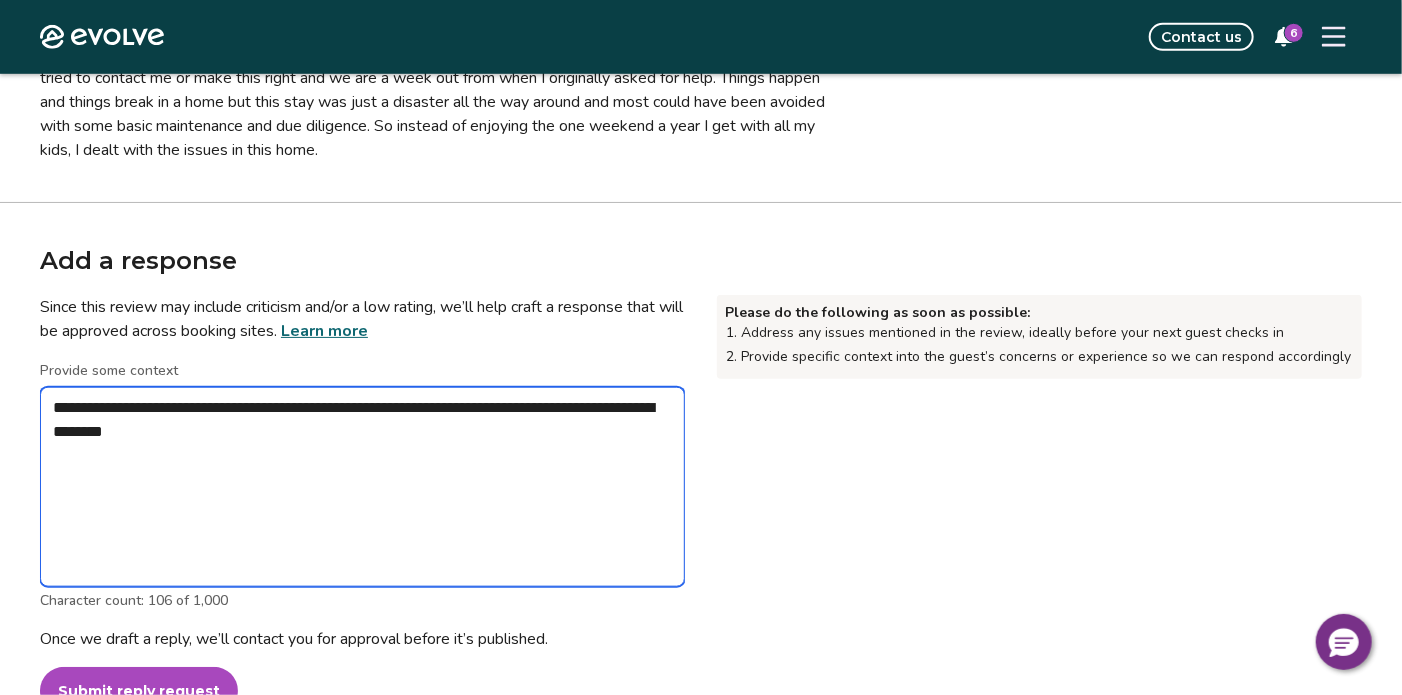 type 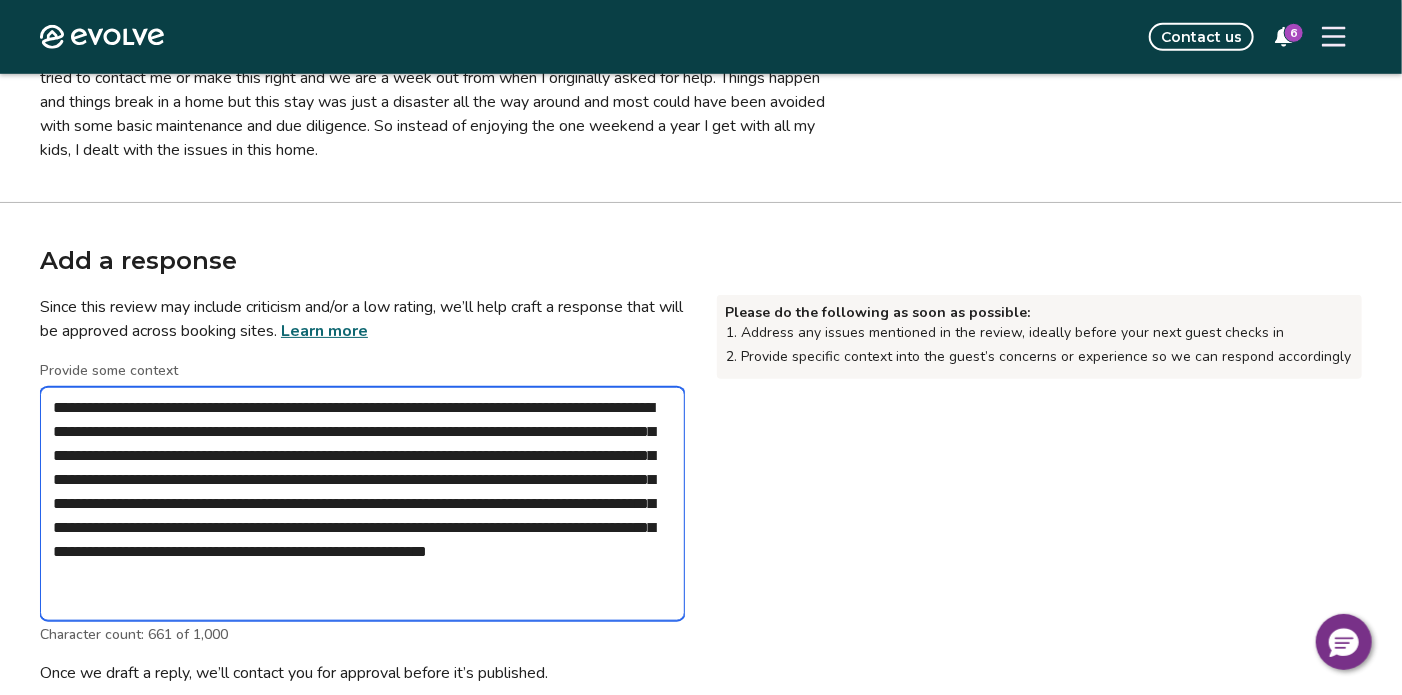 scroll, scrollTop: 0, scrollLeft: 0, axis: both 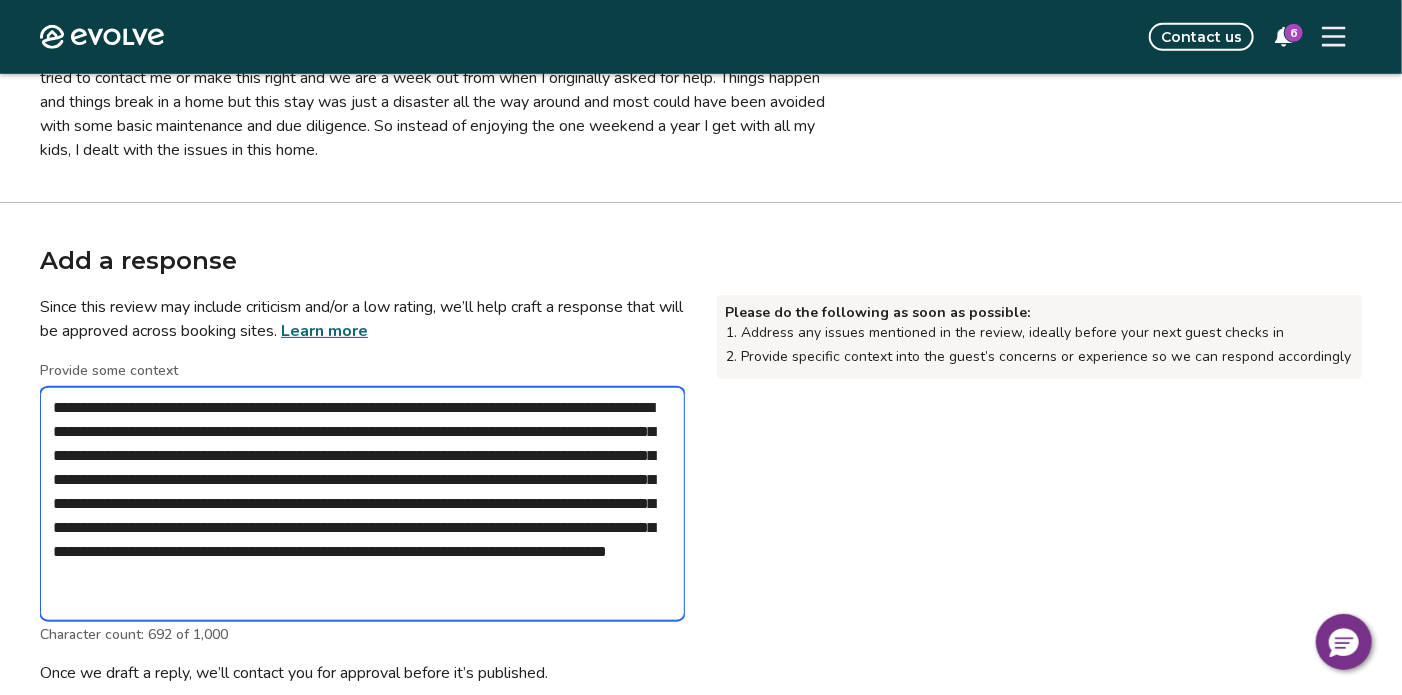 click on "**********" at bounding box center (362, 504) 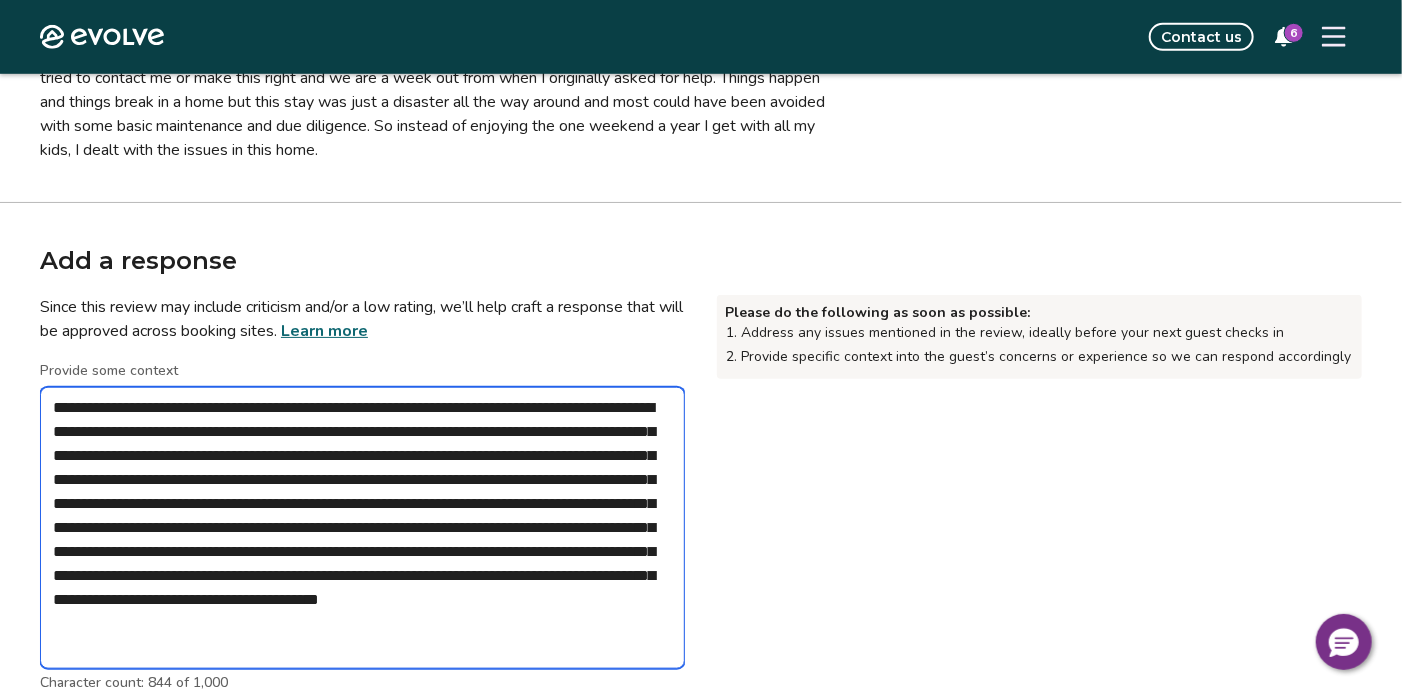 click on "**********" at bounding box center (362, 528) 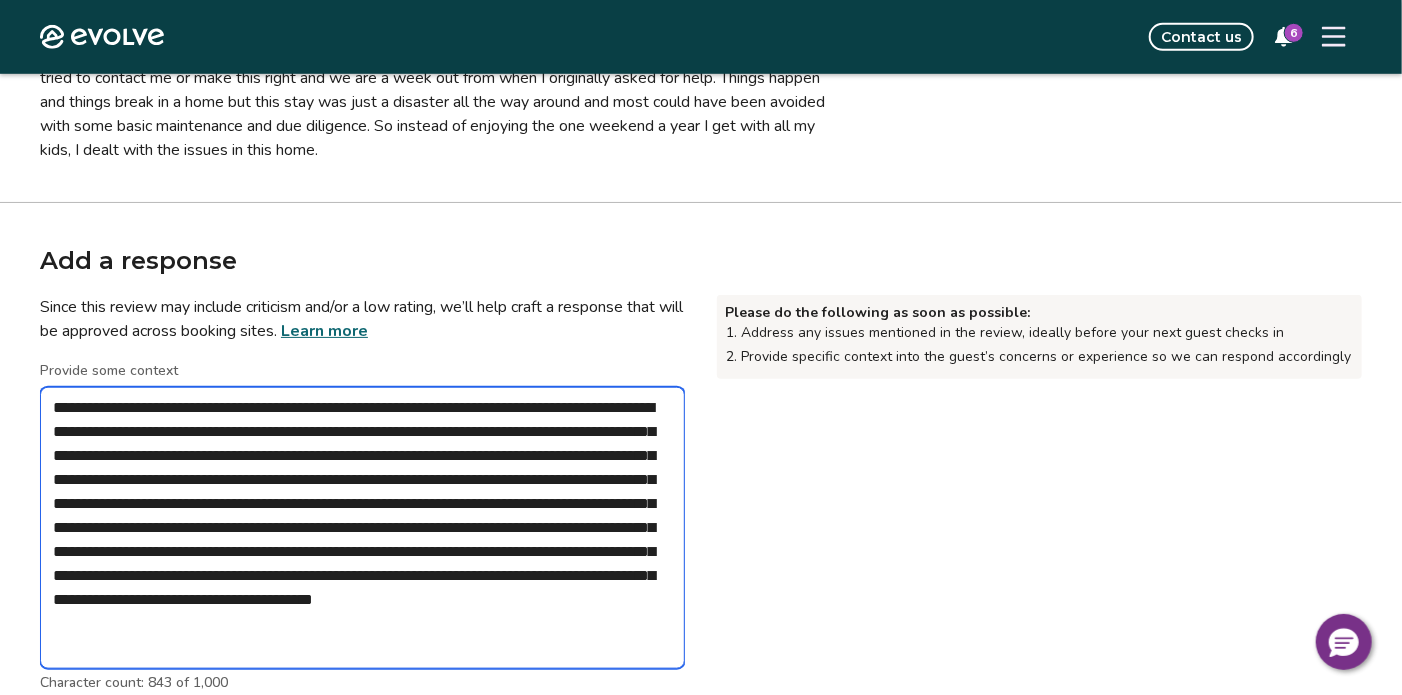 click on "**********" at bounding box center [362, 528] 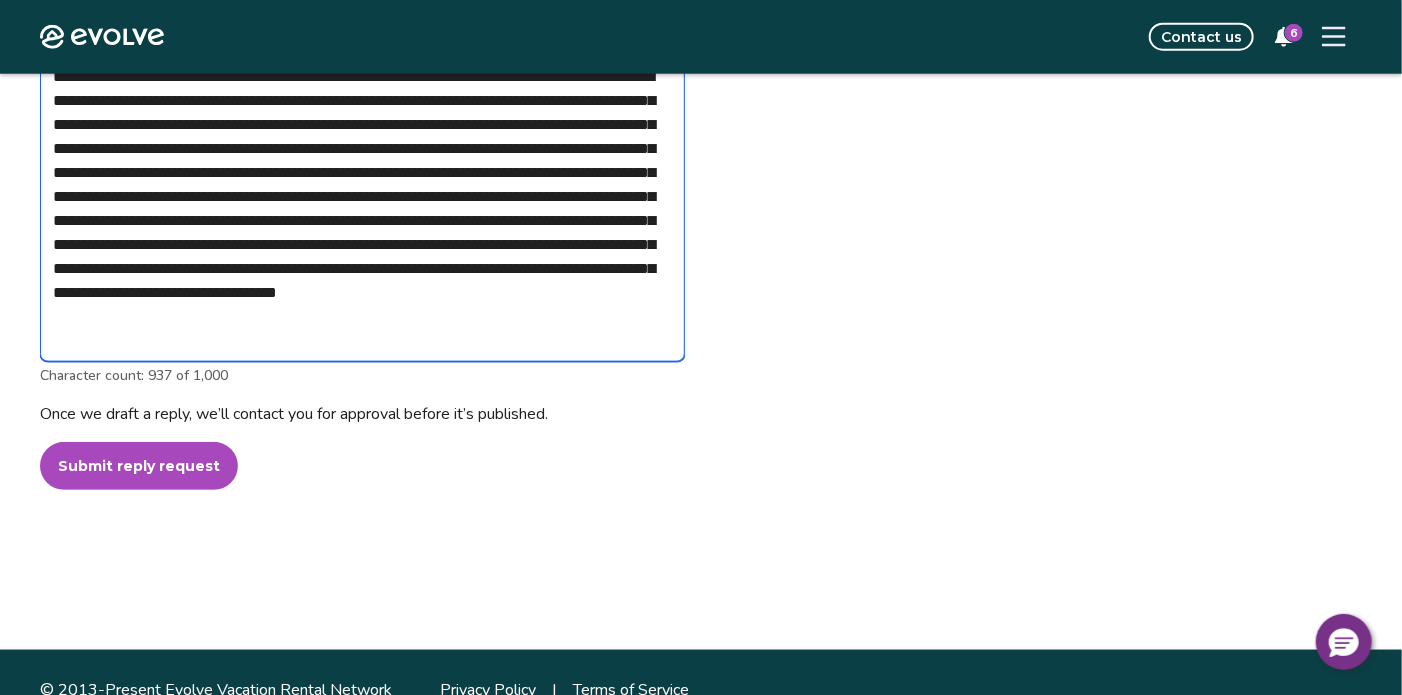 scroll, scrollTop: 957, scrollLeft: 0, axis: vertical 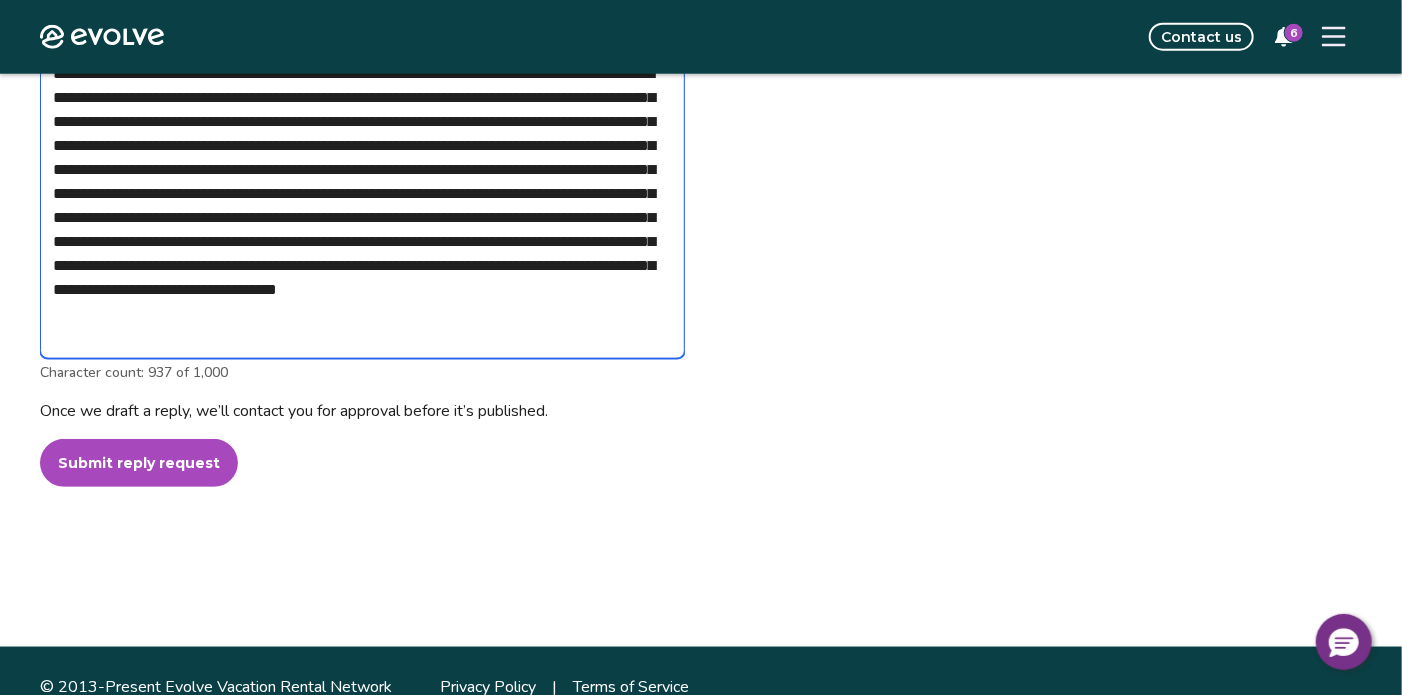 click on "**********" at bounding box center [362, 206] 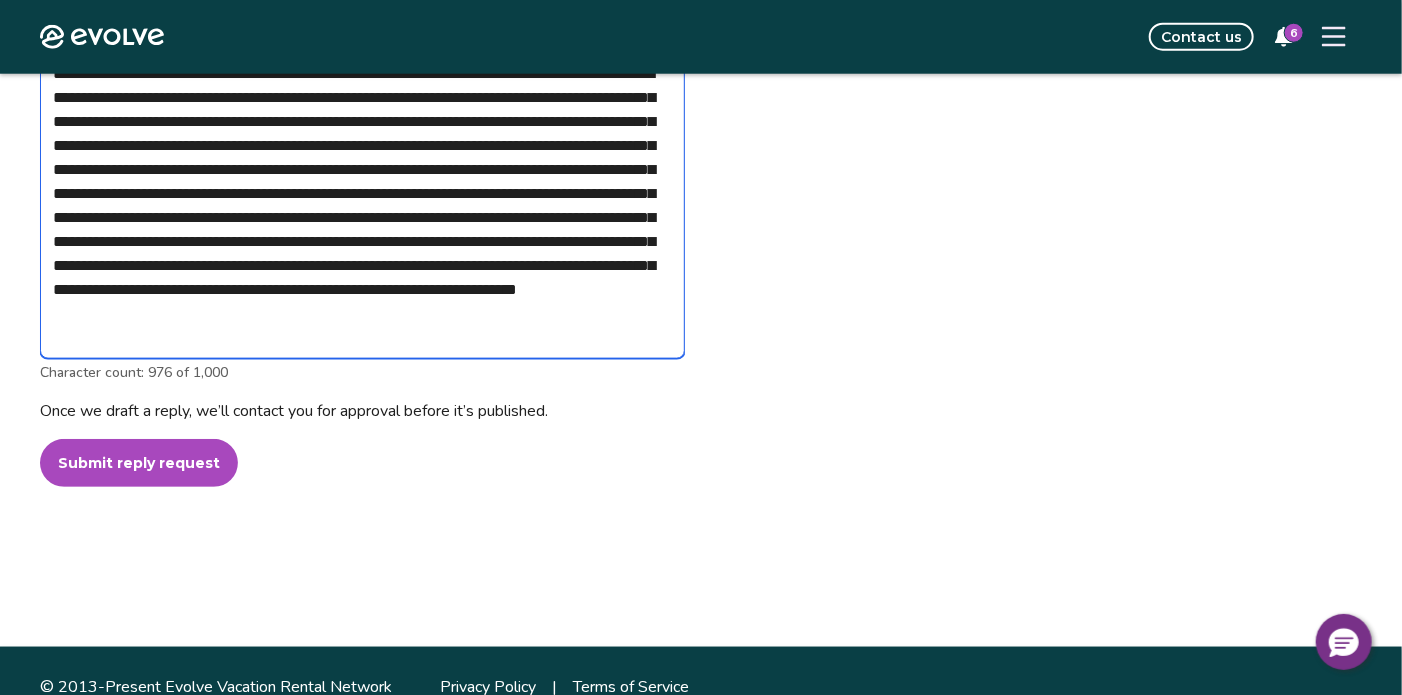 scroll, scrollTop: 0, scrollLeft: 0, axis: both 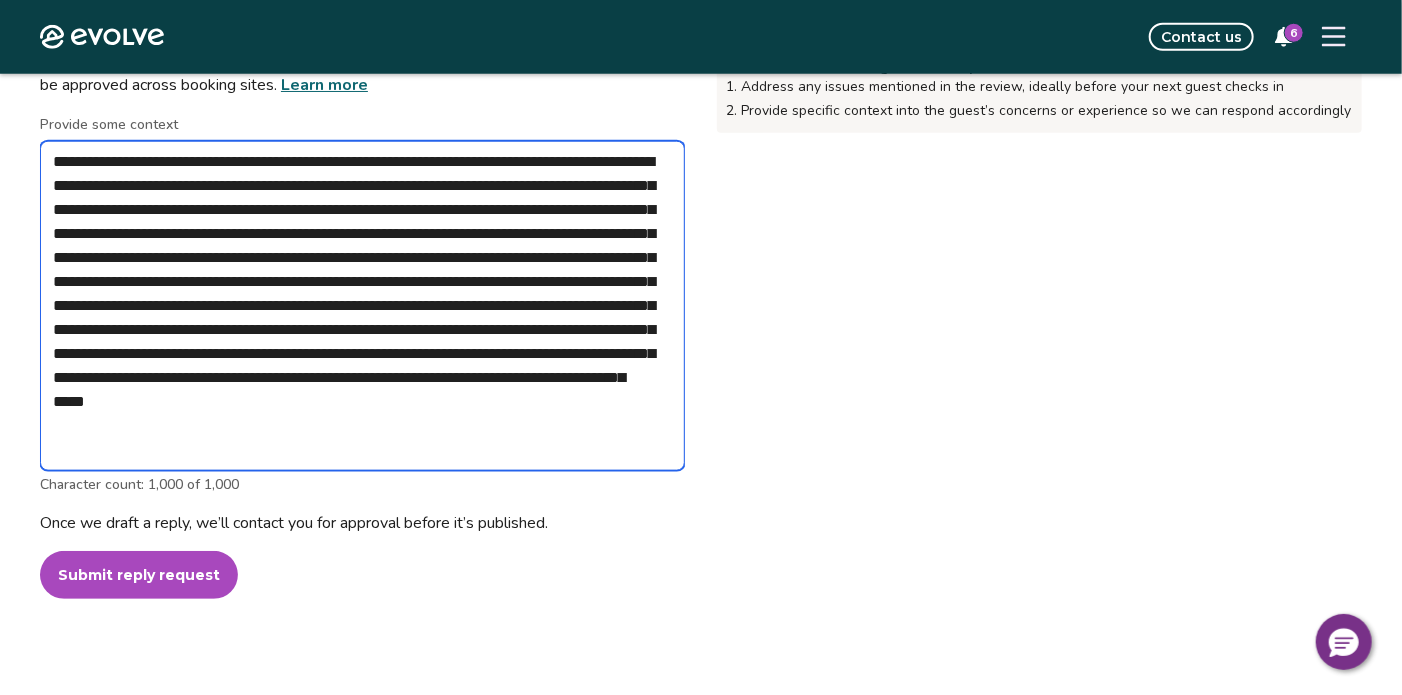 drag, startPoint x: 293, startPoint y: 351, endPoint x: 557, endPoint y: 321, distance: 265.69907 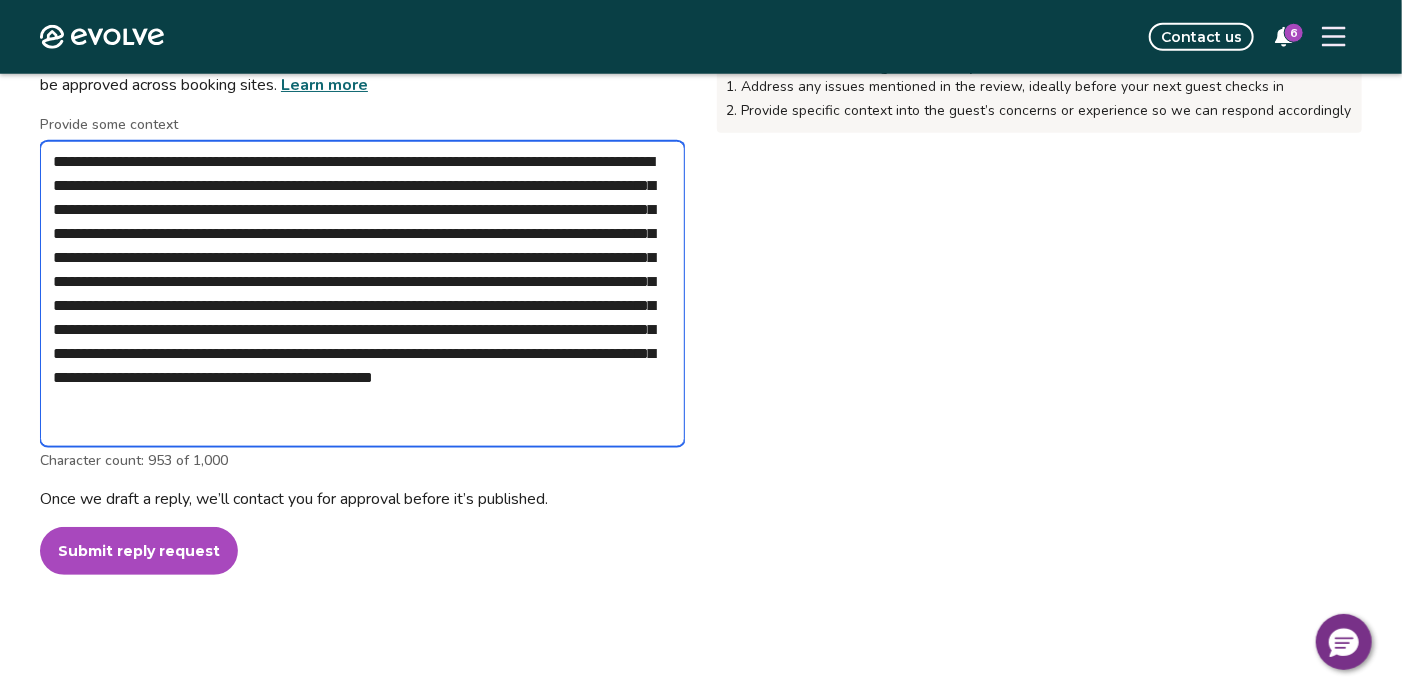 click on "**********" at bounding box center (362, 294) 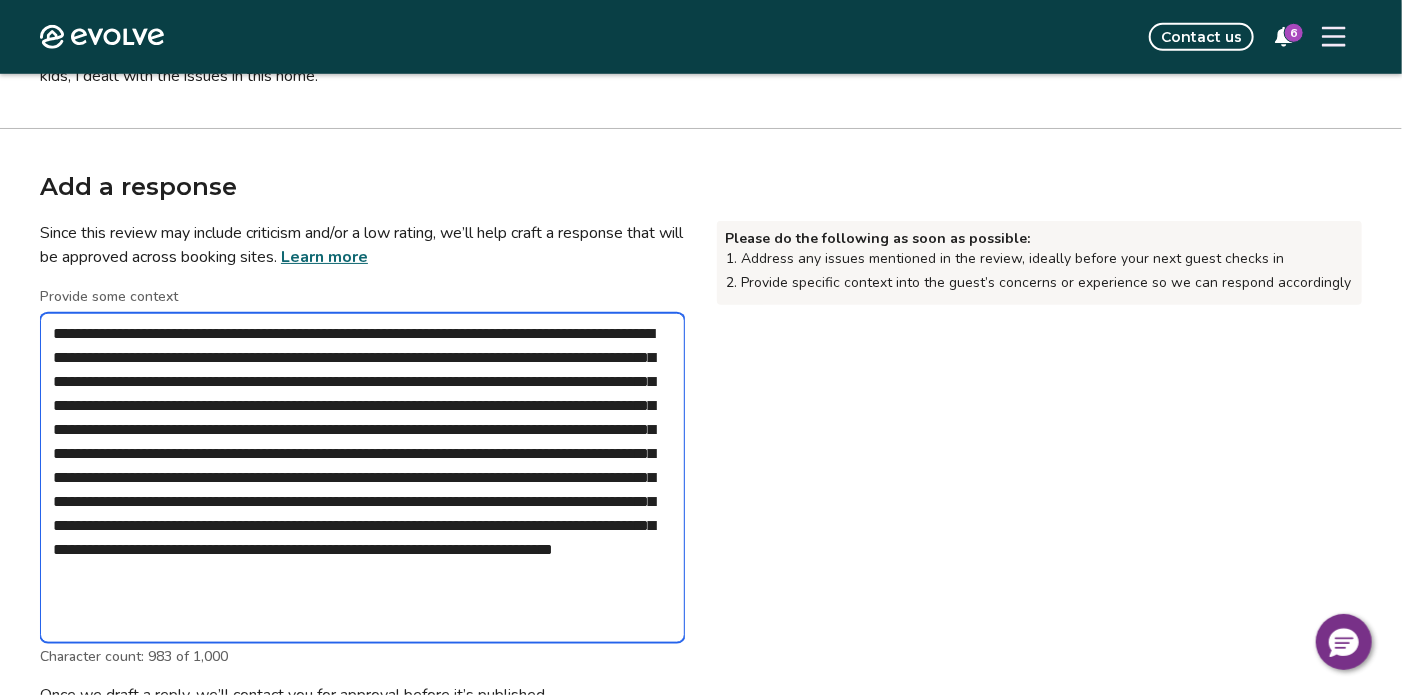 scroll, scrollTop: 696, scrollLeft: 0, axis: vertical 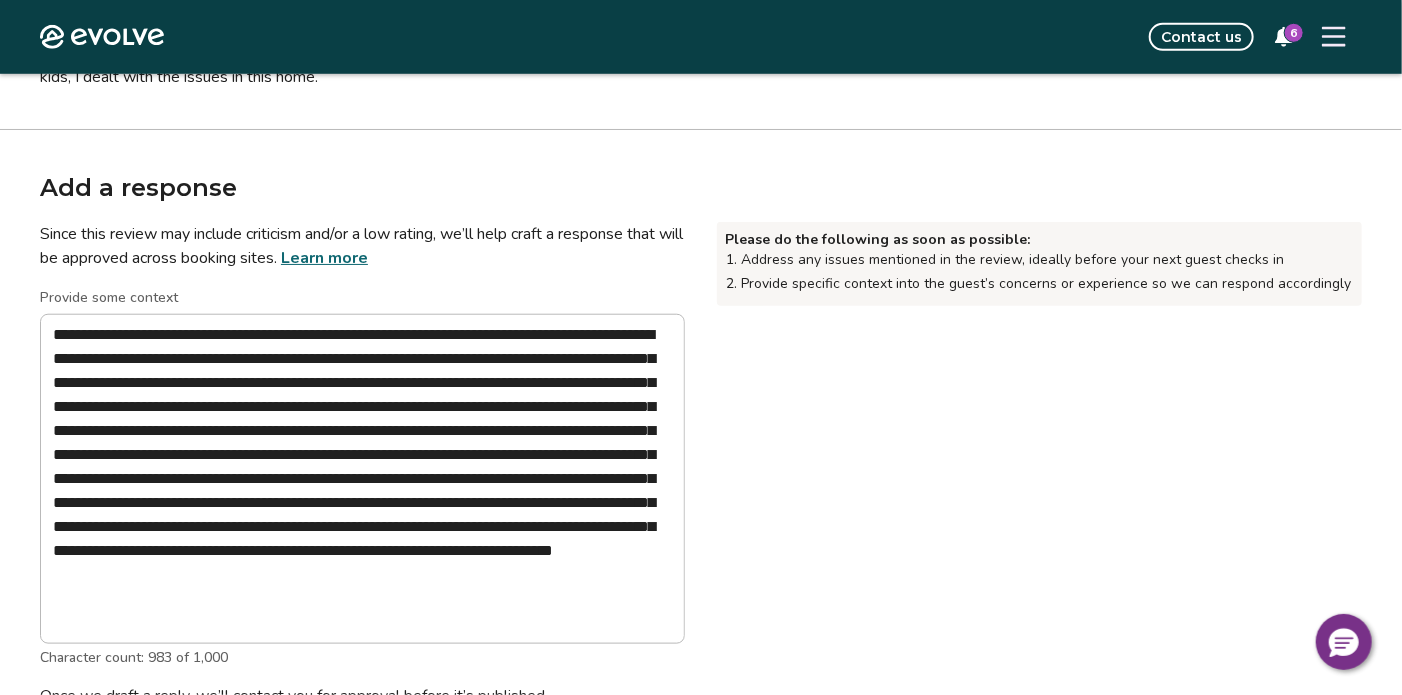 click on "Please do the following as soon as possible: Address any issues mentioned in the review, ideally before your next guest checks in Provide specific context into the guest’s concerns or experience so we can respond accordingly" at bounding box center [1039, 537] 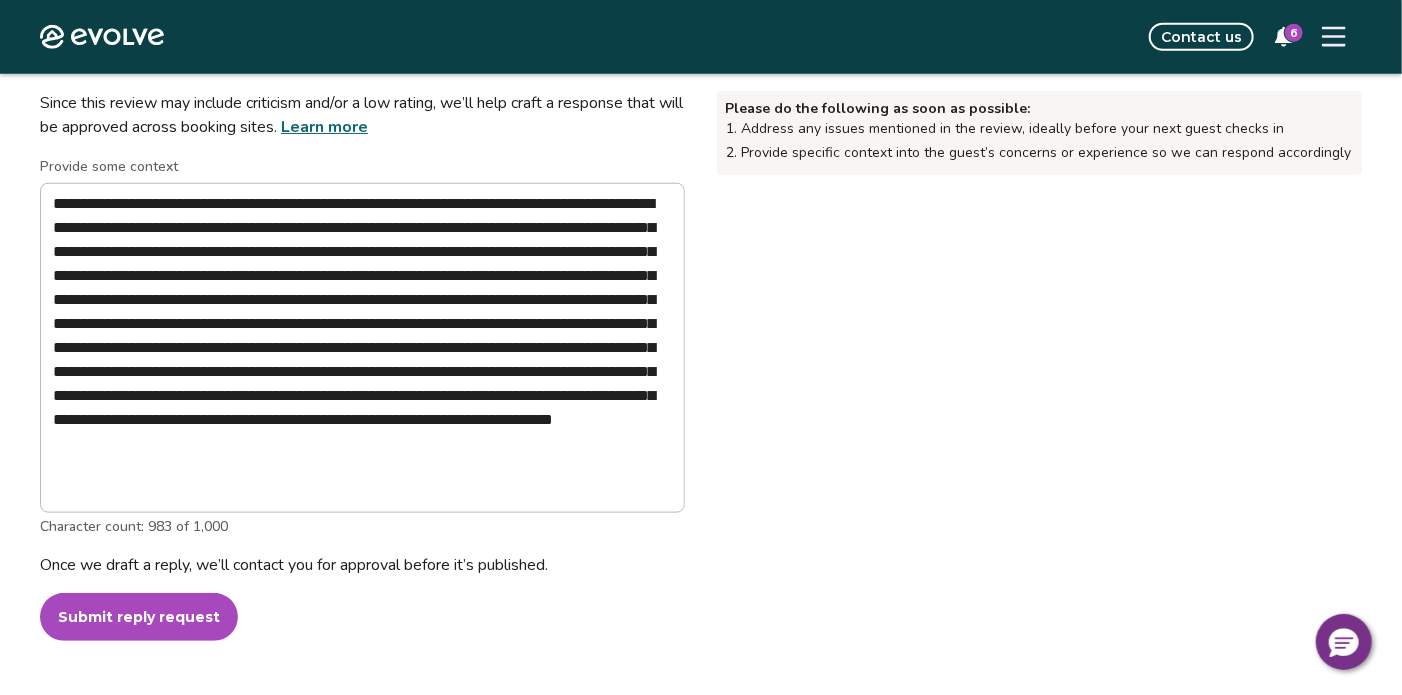 scroll, scrollTop: 840, scrollLeft: 0, axis: vertical 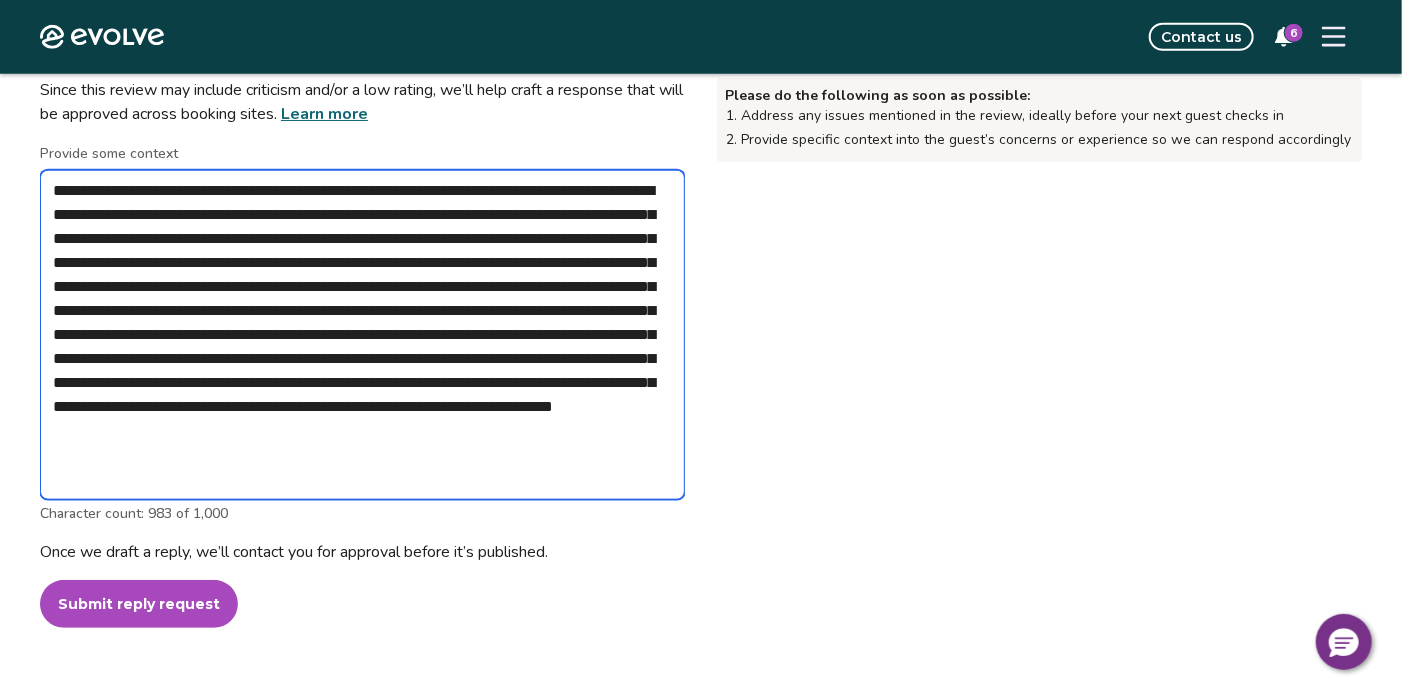 drag, startPoint x: 529, startPoint y: 188, endPoint x: -186, endPoint y: 161, distance: 715.5096 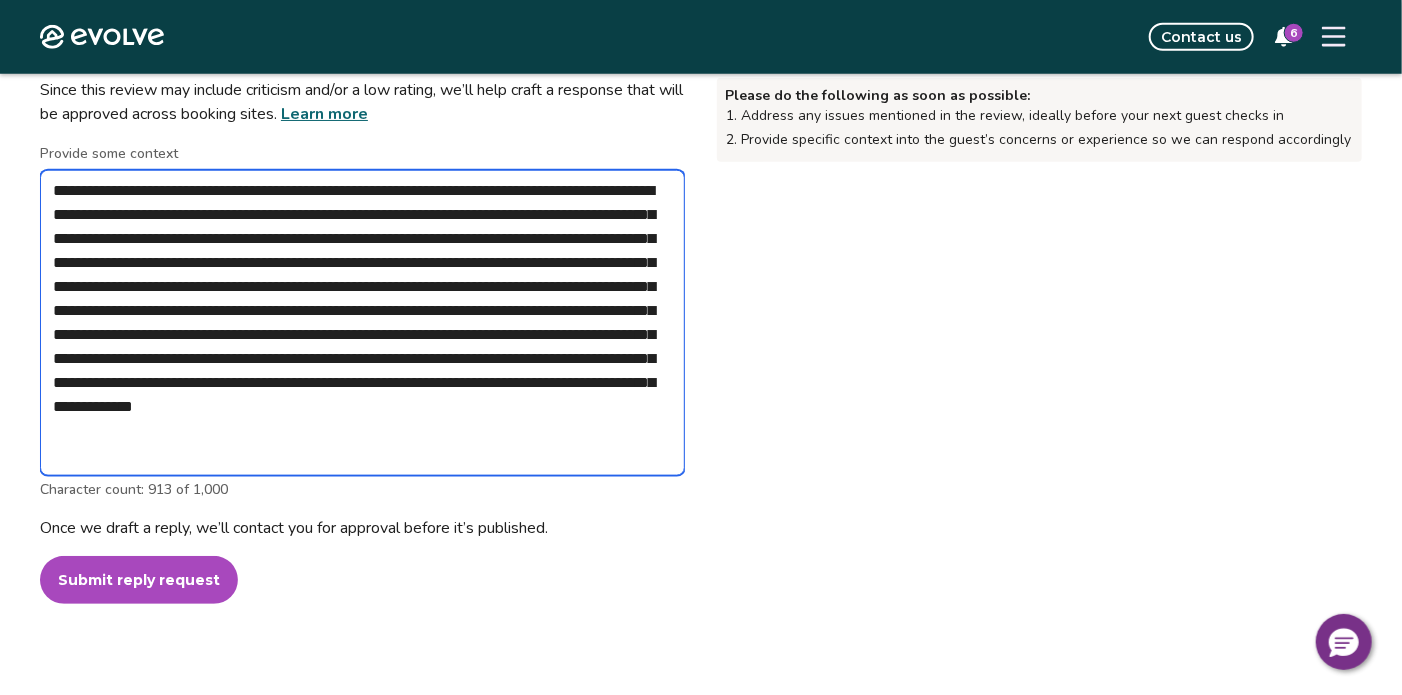 click on "**********" at bounding box center (362, 323) 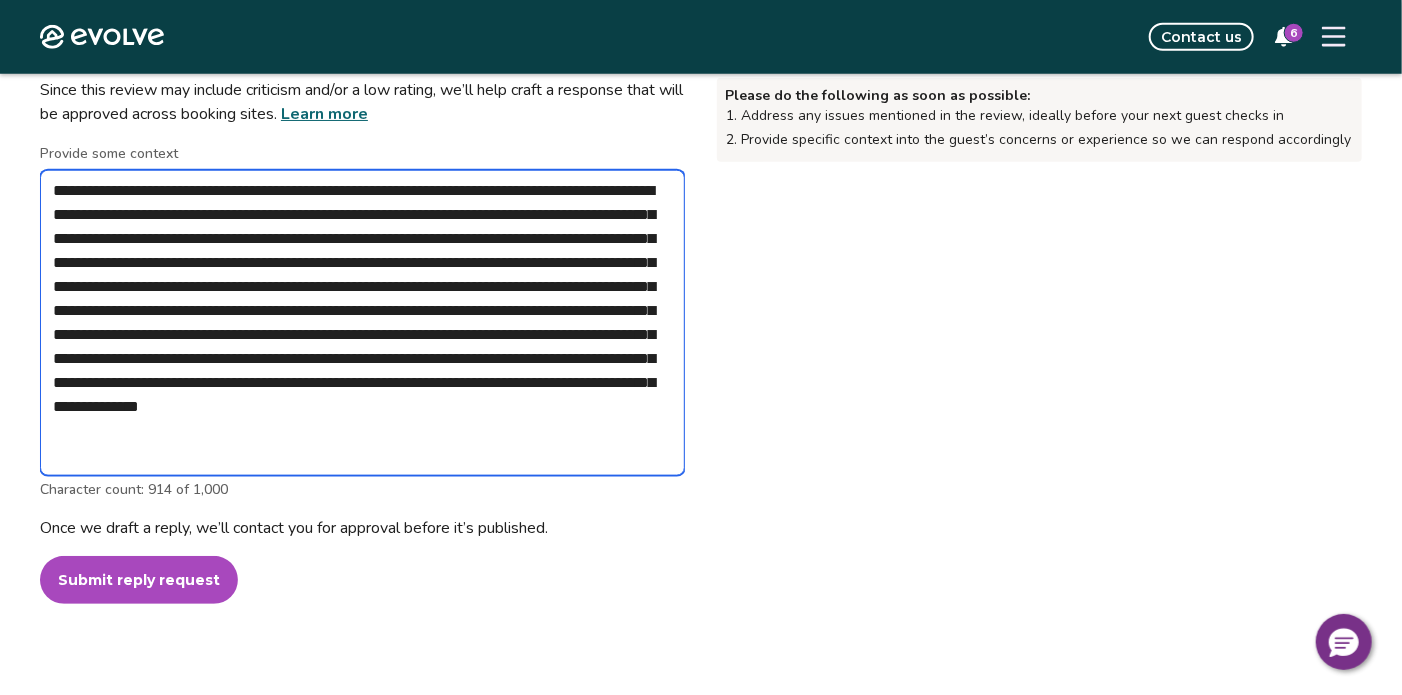 click on "**********" at bounding box center [362, 323] 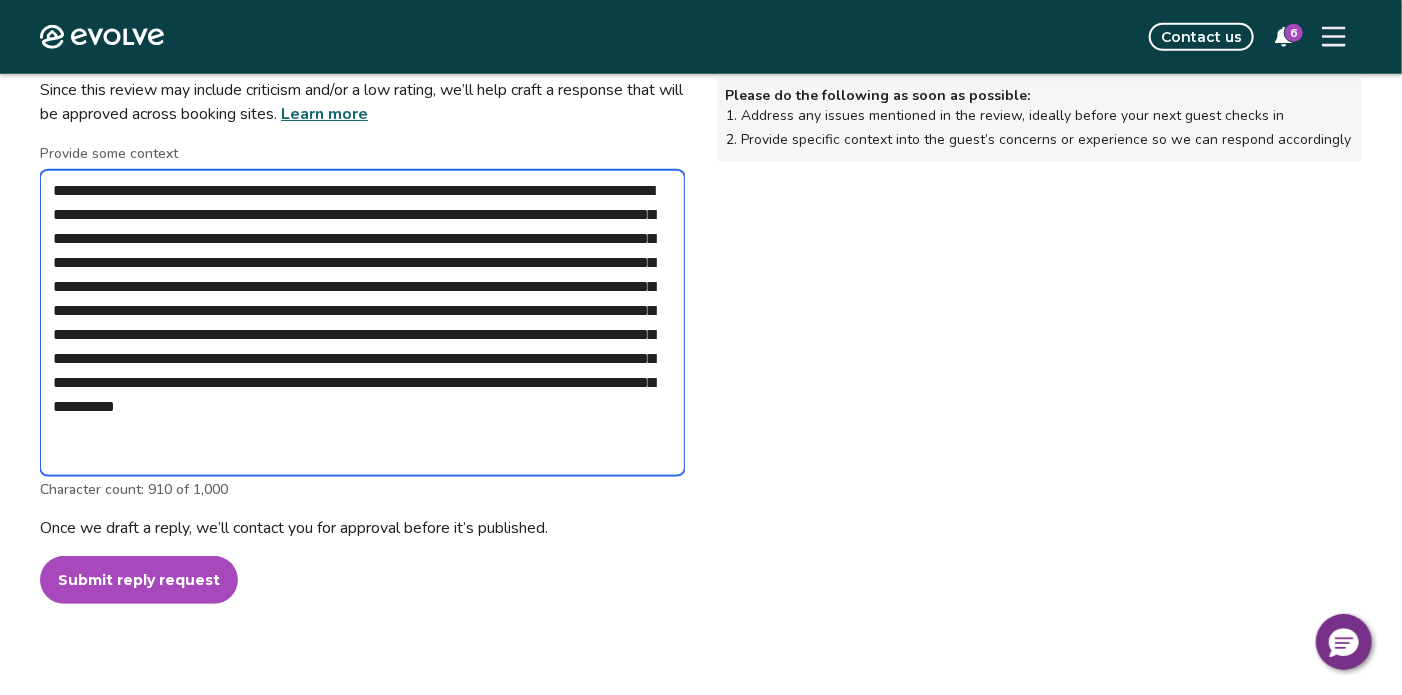 drag, startPoint x: 460, startPoint y: 355, endPoint x: 227, endPoint y: 354, distance: 233.00215 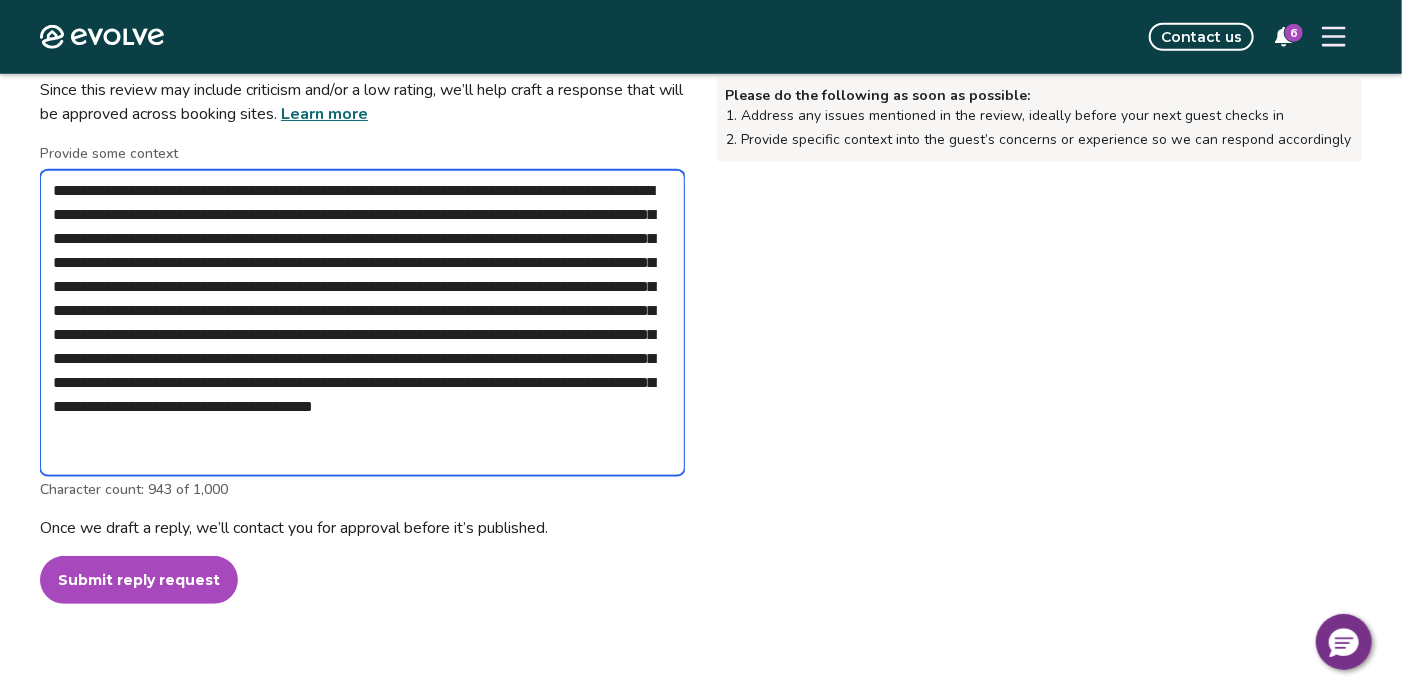 click on "**********" at bounding box center (362, 323) 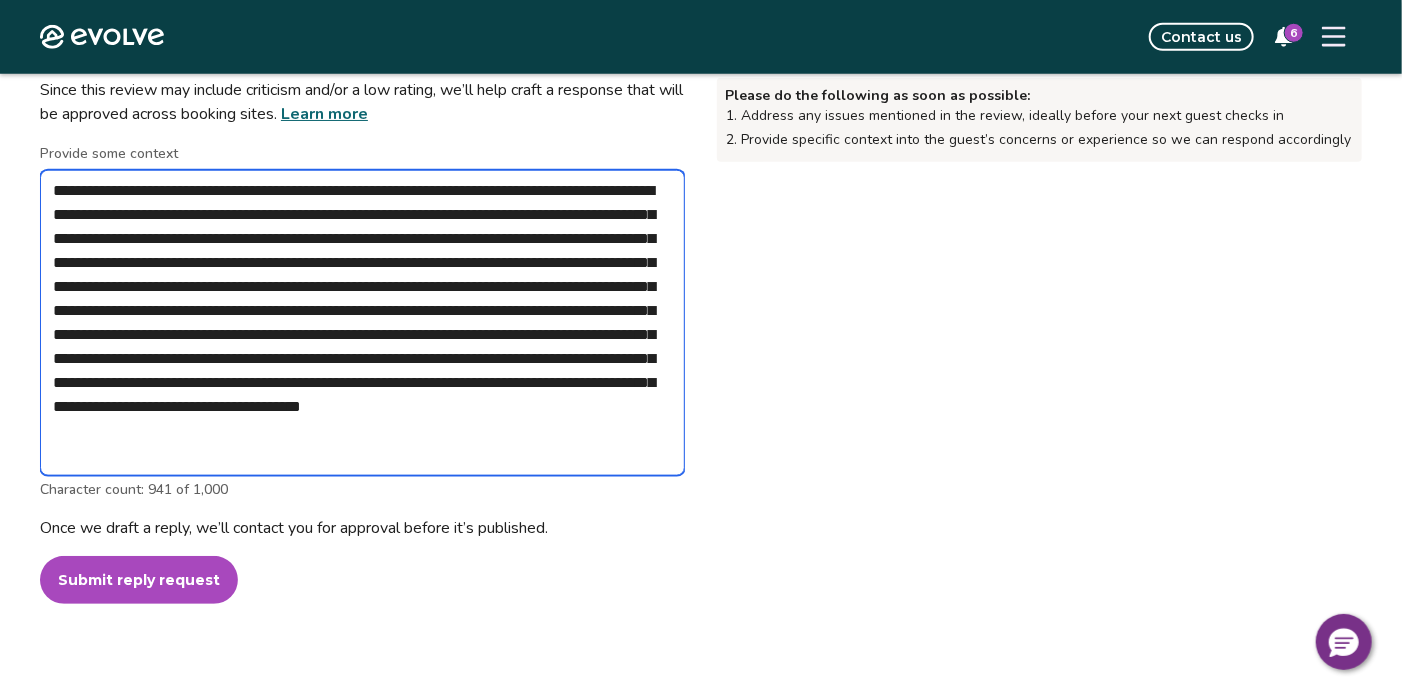 click on "**********" at bounding box center [362, 323] 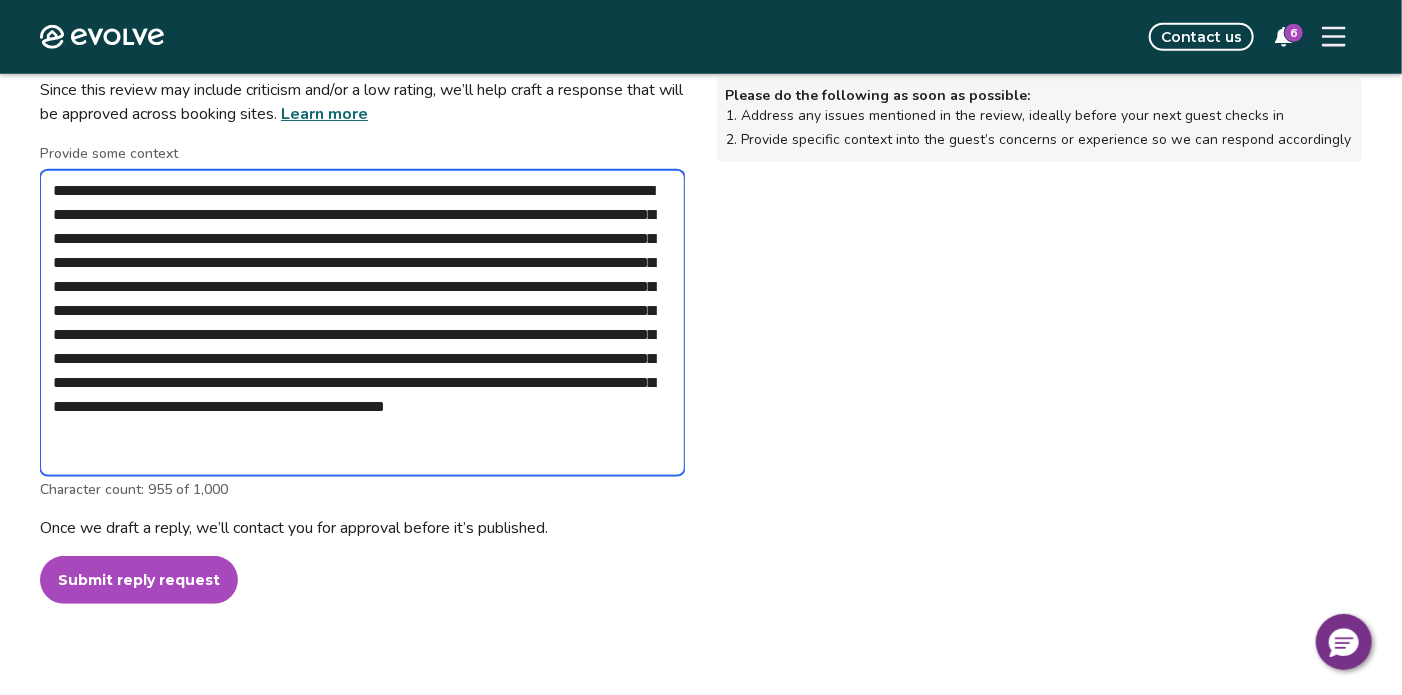click on "**********" at bounding box center [362, 323] 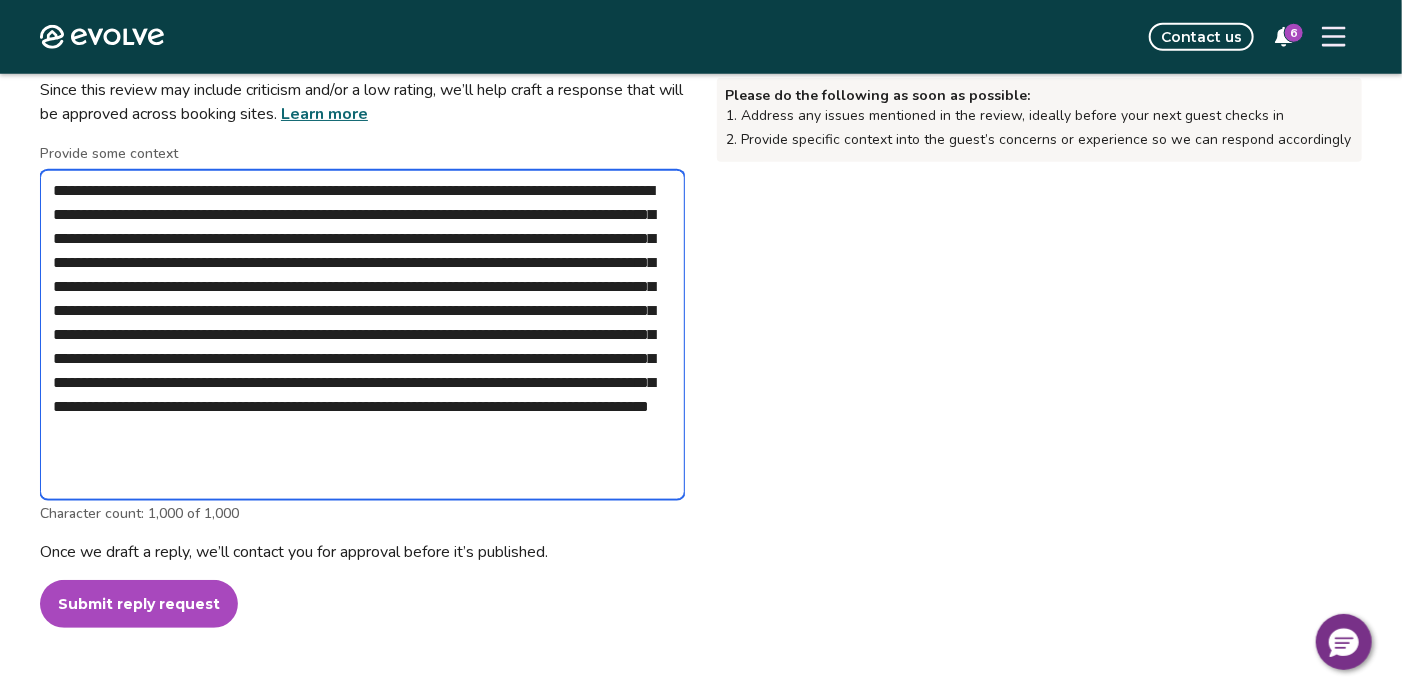 drag, startPoint x: 631, startPoint y: 481, endPoint x: 528, endPoint y: 459, distance: 105.32331 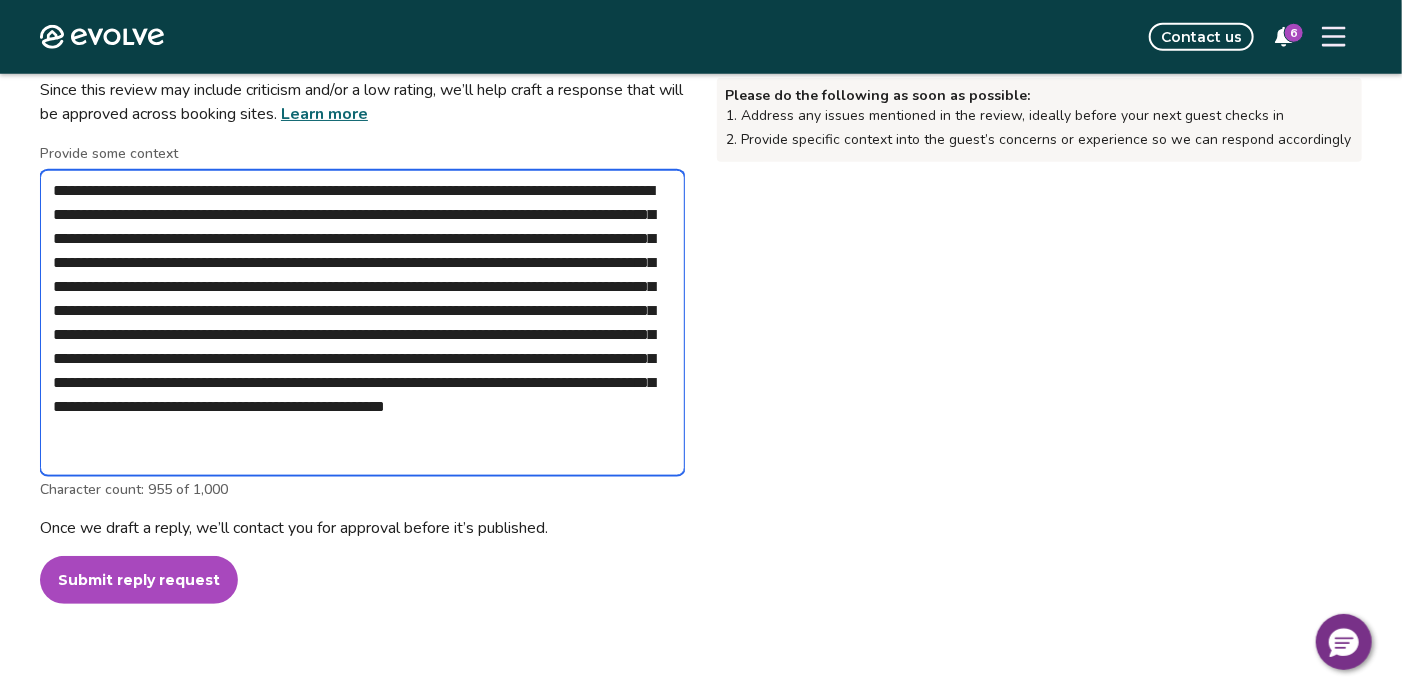 click on "**********" at bounding box center (362, 323) 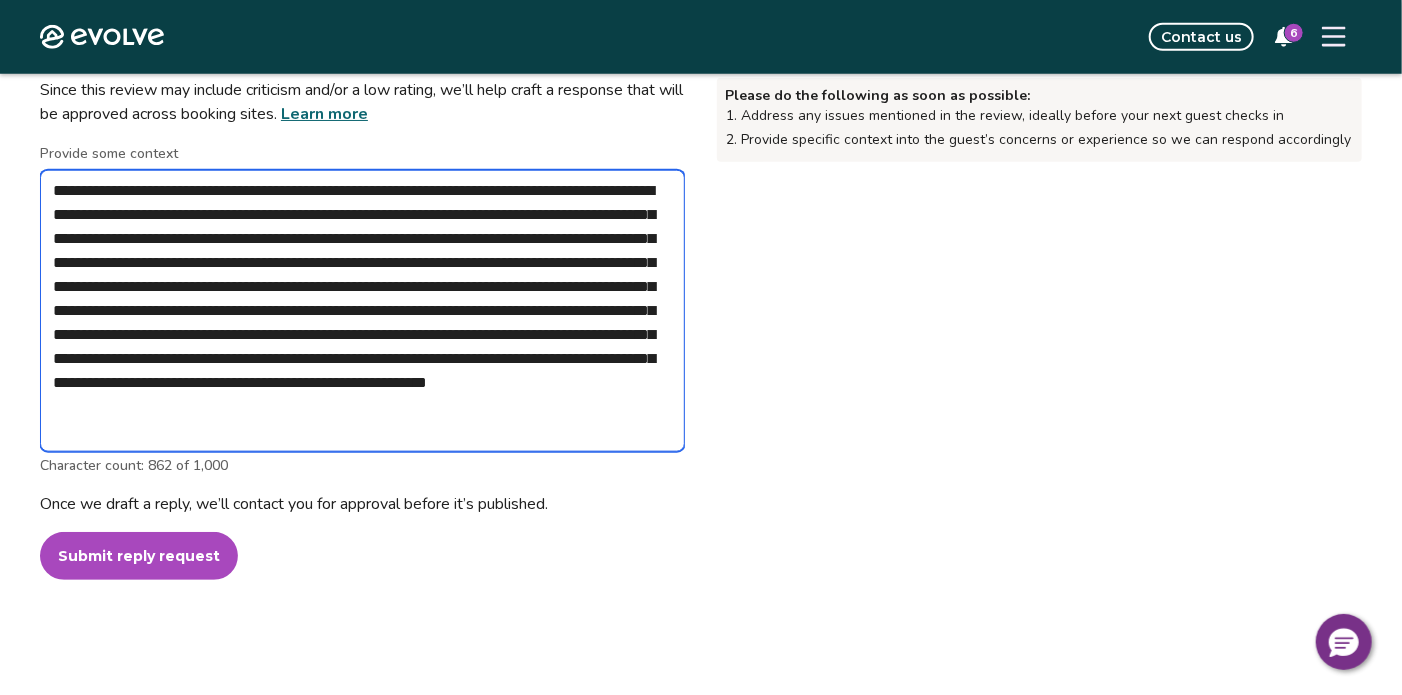 click on "**********" at bounding box center [362, 311] 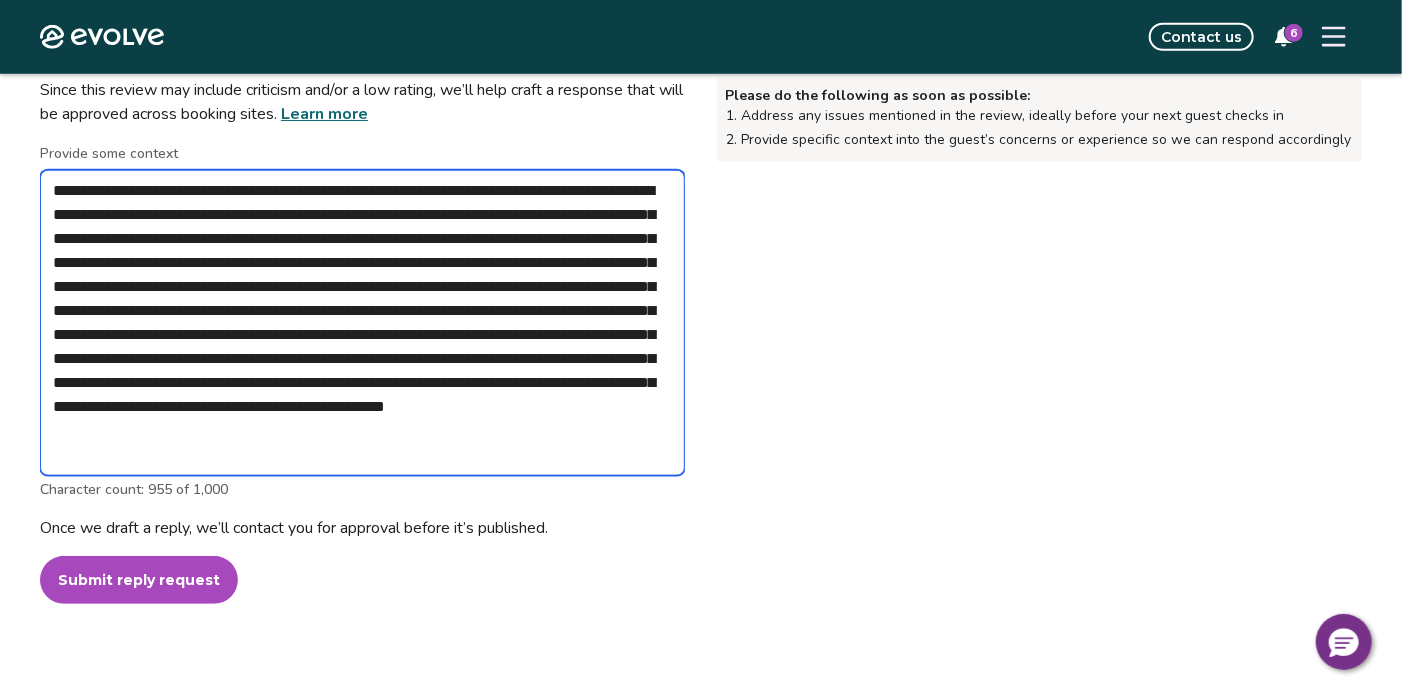 click on "**********" at bounding box center [362, 323] 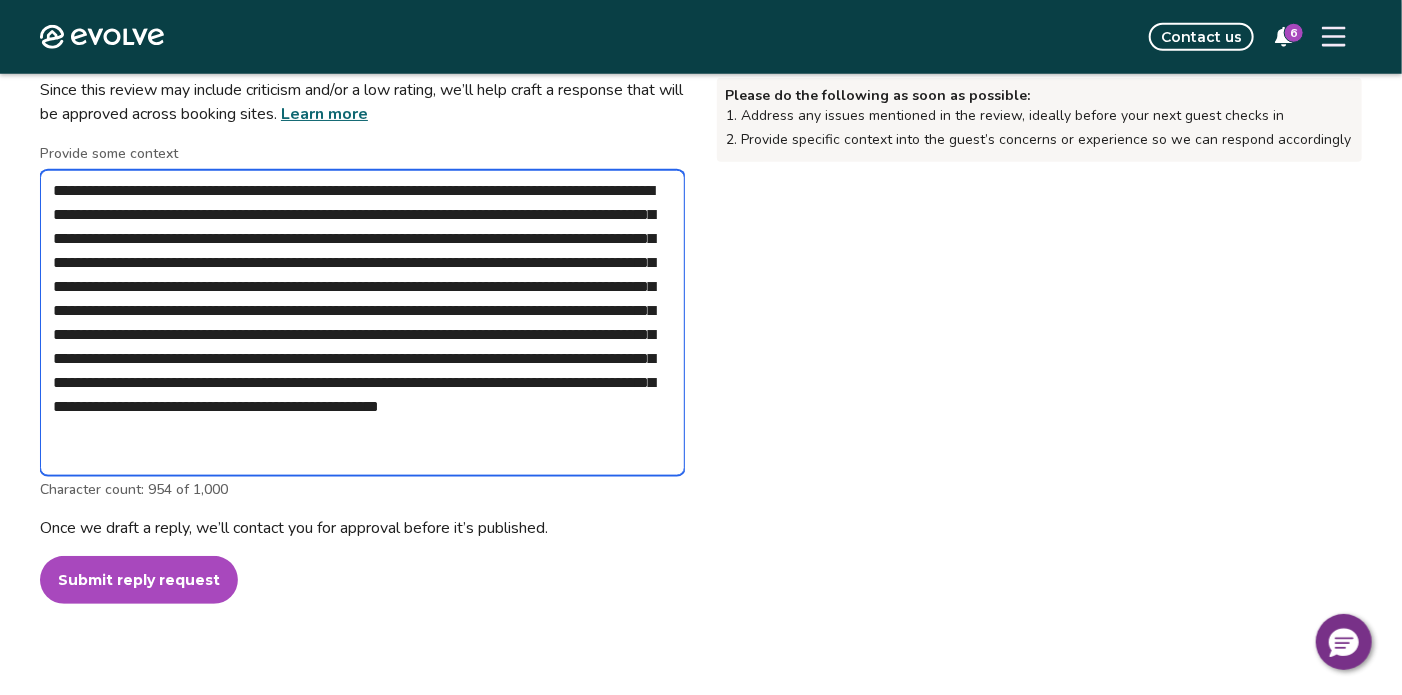 drag, startPoint x: 510, startPoint y: 381, endPoint x: 475, endPoint y: 377, distance: 35.22783 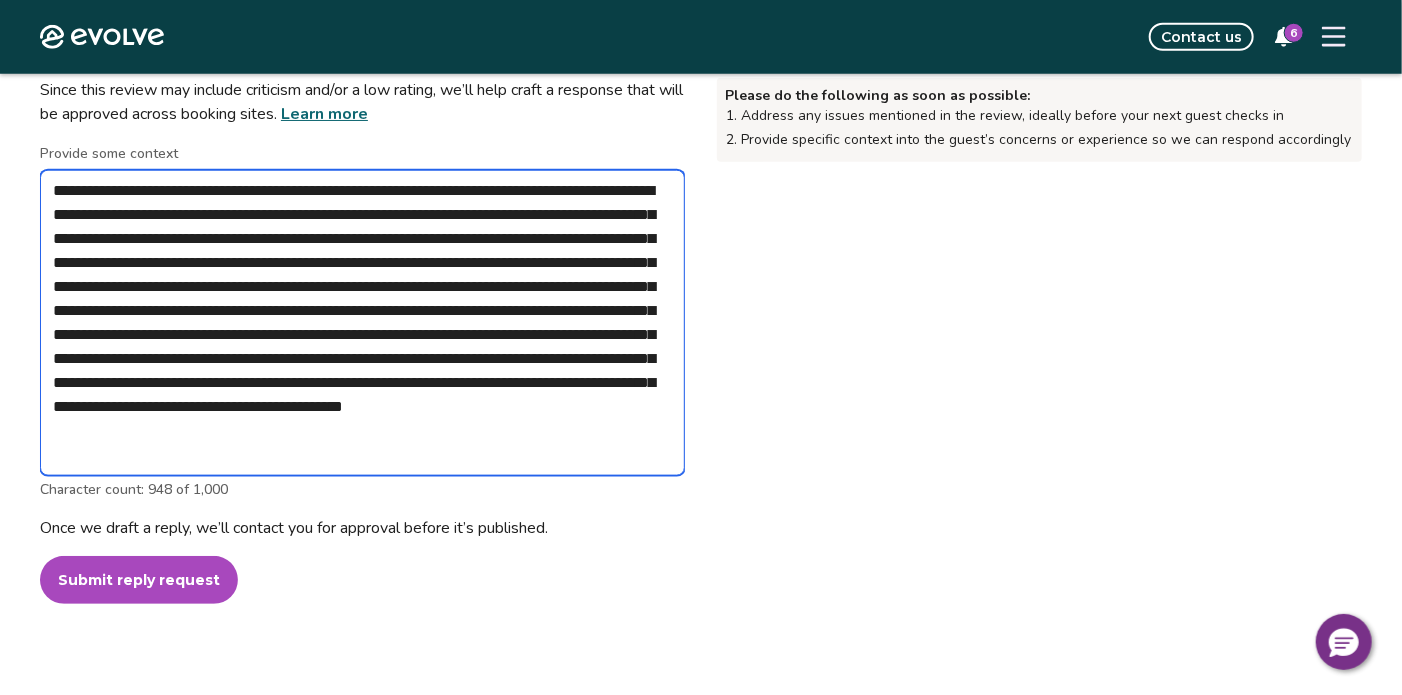 click on "**********" at bounding box center (362, 323) 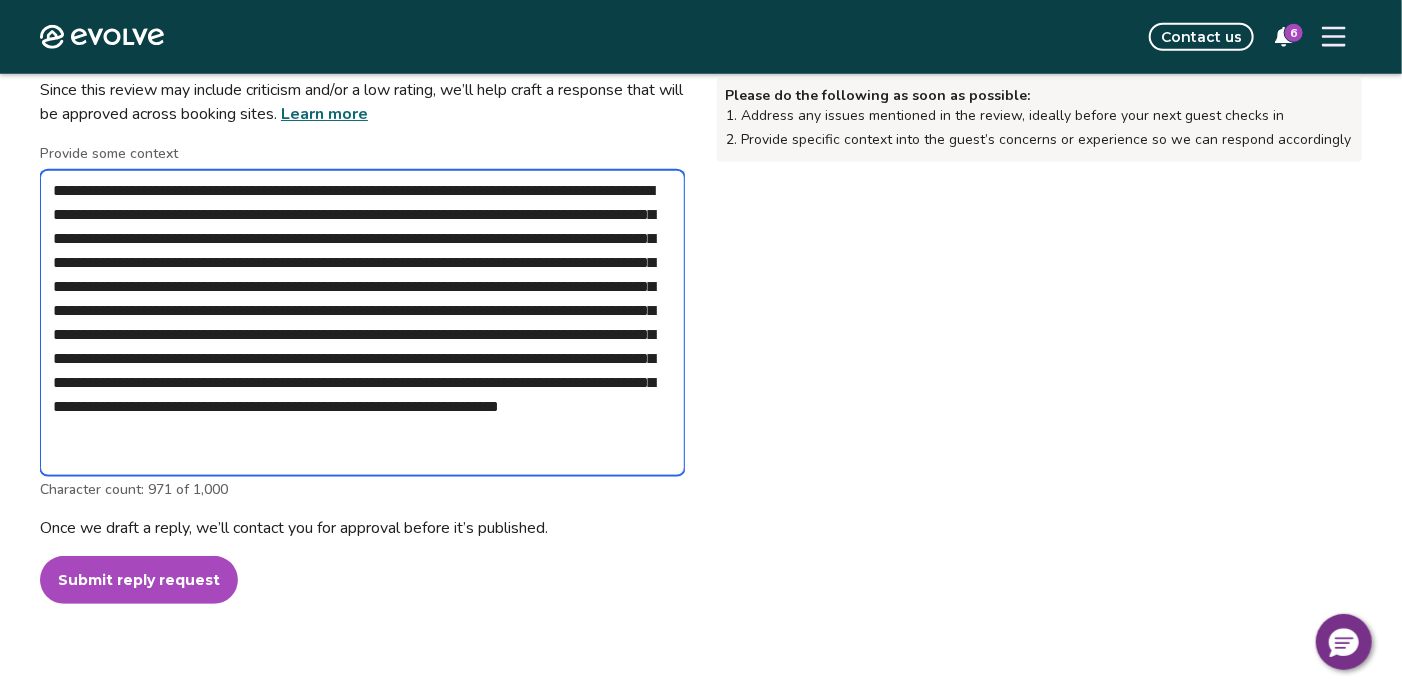 scroll, scrollTop: 0, scrollLeft: 0, axis: both 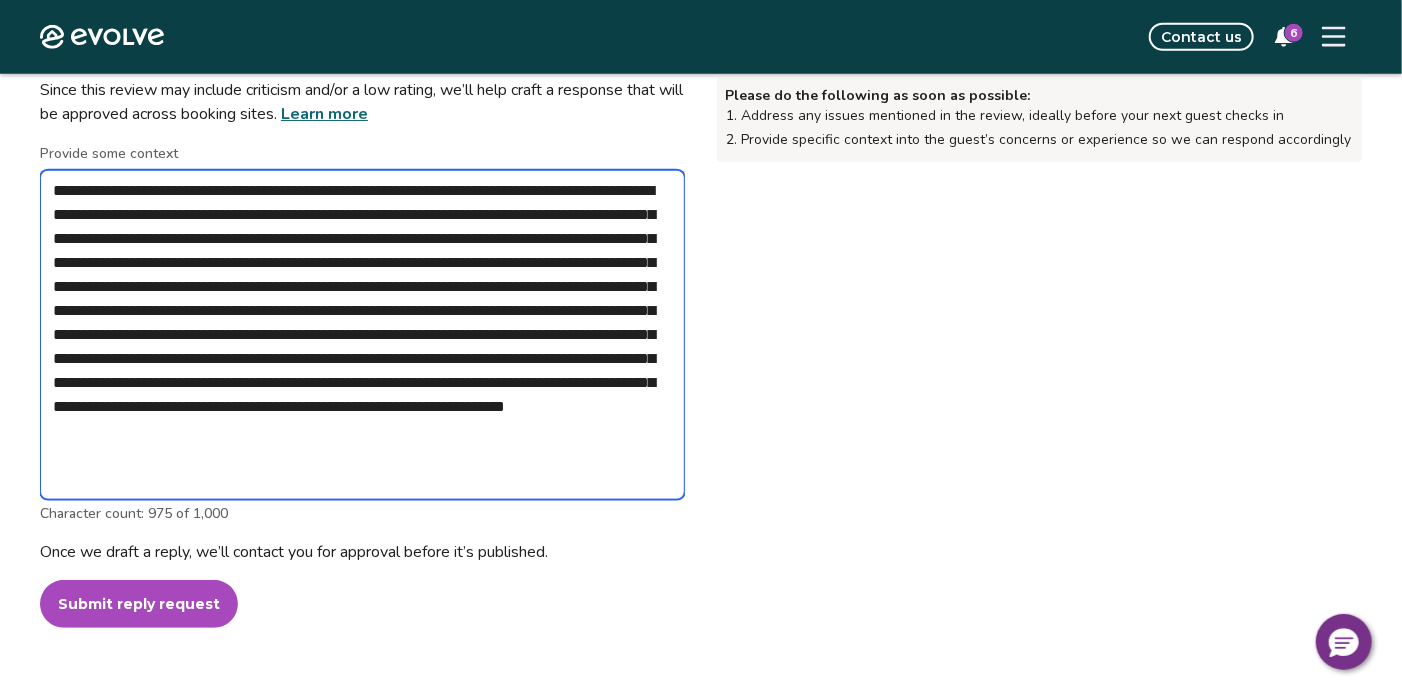 drag, startPoint x: 478, startPoint y: 450, endPoint x: 558, endPoint y: 489, distance: 89 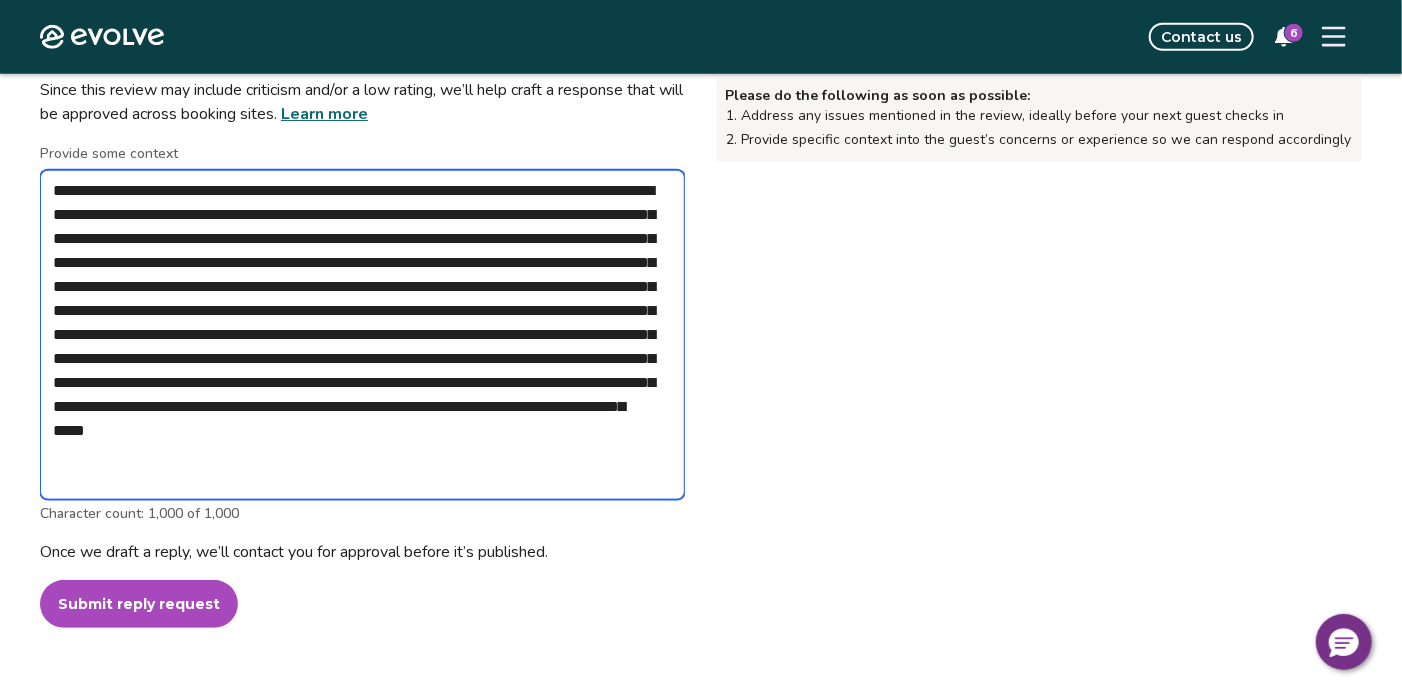 drag, startPoint x: 521, startPoint y: 485, endPoint x: 484, endPoint y: 459, distance: 45.221676 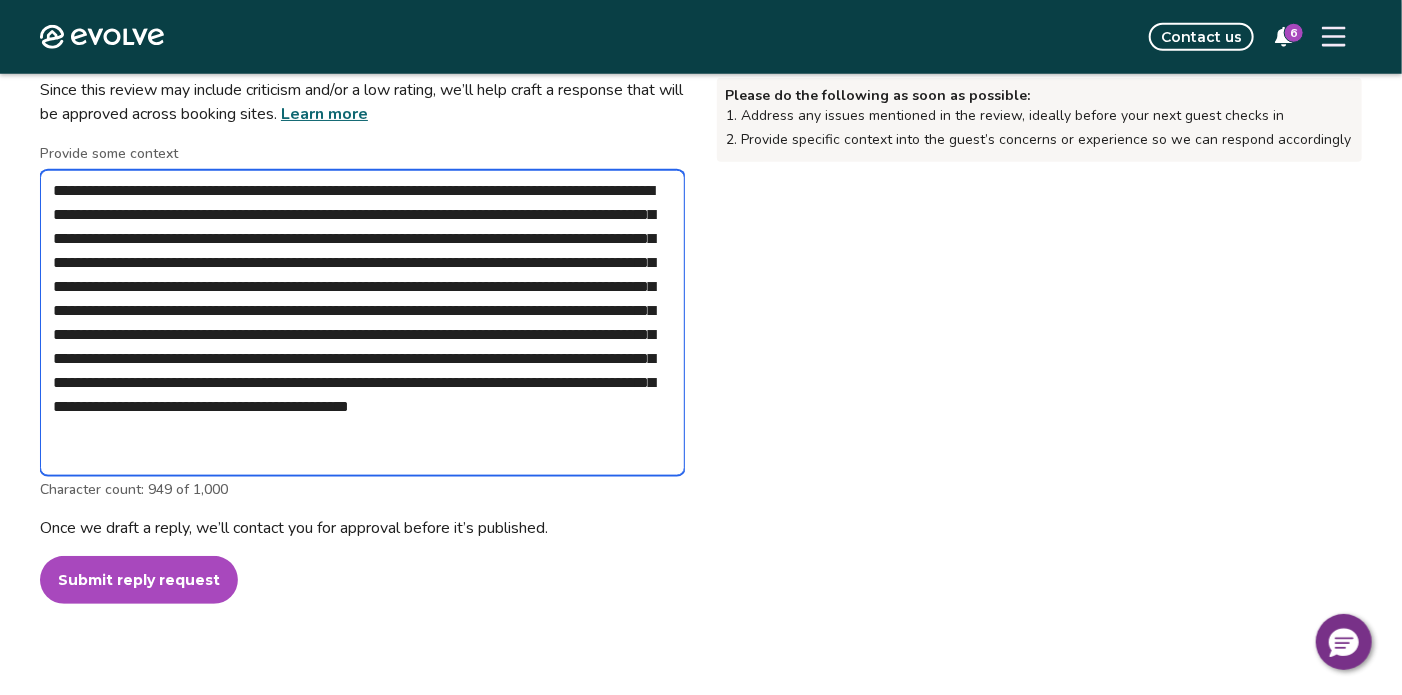 click on "**********" at bounding box center (362, 323) 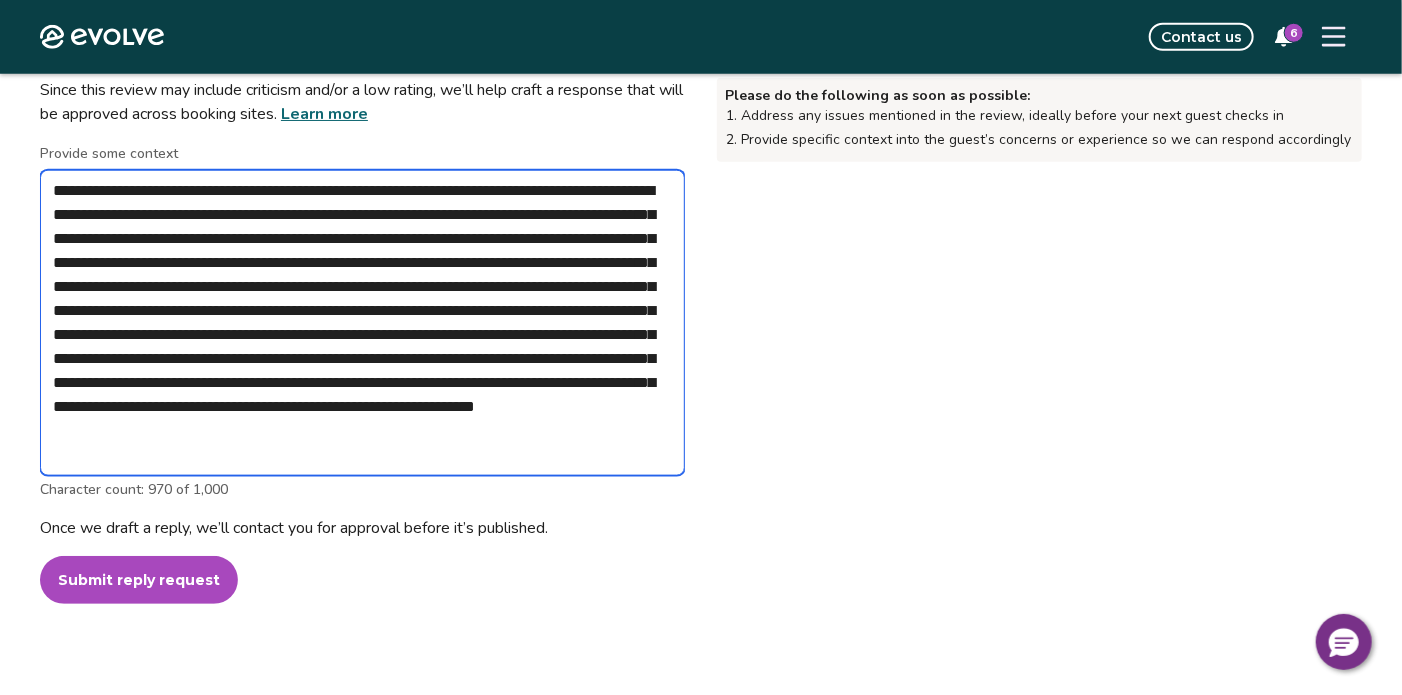 click on "**********" at bounding box center [362, 323] 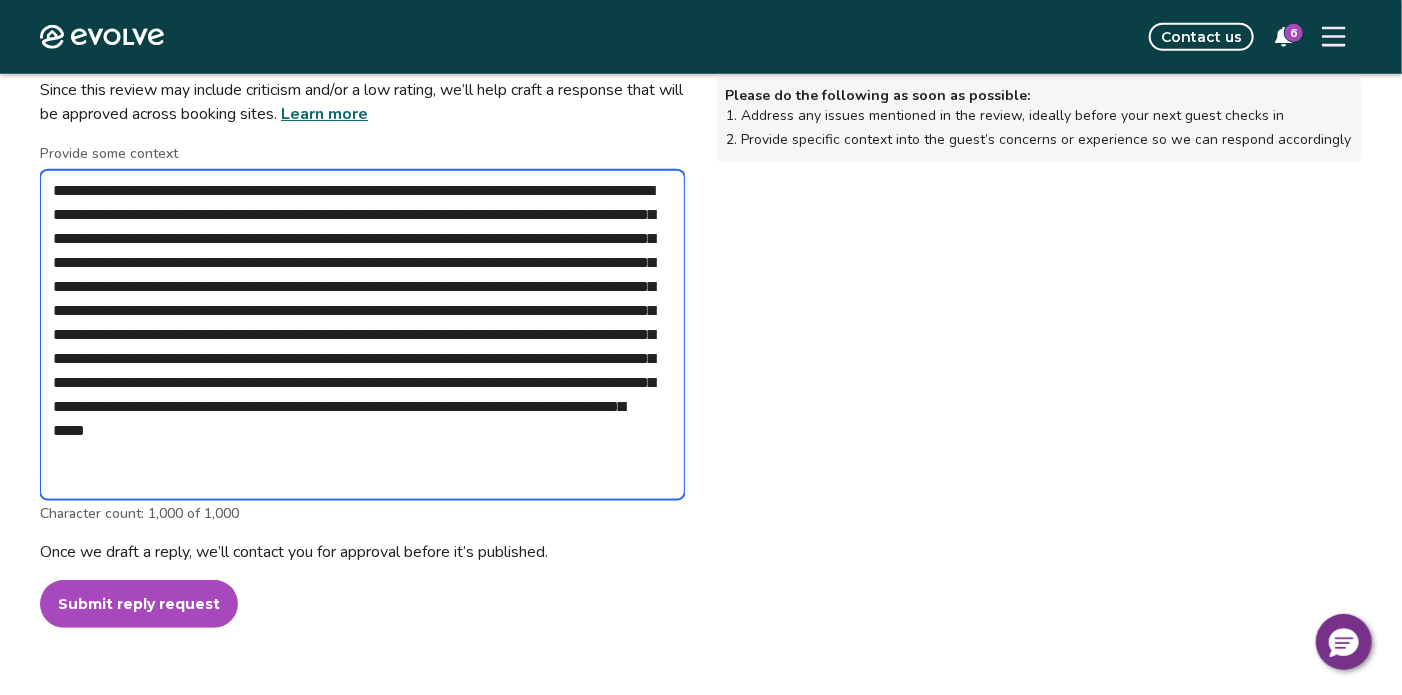 drag, startPoint x: 621, startPoint y: 468, endPoint x: 610, endPoint y: 454, distance: 17.804493 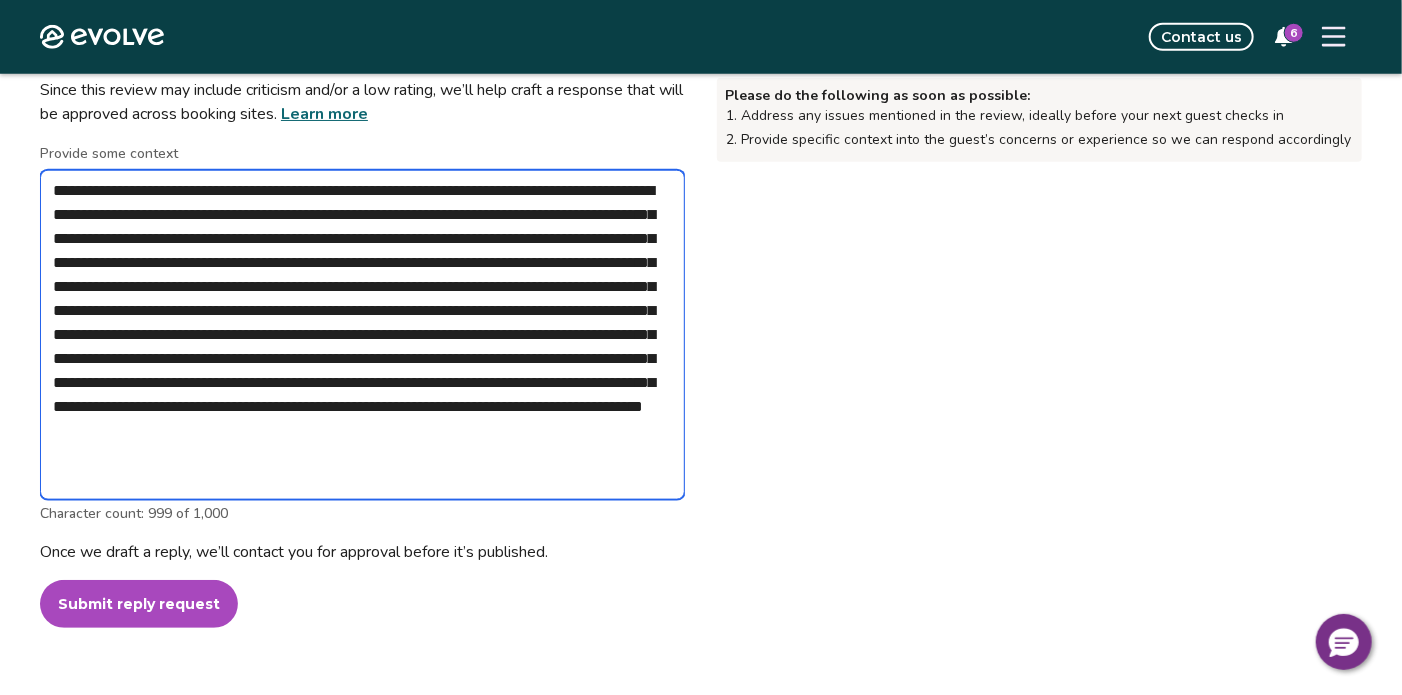 click on "**********" at bounding box center [362, 335] 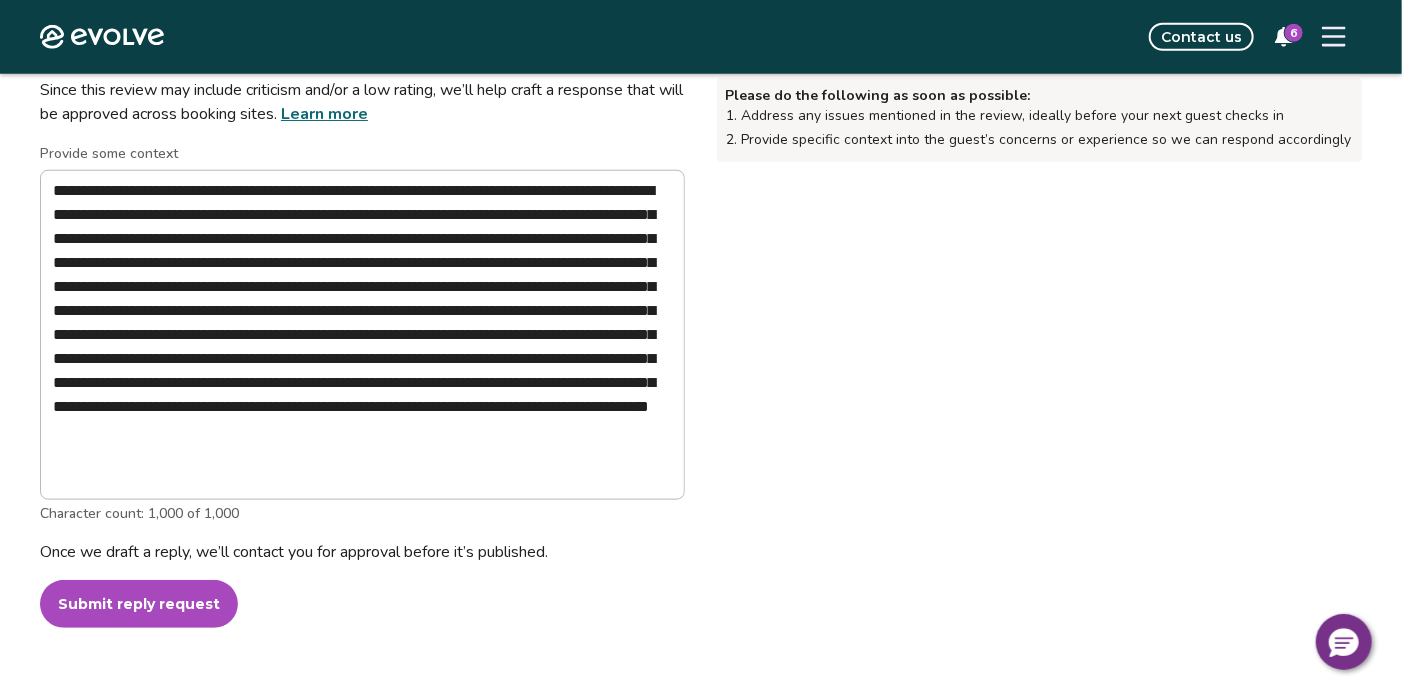 click on "Submit reply request" at bounding box center (139, 604) 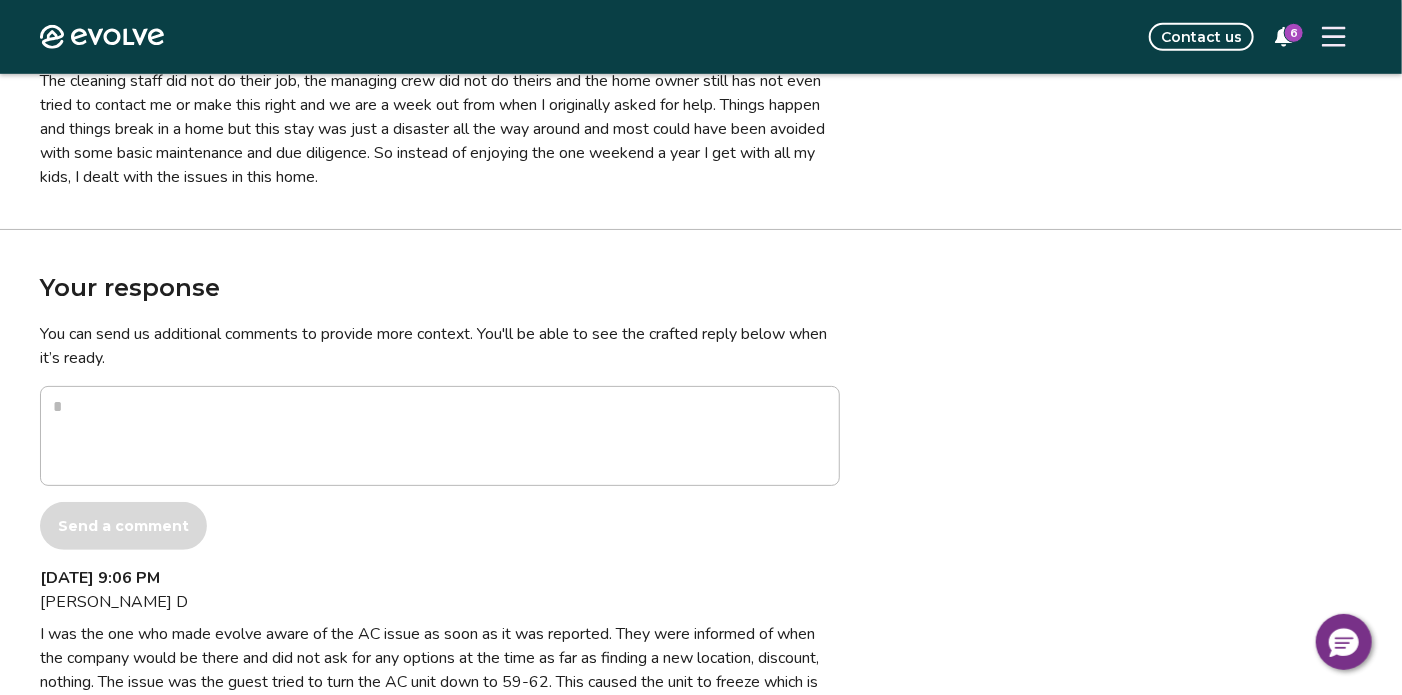 scroll, scrollTop: 595, scrollLeft: 0, axis: vertical 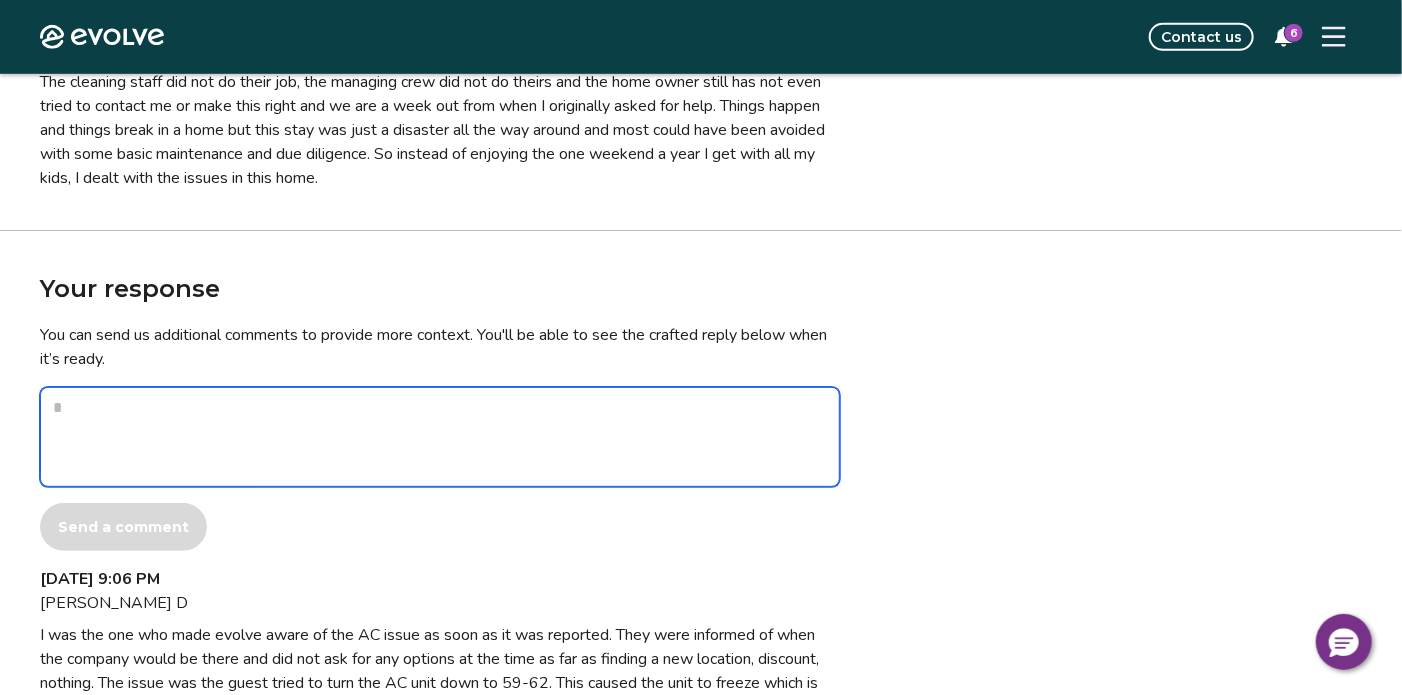 click at bounding box center (440, 437) 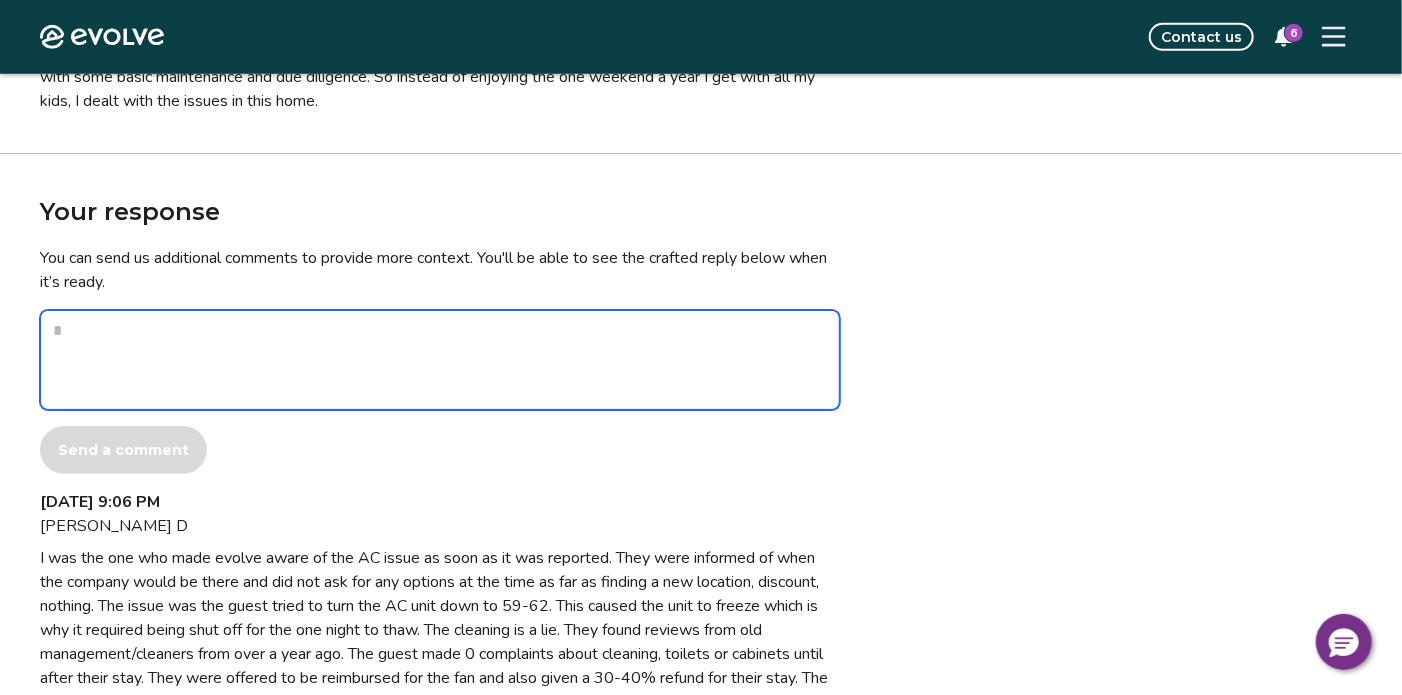 scroll, scrollTop: 704, scrollLeft: 0, axis: vertical 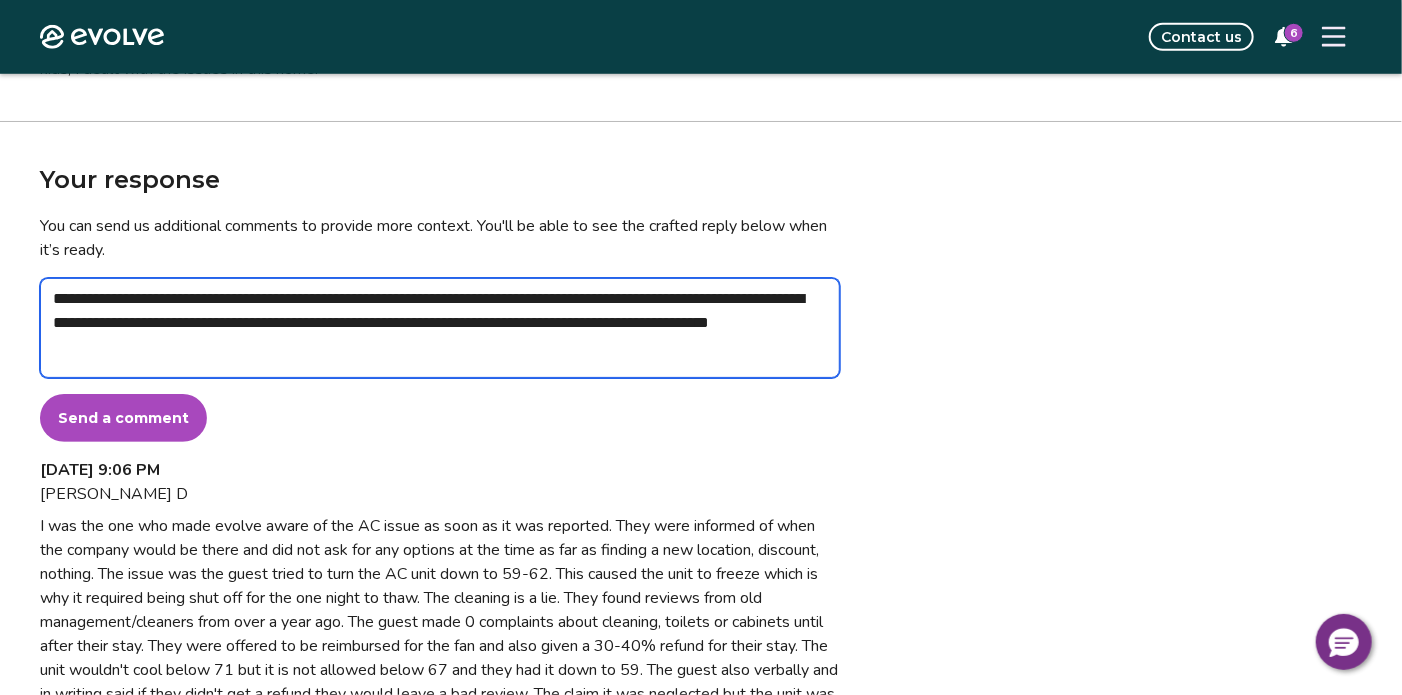 drag, startPoint x: 743, startPoint y: 335, endPoint x: 730, endPoint y: 324, distance: 17.029387 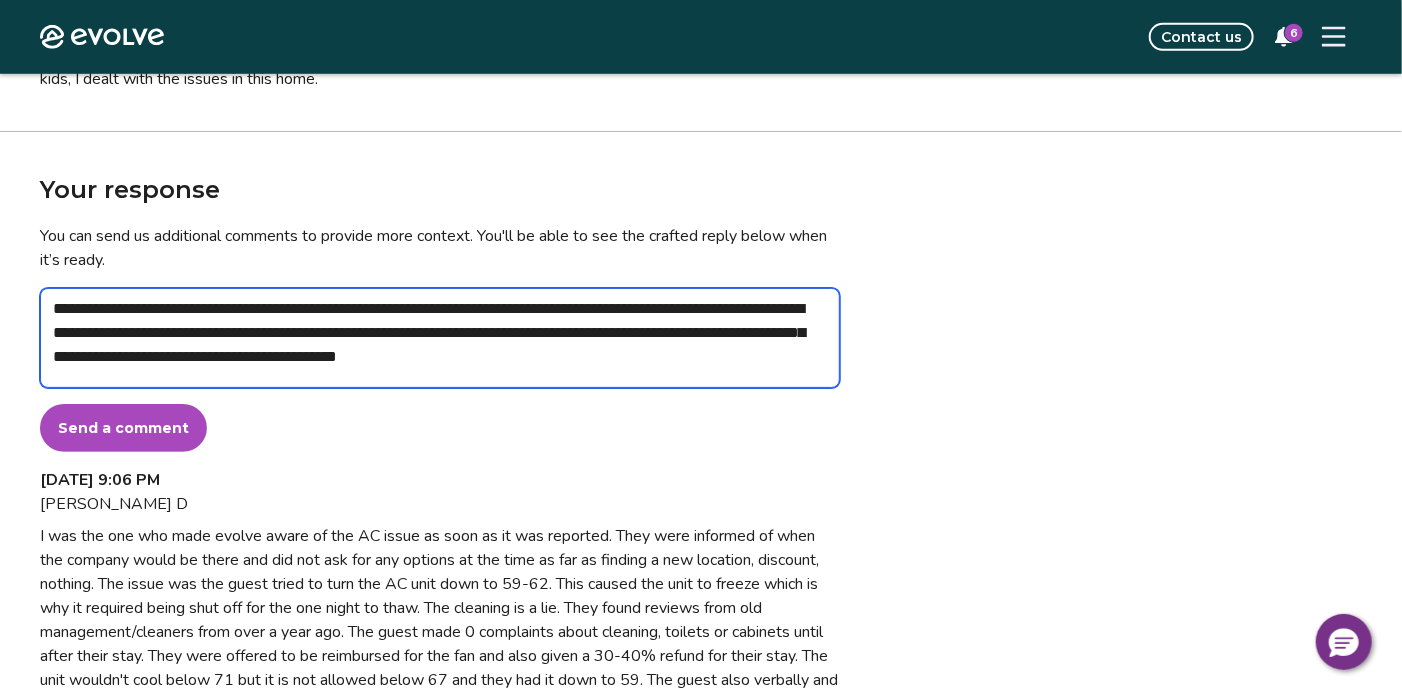 scroll, scrollTop: 700, scrollLeft: 0, axis: vertical 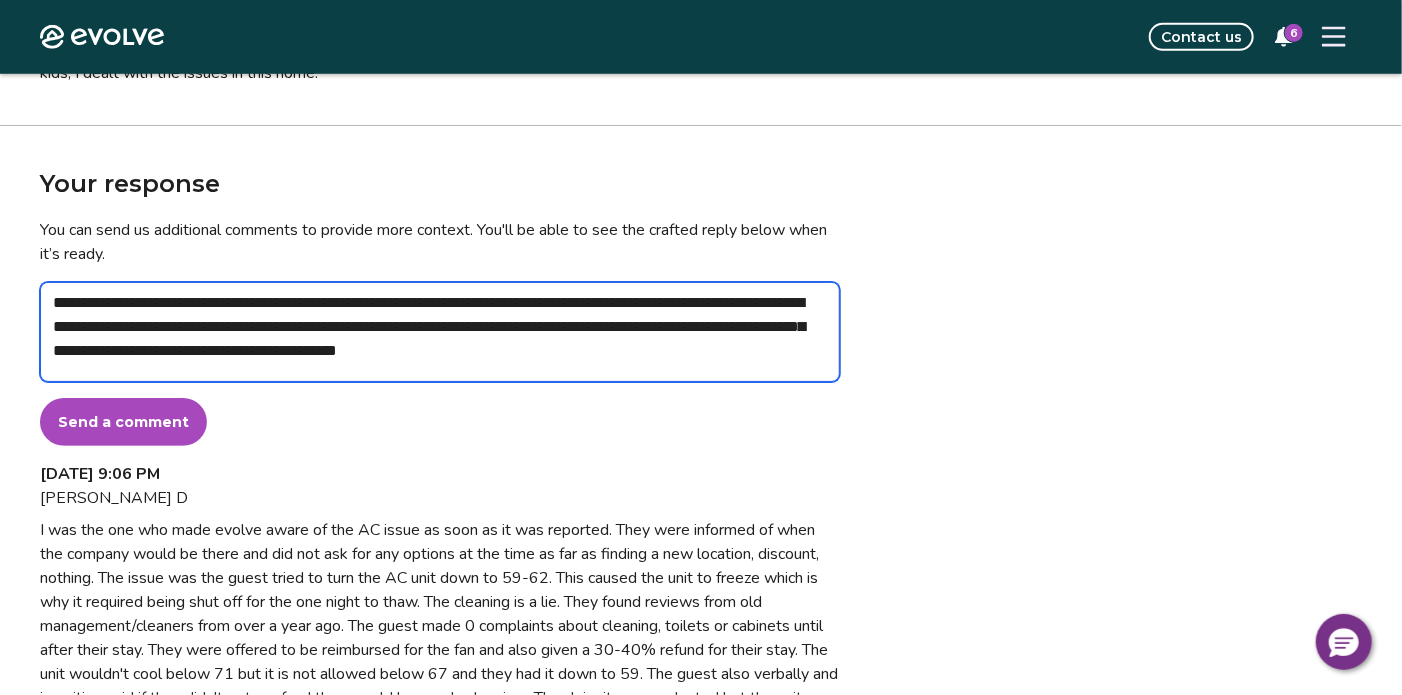 click on "**********" at bounding box center [440, 332] 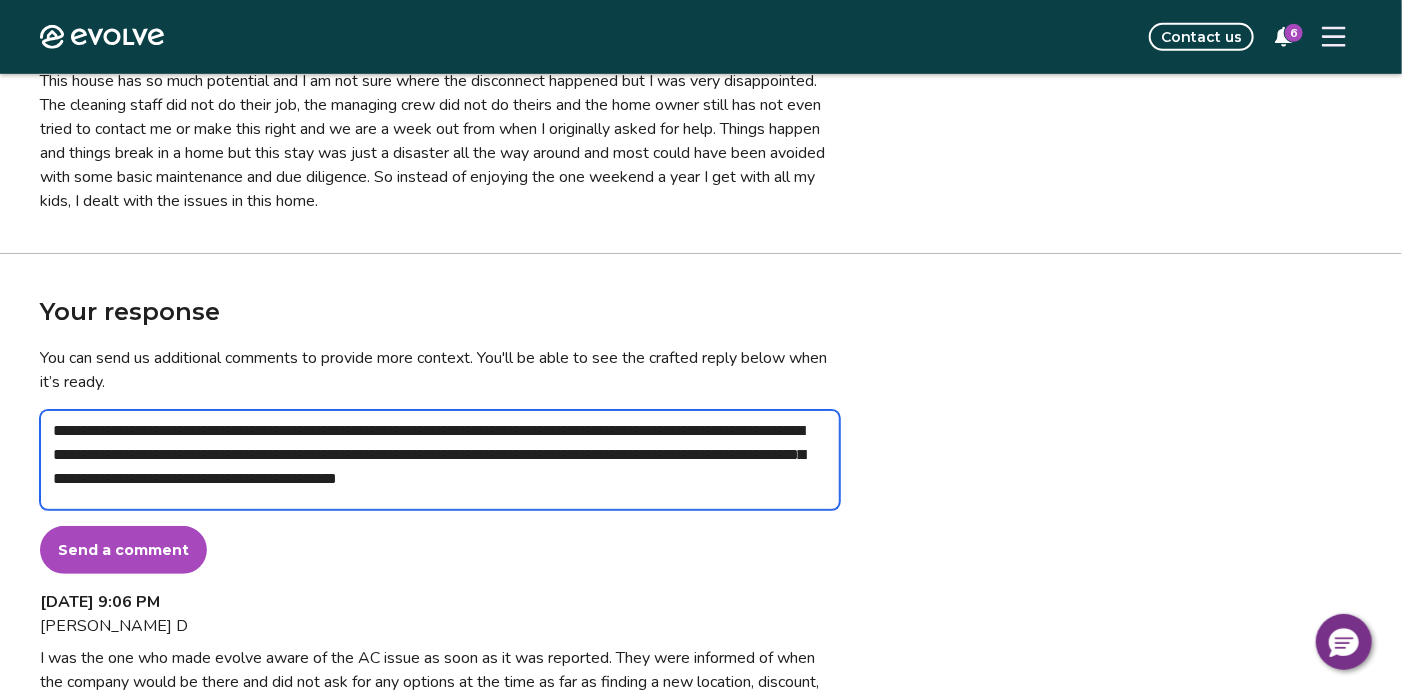 scroll, scrollTop: 576, scrollLeft: 0, axis: vertical 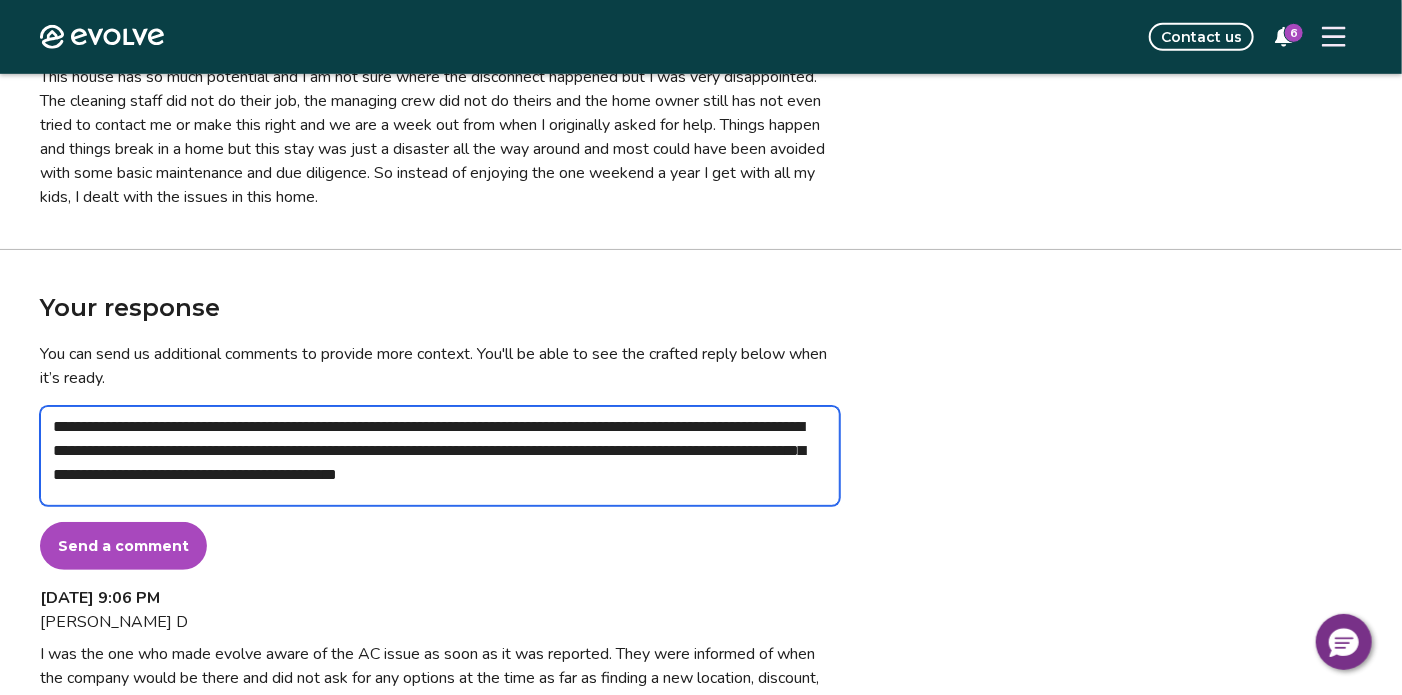 click on "**********" at bounding box center (440, 456) 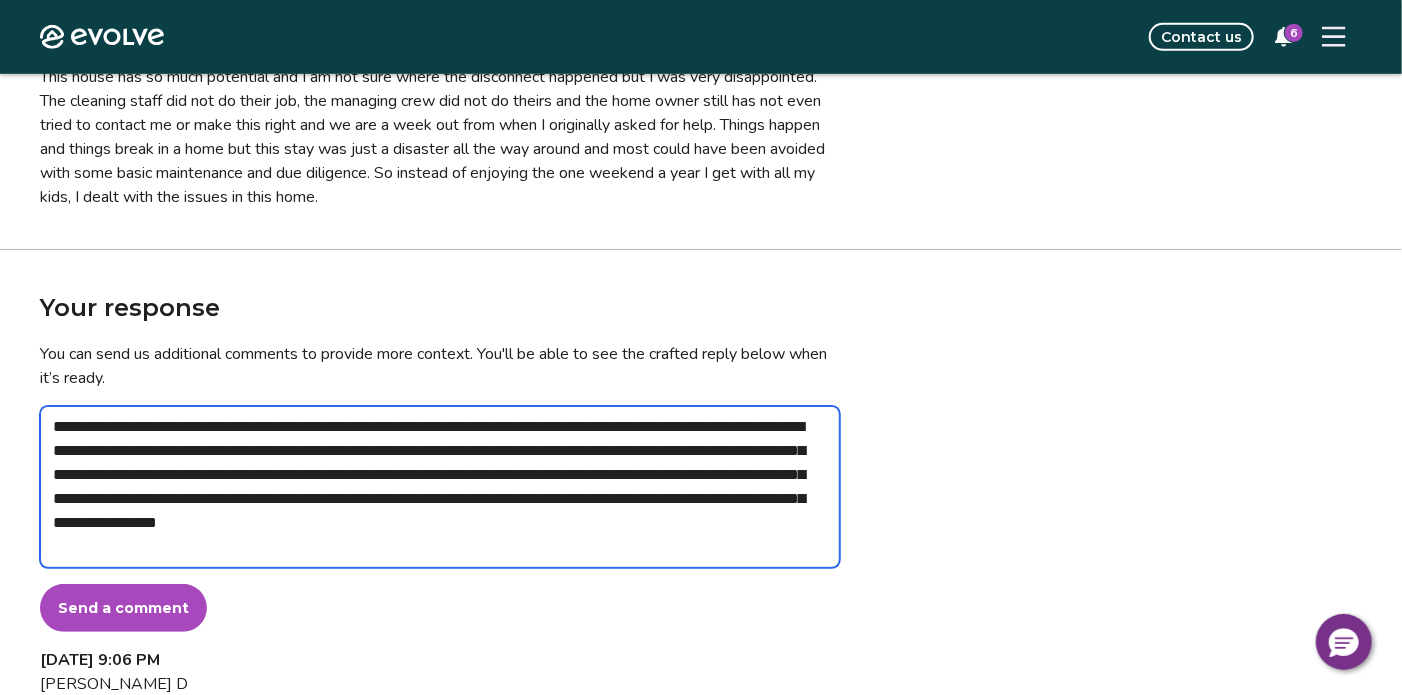 drag, startPoint x: 478, startPoint y: 537, endPoint x: 559, endPoint y: 499, distance: 89.470665 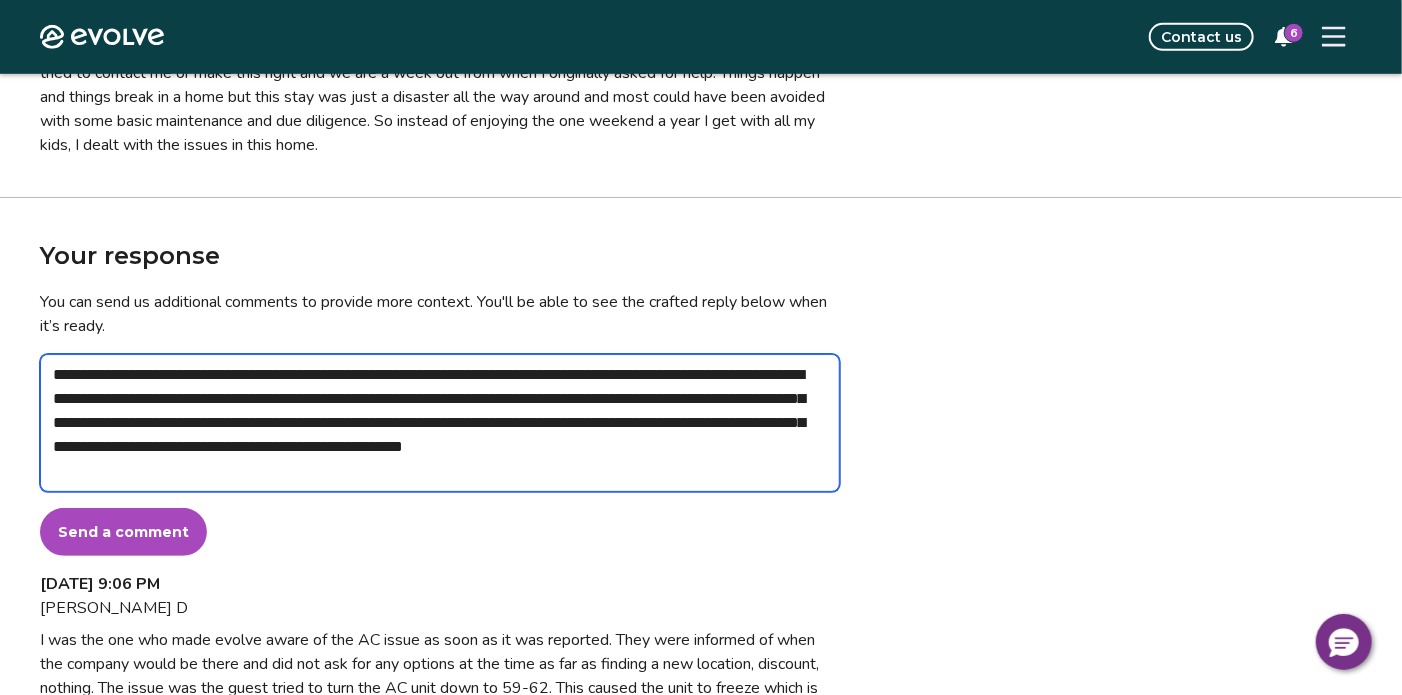 scroll, scrollTop: 644, scrollLeft: 0, axis: vertical 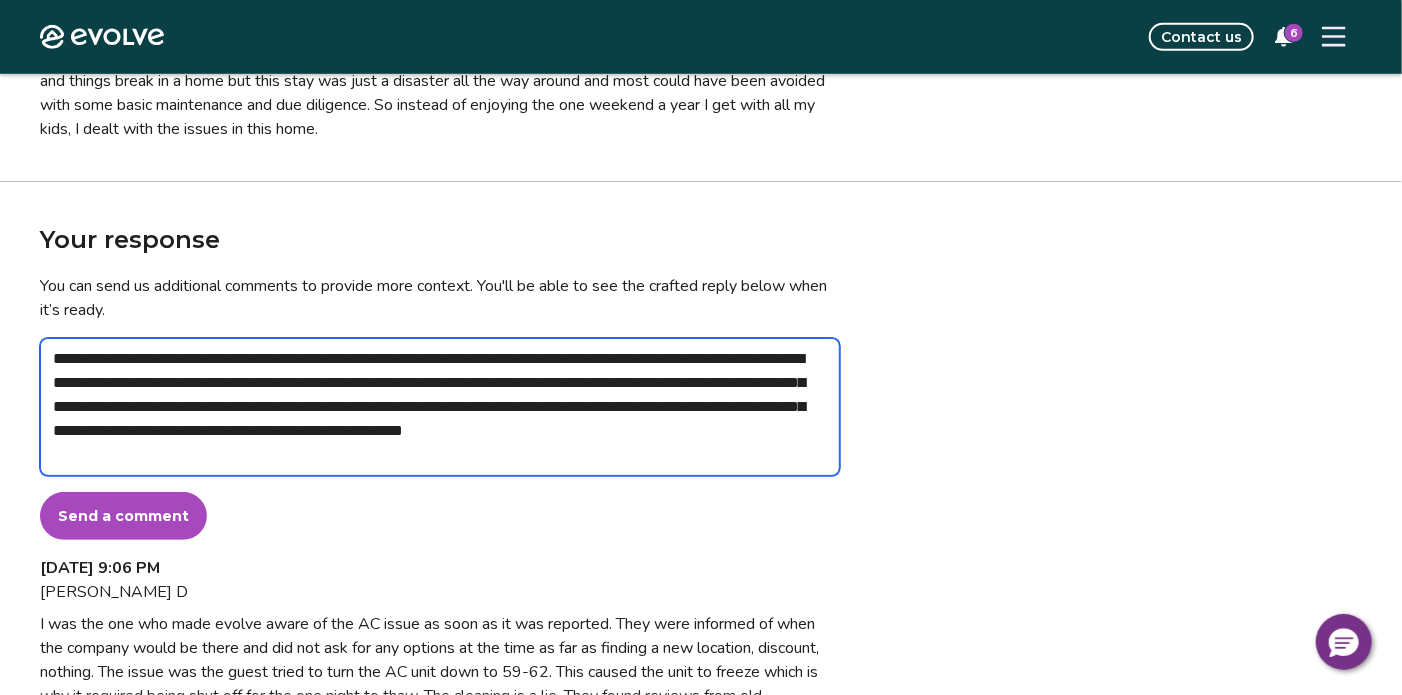 click on "**********" at bounding box center (440, 407) 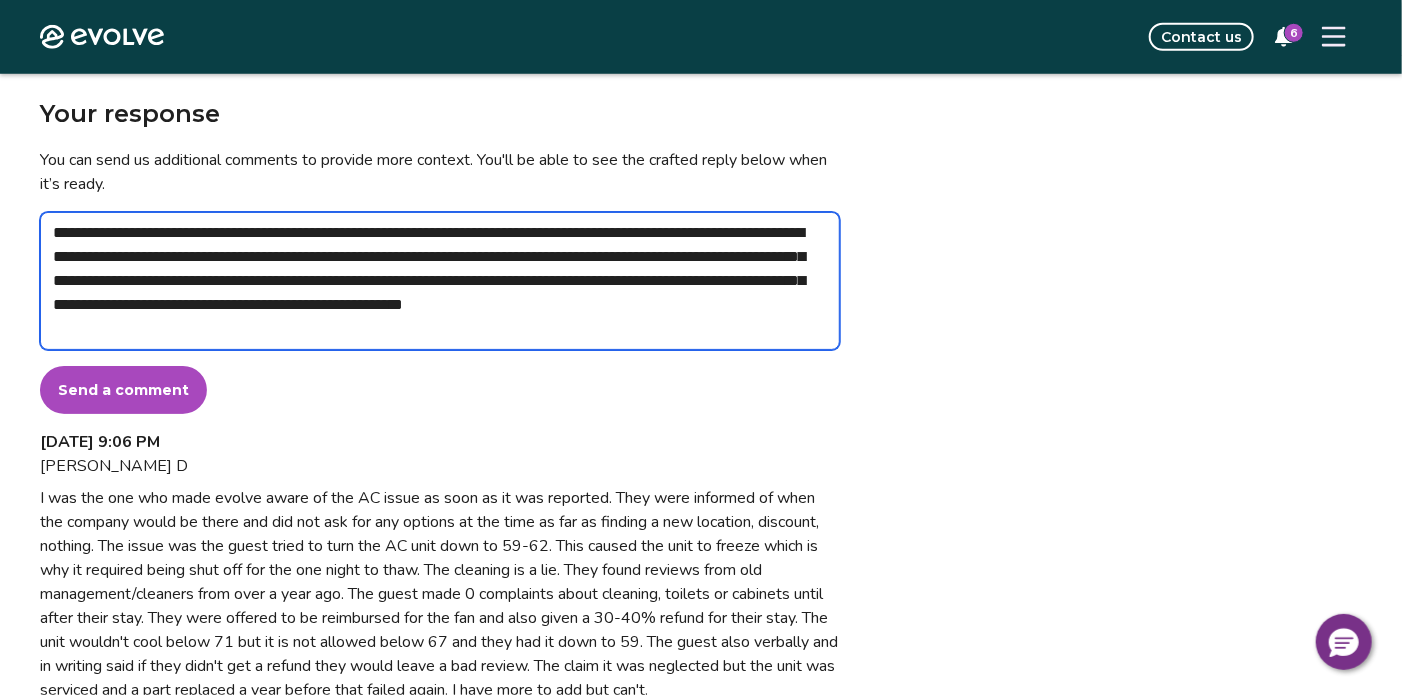 scroll, scrollTop: 692, scrollLeft: 0, axis: vertical 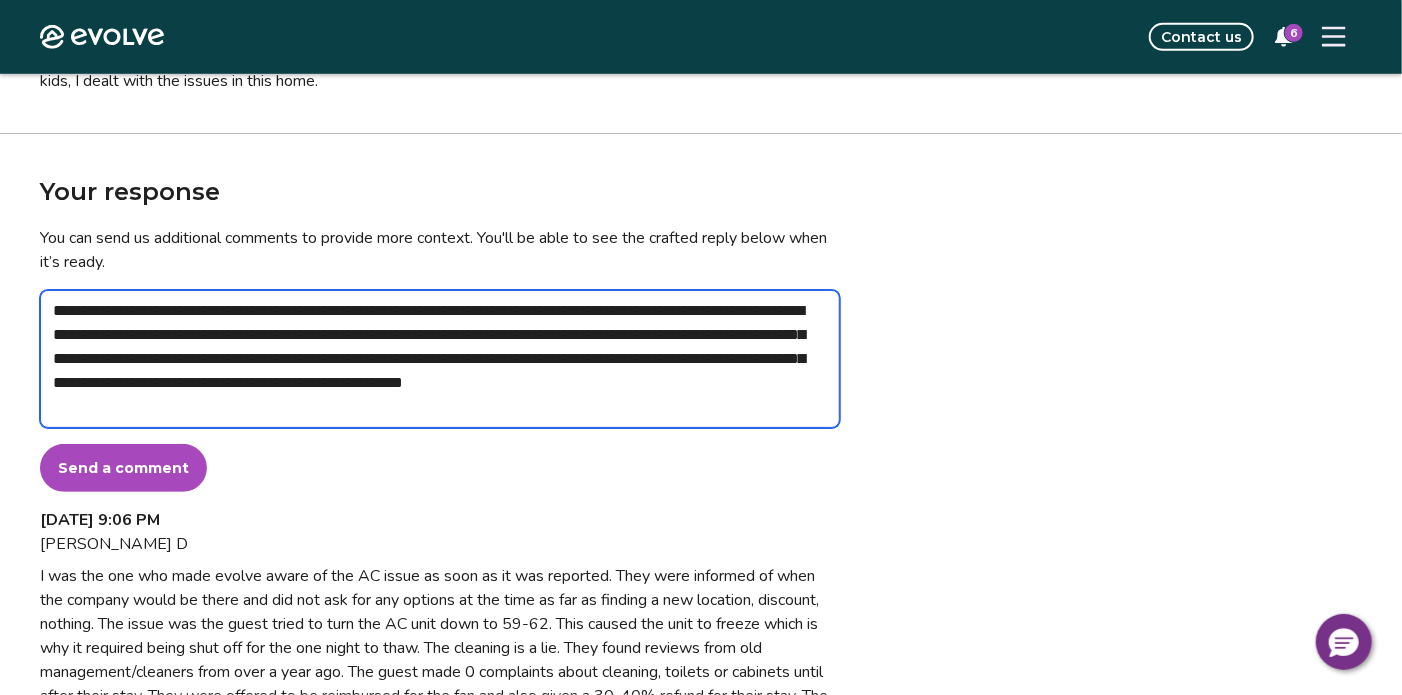 click on "**********" at bounding box center (440, 359) 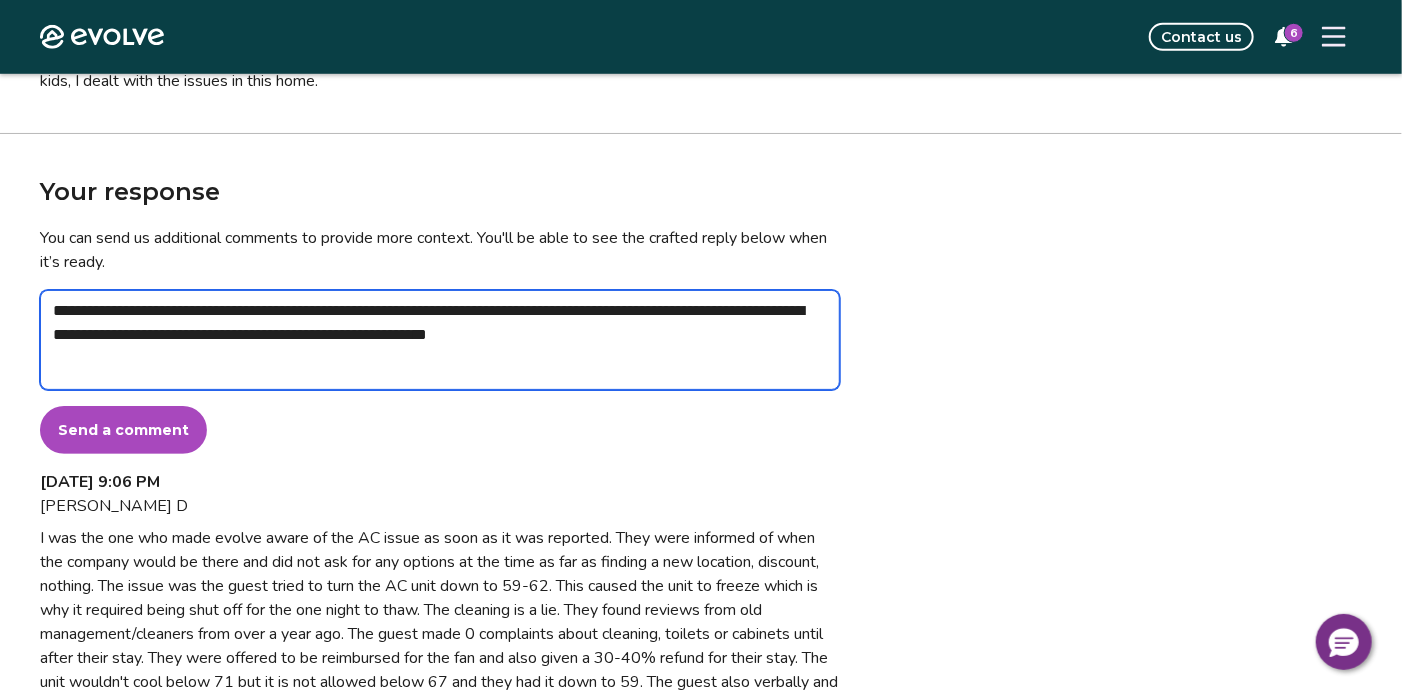 click on "**********" at bounding box center (440, 340) 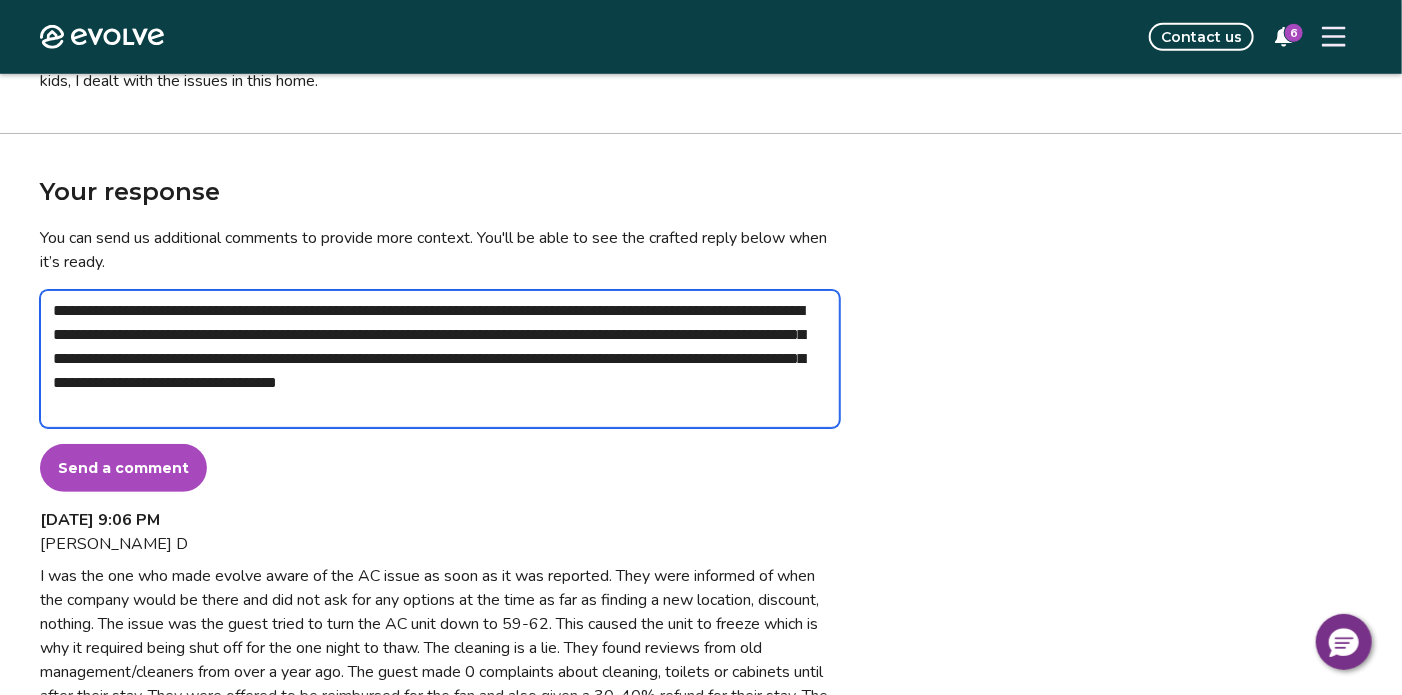 scroll, scrollTop: 0, scrollLeft: 0, axis: both 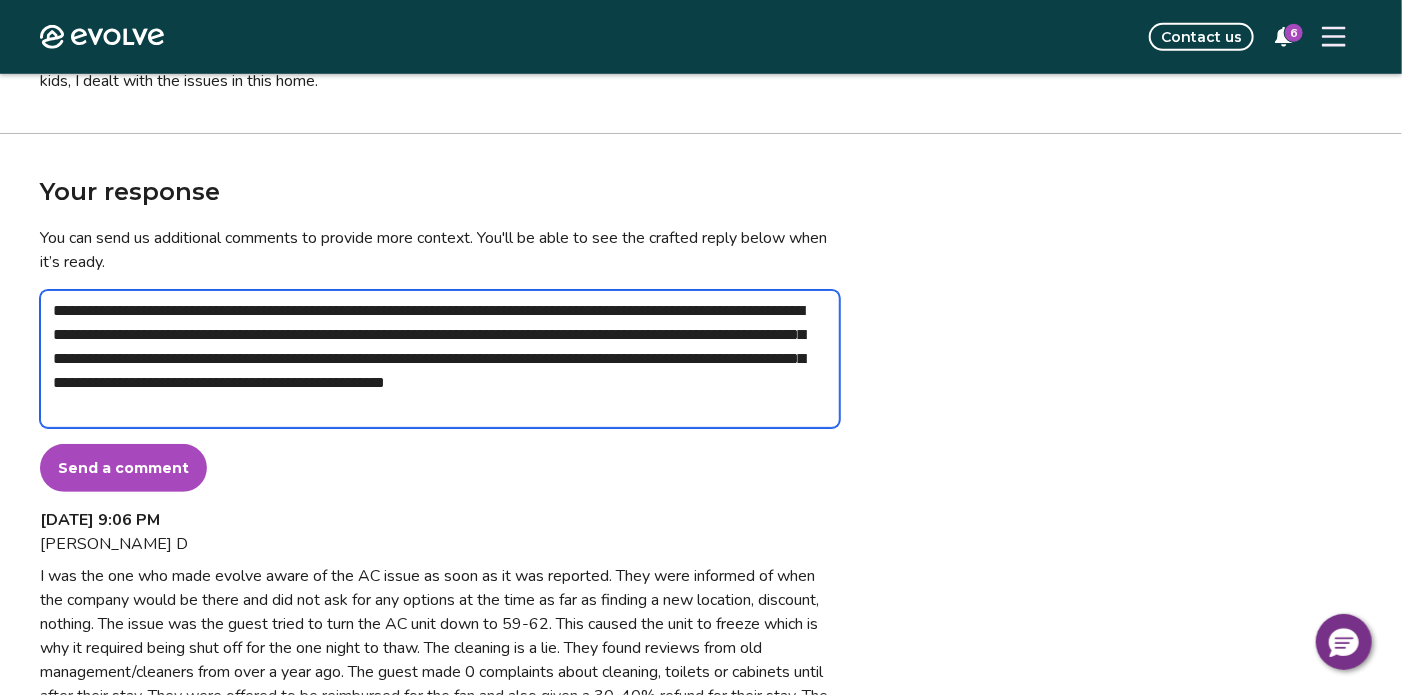 drag, startPoint x: 589, startPoint y: 396, endPoint x: 714, endPoint y: 386, distance: 125.39936 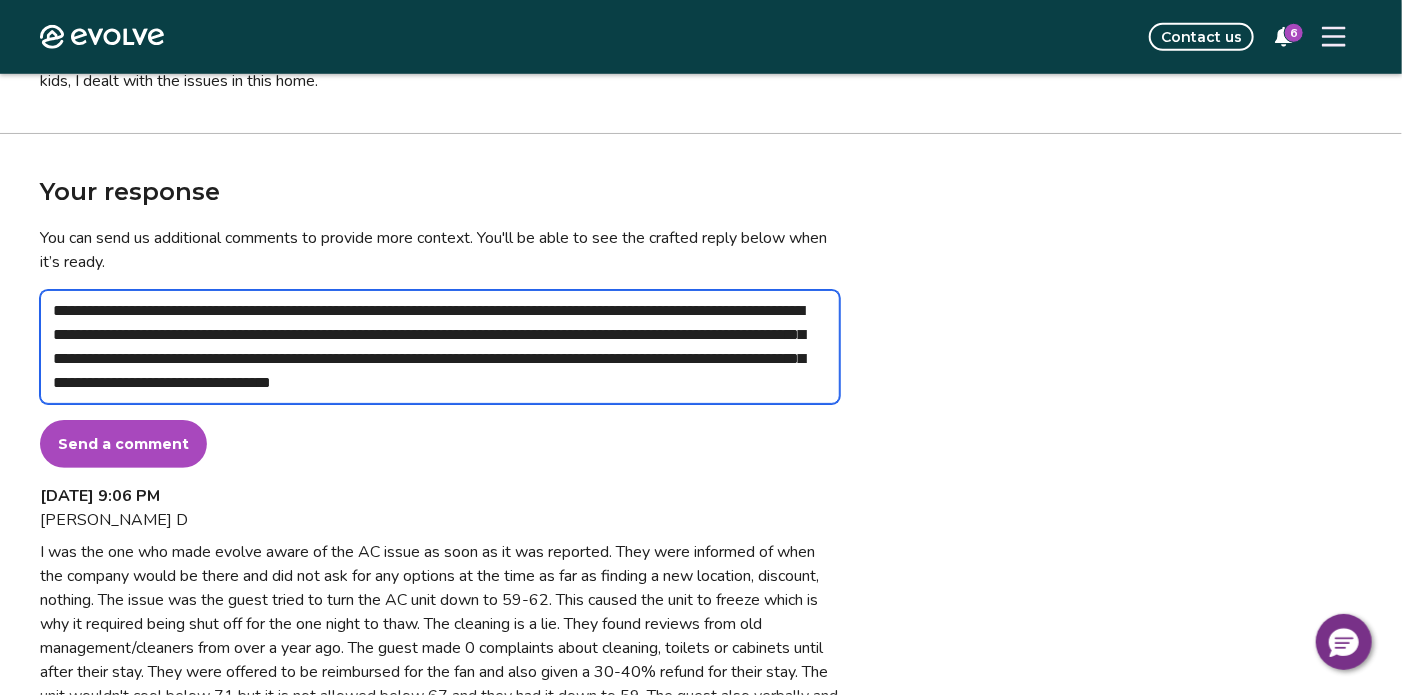 scroll, scrollTop: 0, scrollLeft: 0, axis: both 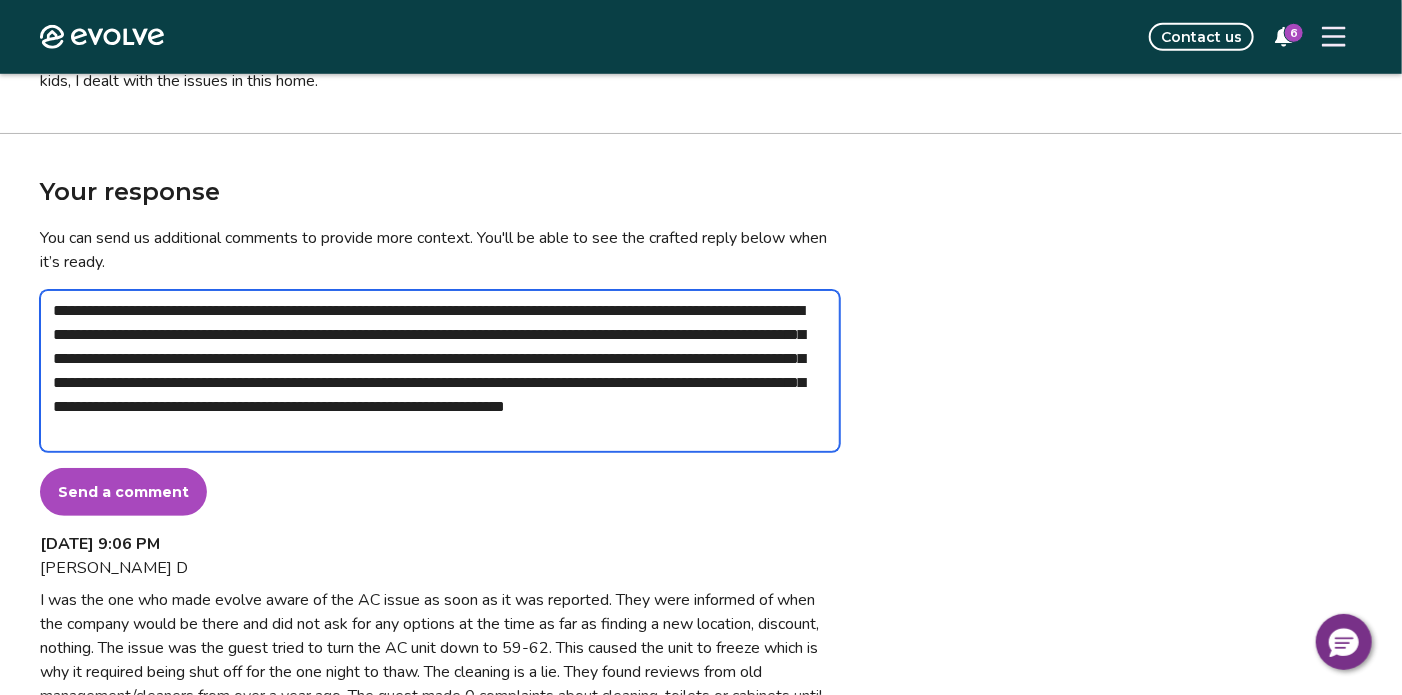 click on "**********" at bounding box center (440, 371) 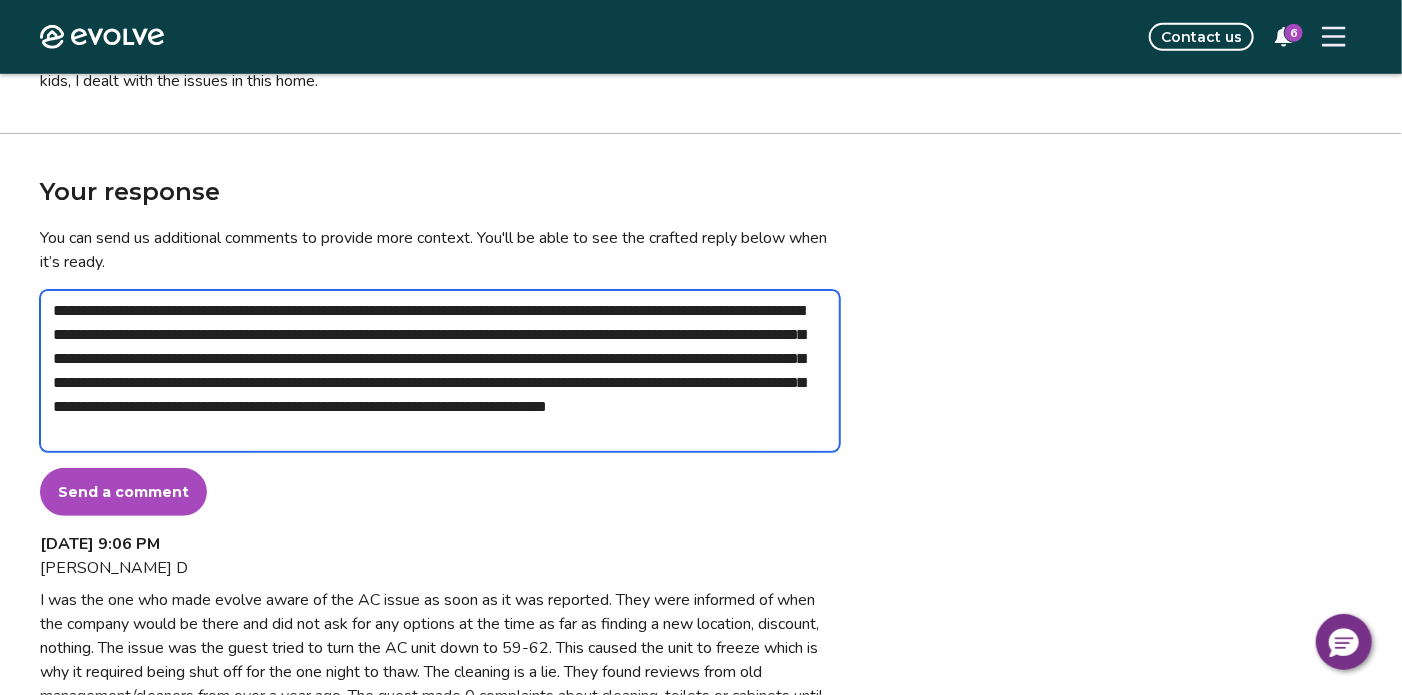 drag, startPoint x: 607, startPoint y: 434, endPoint x: 430, endPoint y: 399, distance: 180.42728 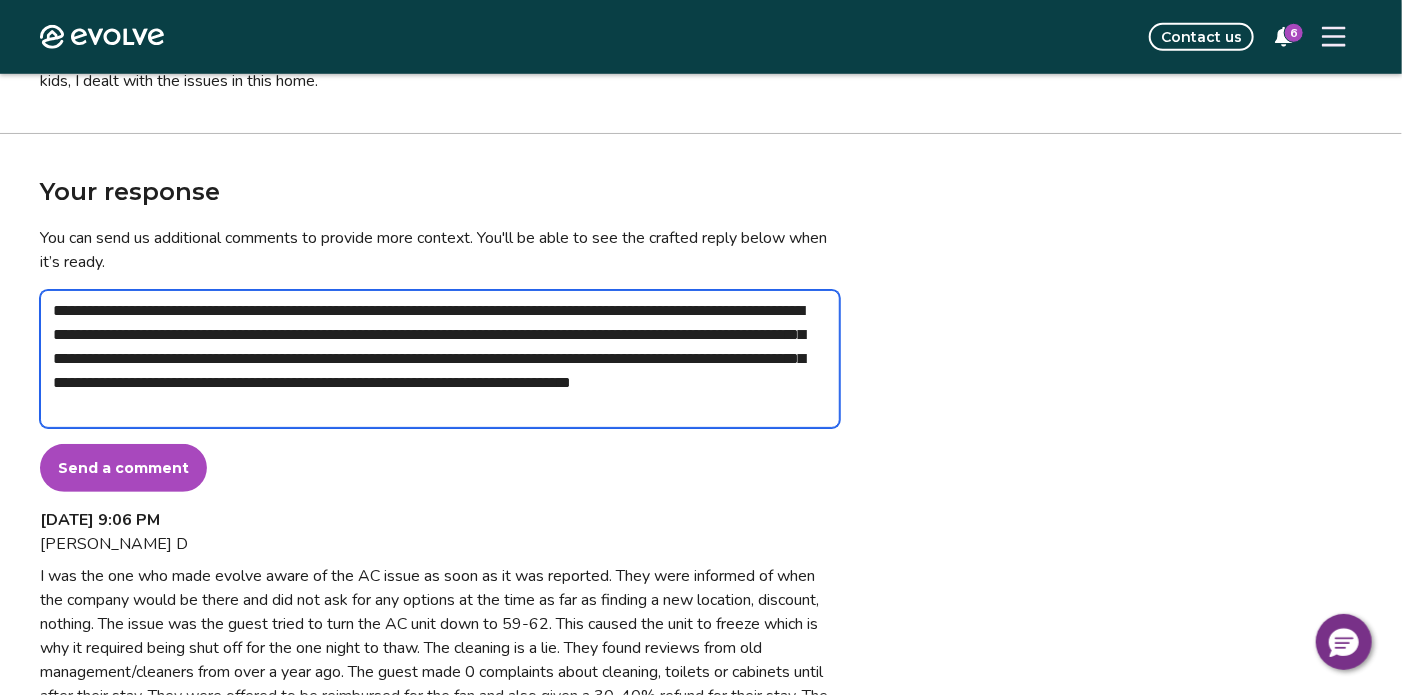 click on "**********" at bounding box center [440, 359] 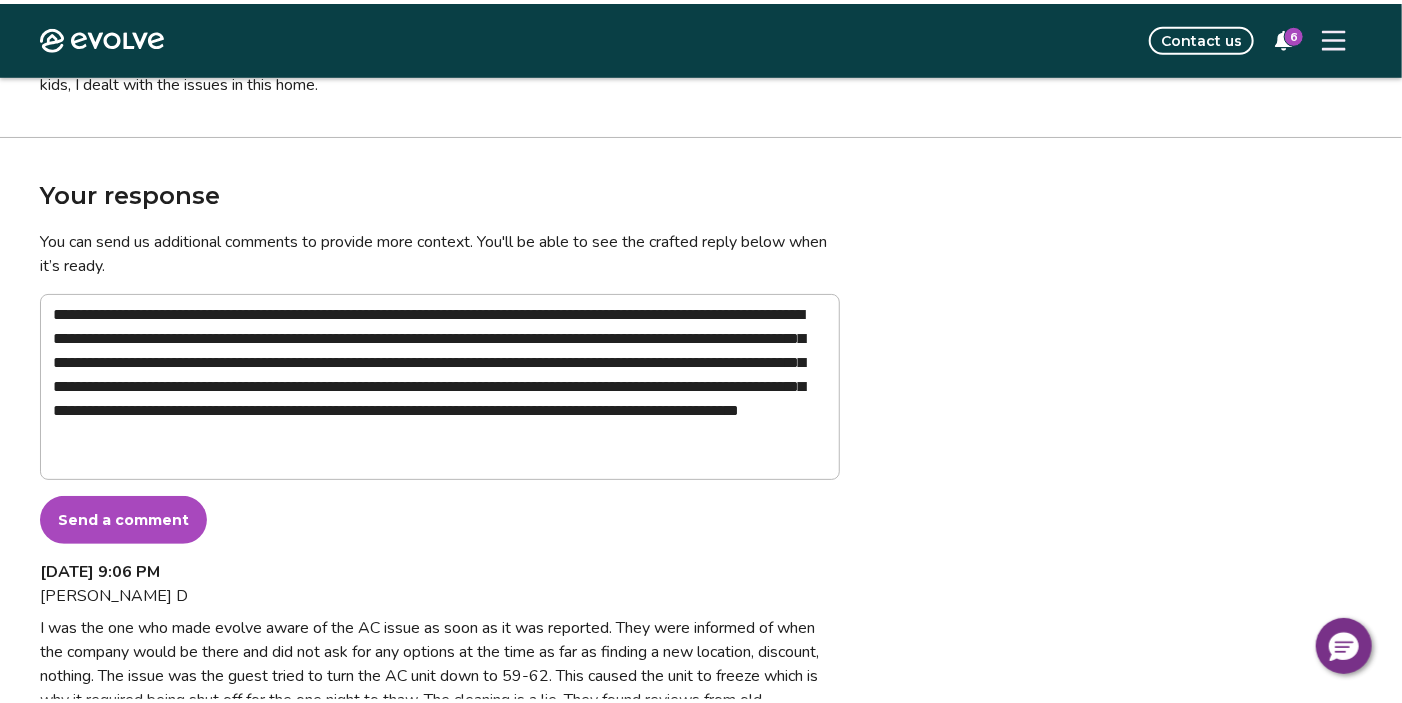 scroll, scrollTop: 704, scrollLeft: 0, axis: vertical 